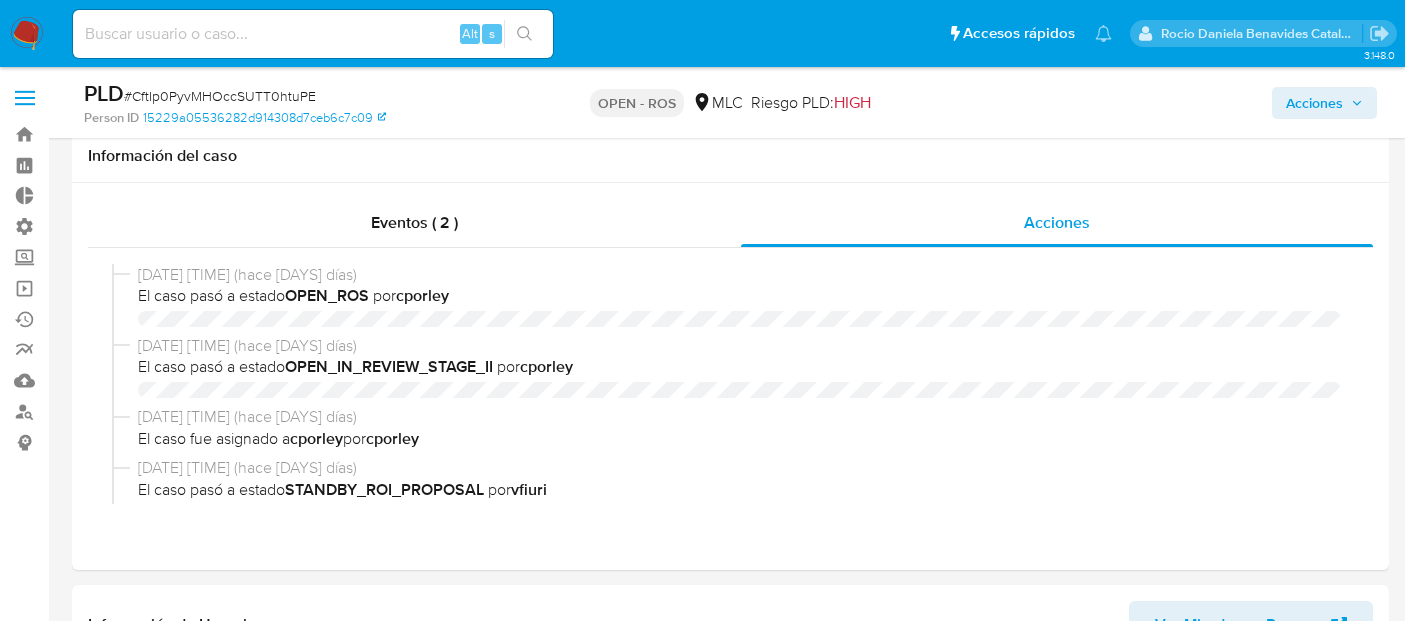 select on "10" 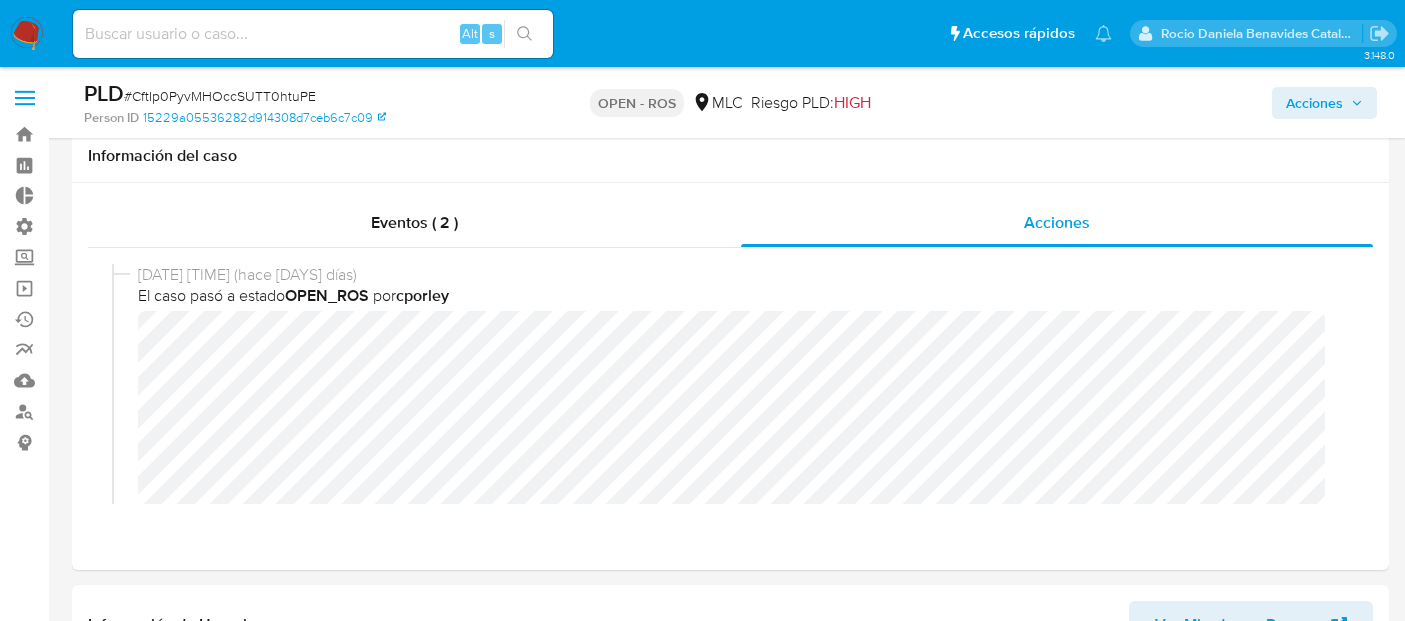 scroll, scrollTop: 566, scrollLeft: 0, axis: vertical 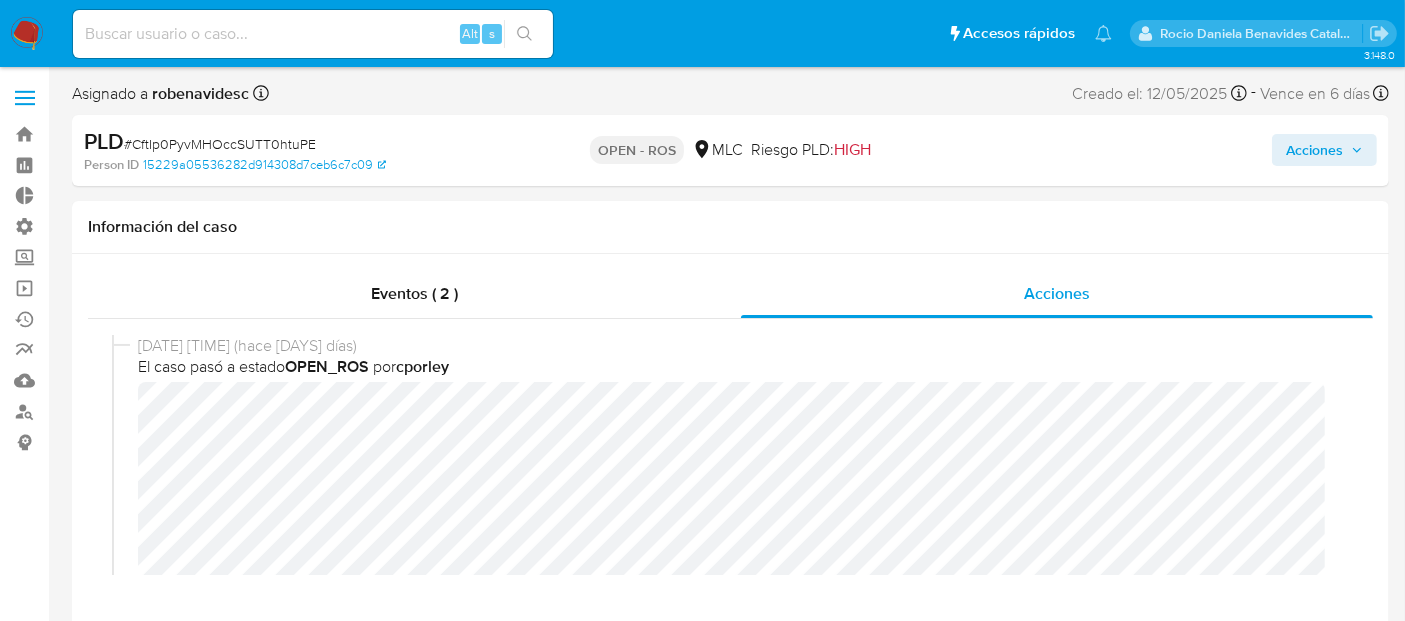 click on "Acciones" at bounding box center [1314, 150] 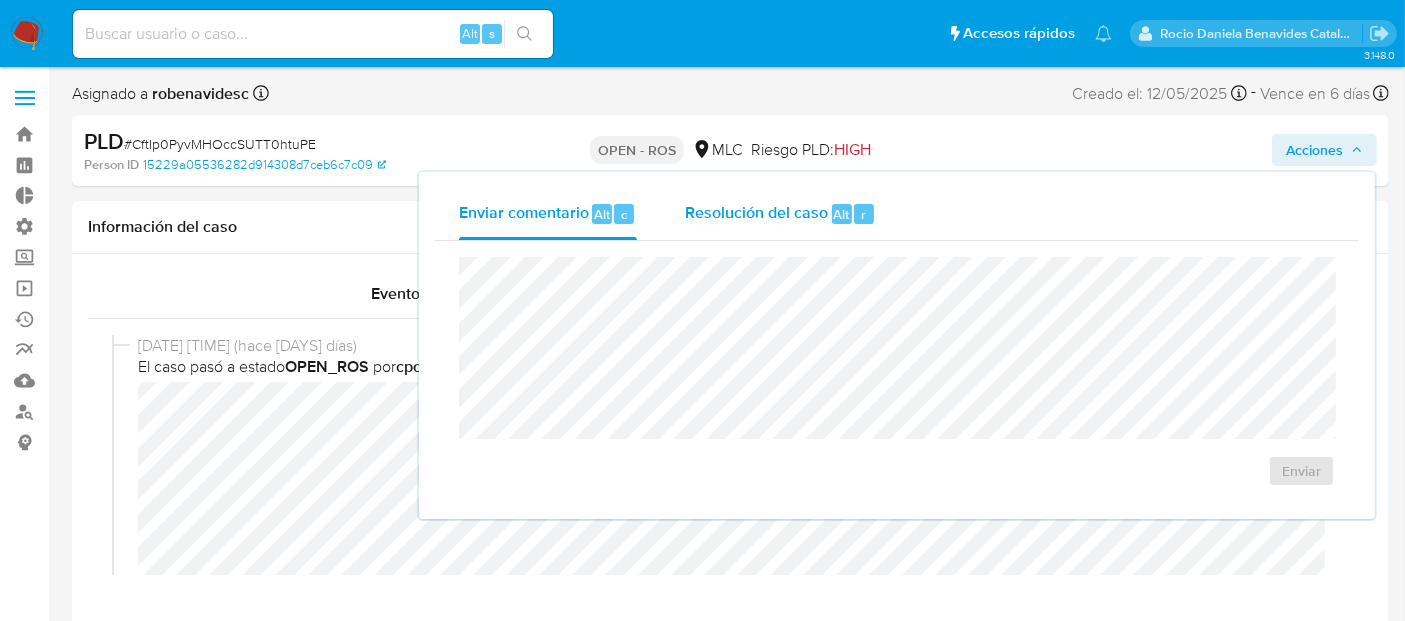 click on "r" at bounding box center (864, 214) 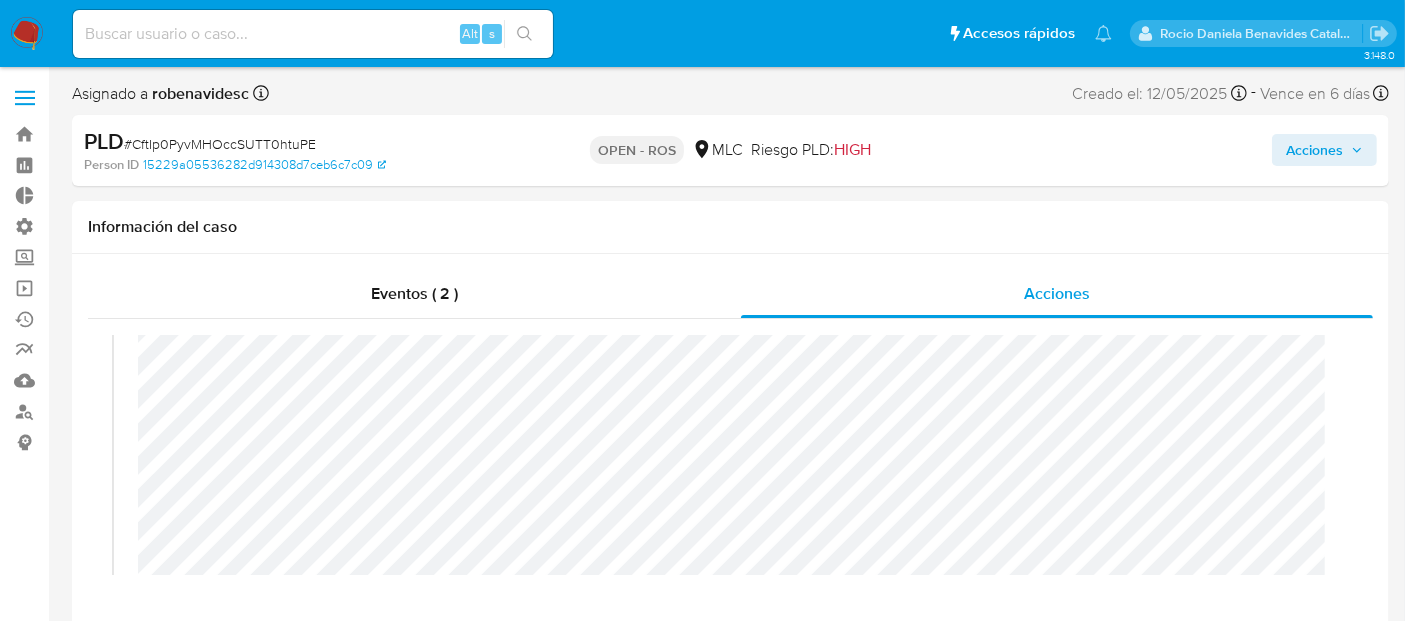 scroll, scrollTop: 0, scrollLeft: 0, axis: both 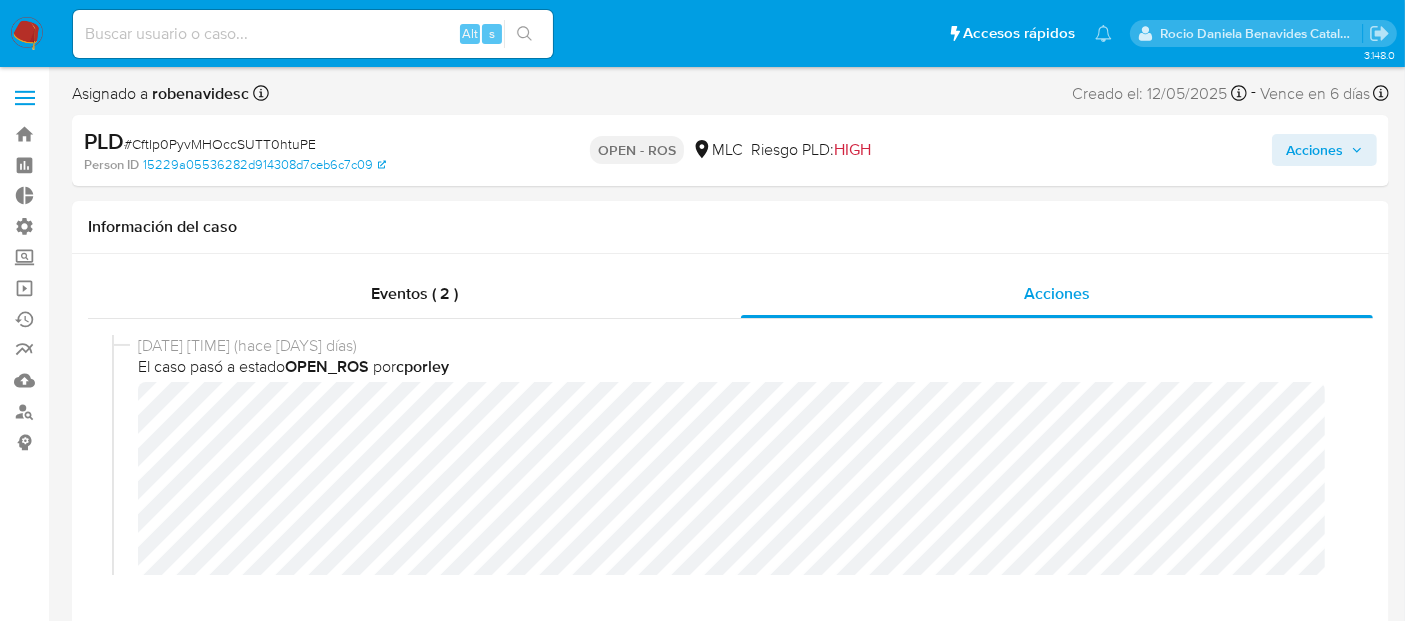 click on "Acciones" at bounding box center [1314, 150] 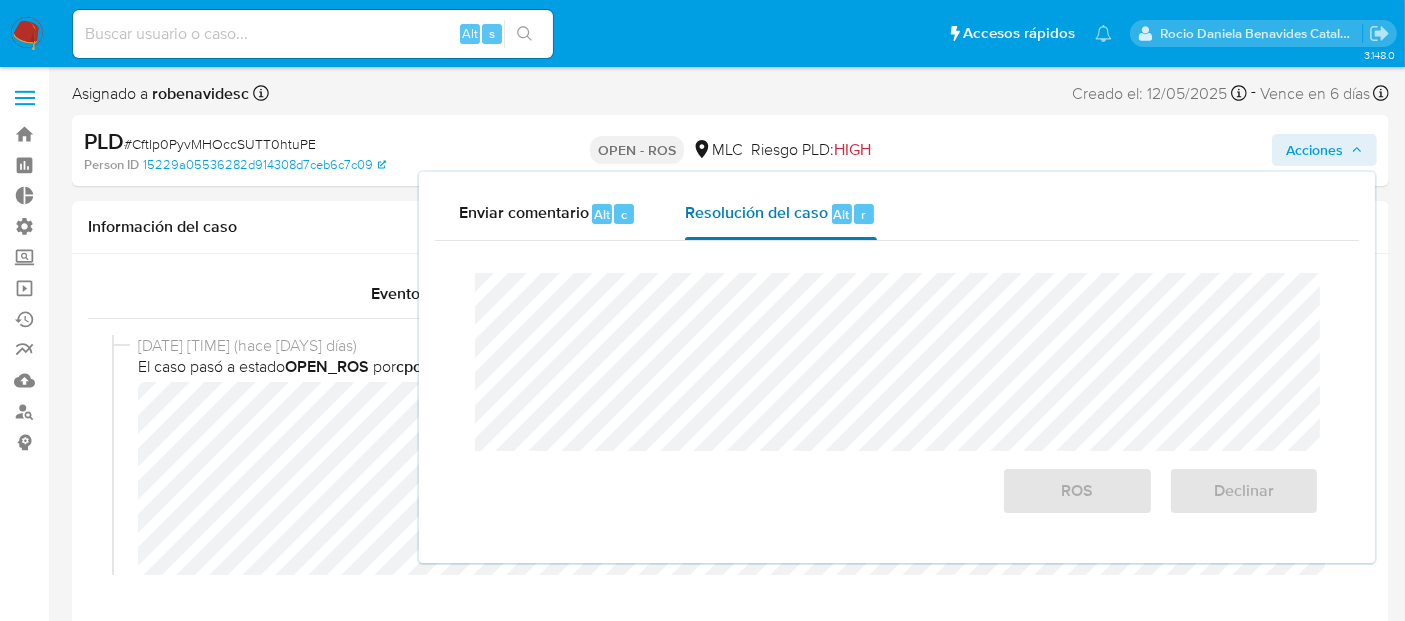 click on "Resolución del caso Alt r" at bounding box center (780, 214) 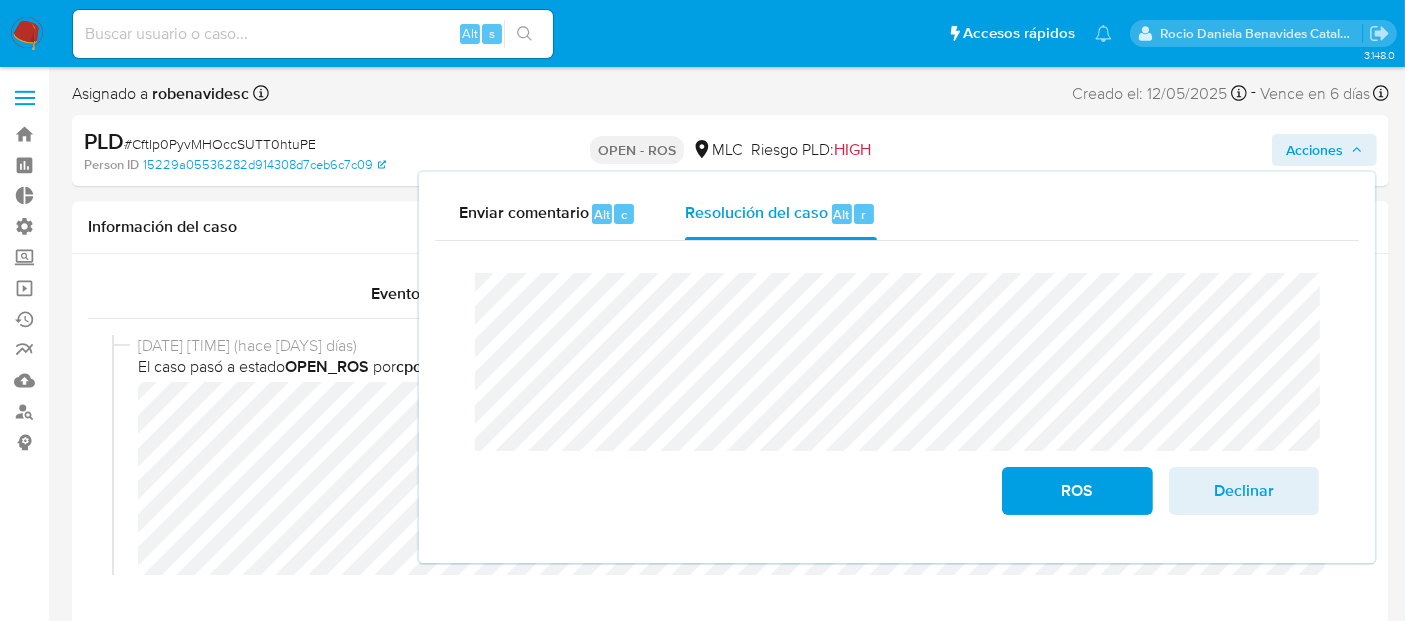 click on "Cierre de caso ROS Declinar" at bounding box center [897, 394] 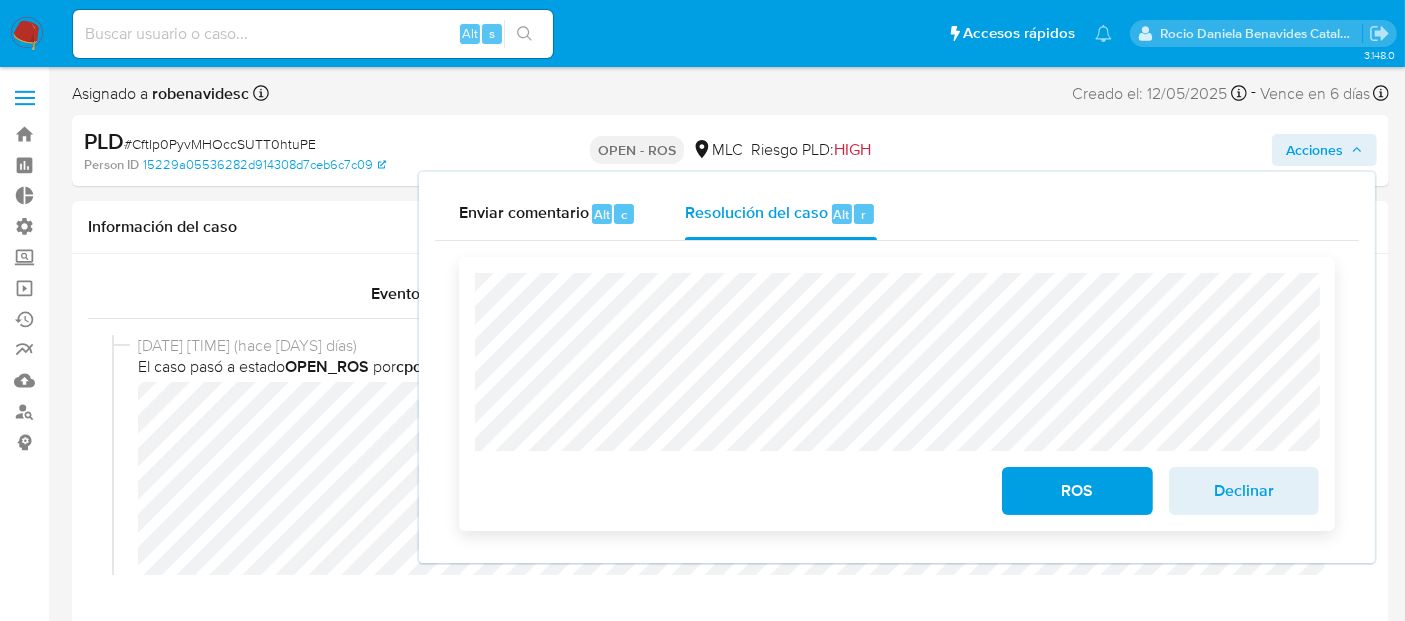 click on "ROS Declinar" at bounding box center (897, 394) 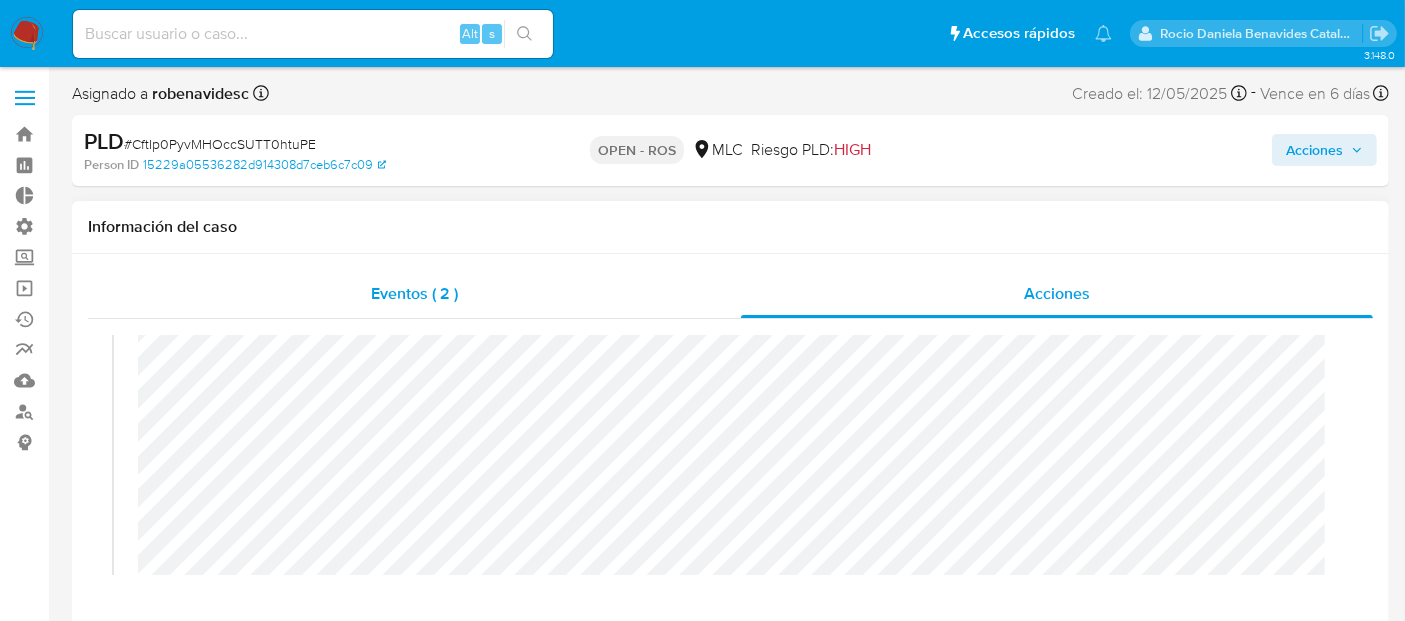 scroll, scrollTop: 108, scrollLeft: 0, axis: vertical 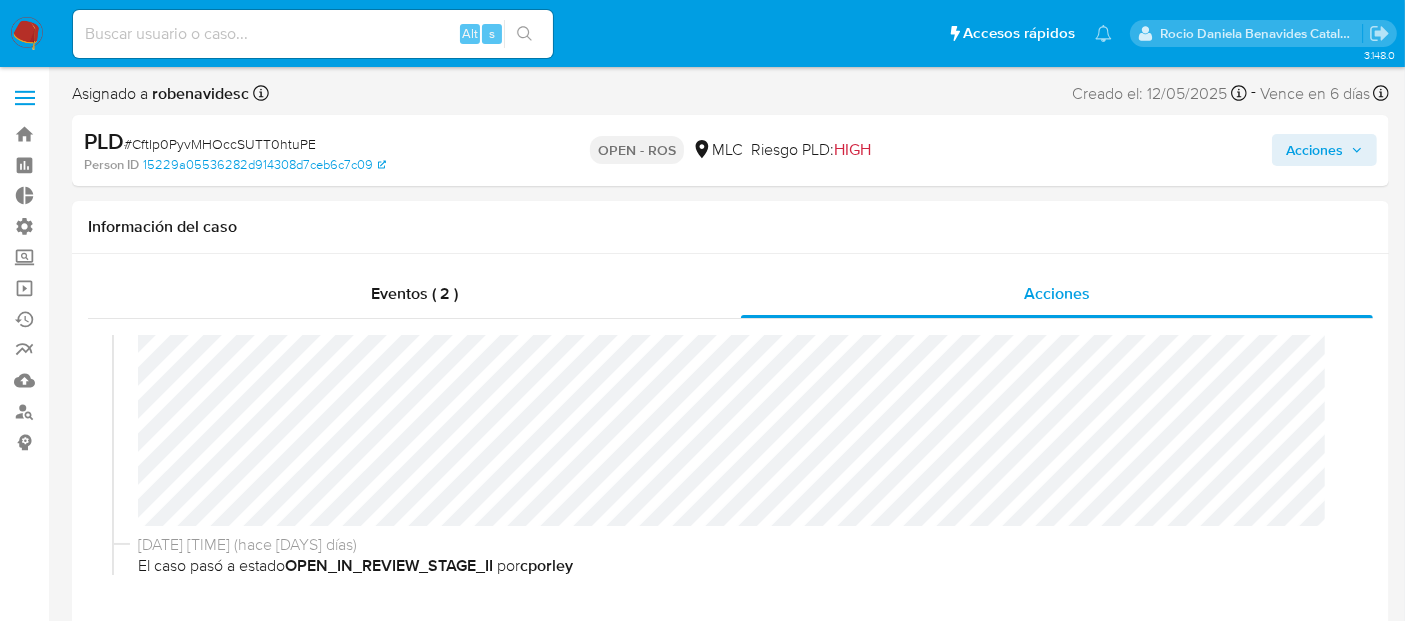 click on "Acciones" at bounding box center [1314, 150] 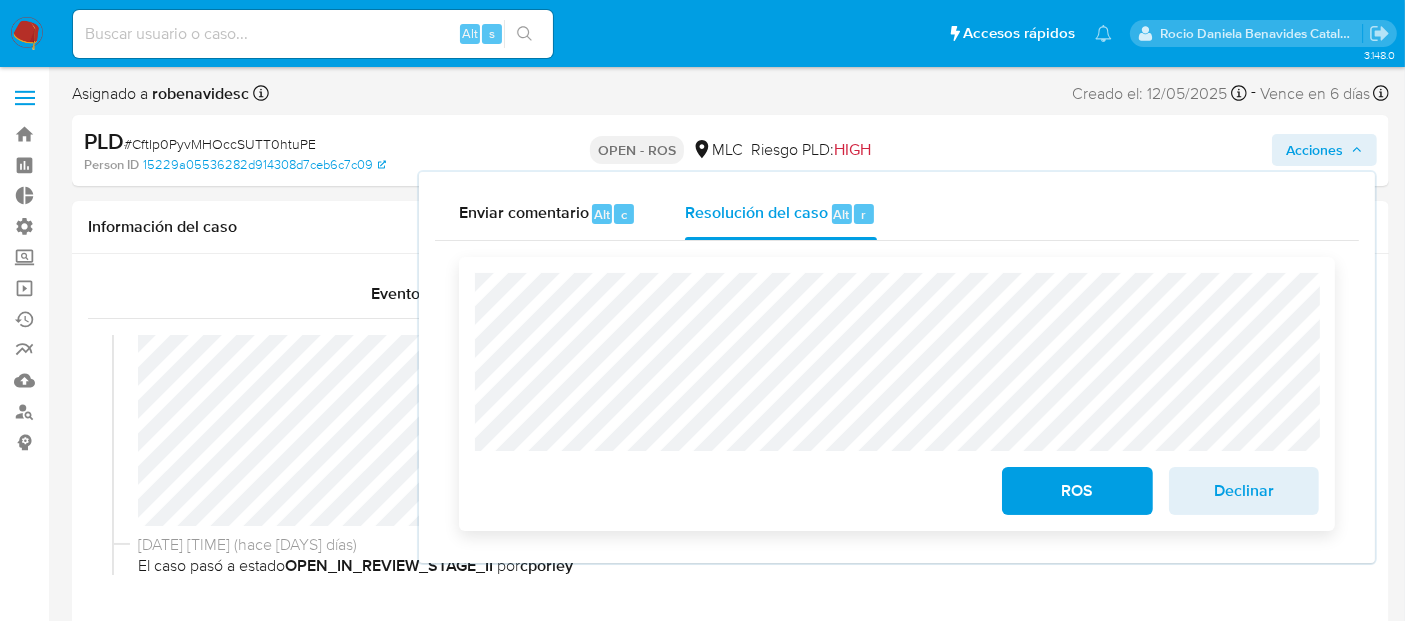 scroll, scrollTop: 52, scrollLeft: 0, axis: vertical 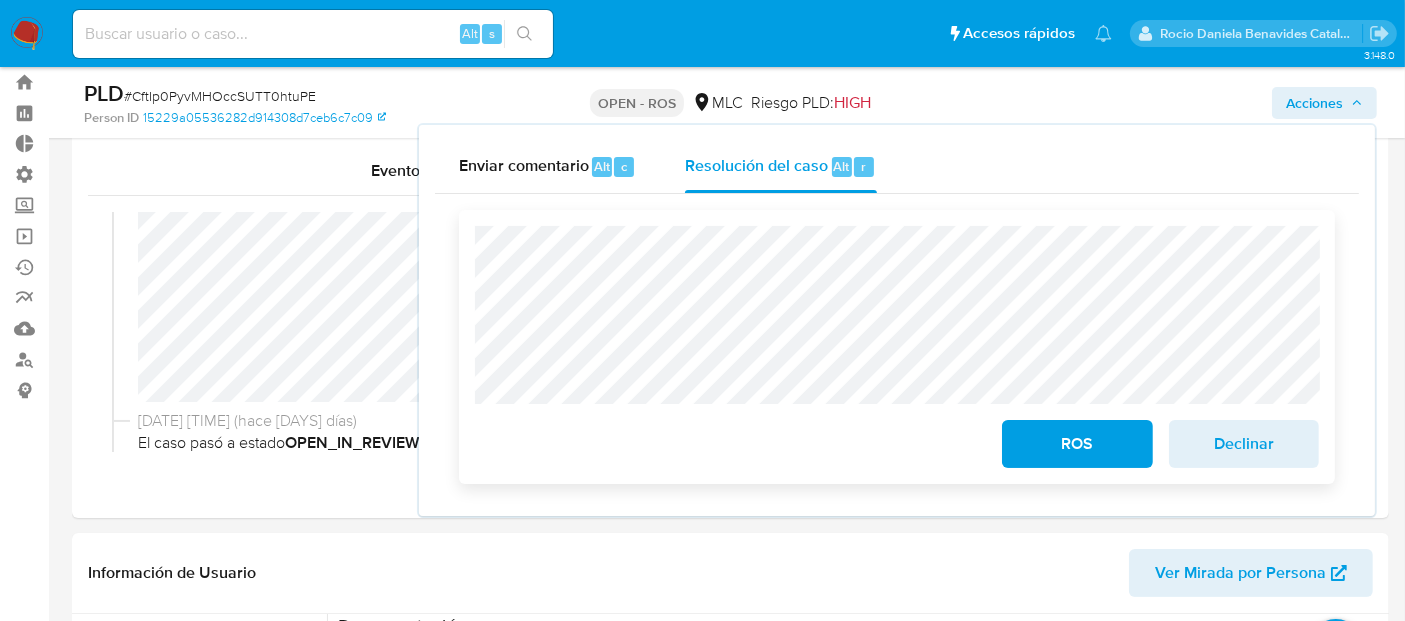click on "ROS" at bounding box center [1077, 444] 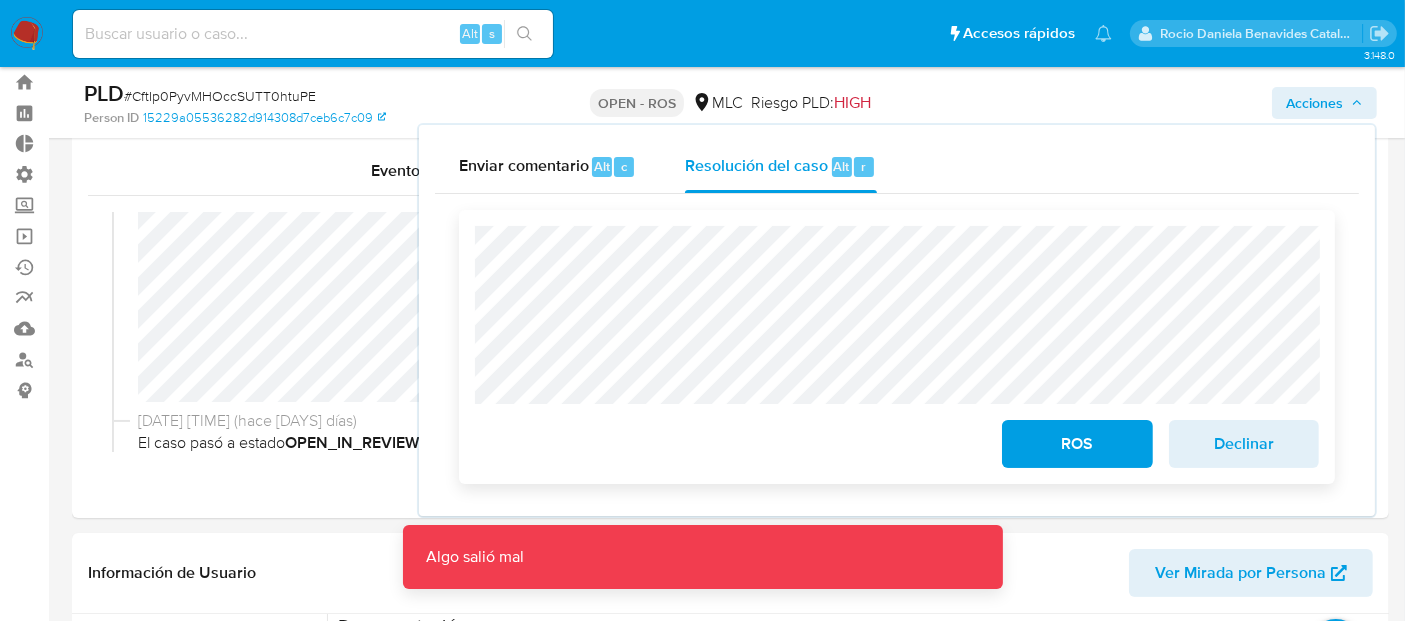 click on "ROS" at bounding box center [1077, 440] 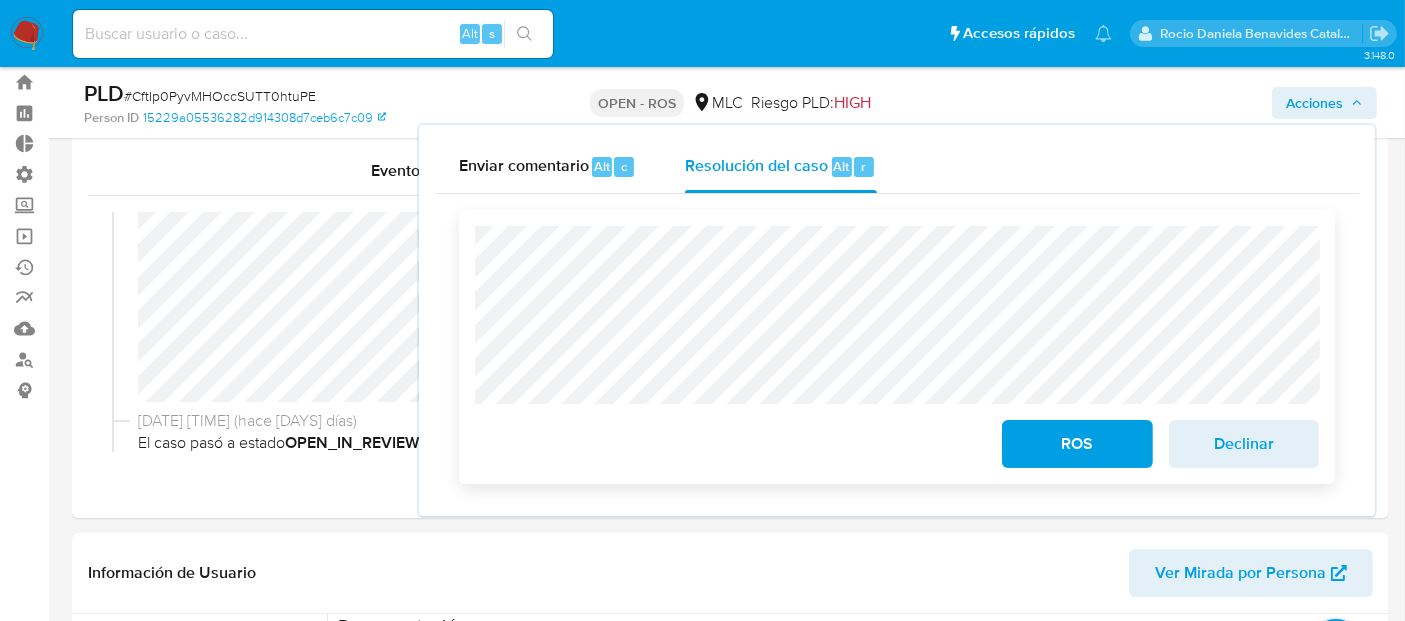 click on "ROS Declinar" at bounding box center (897, 347) 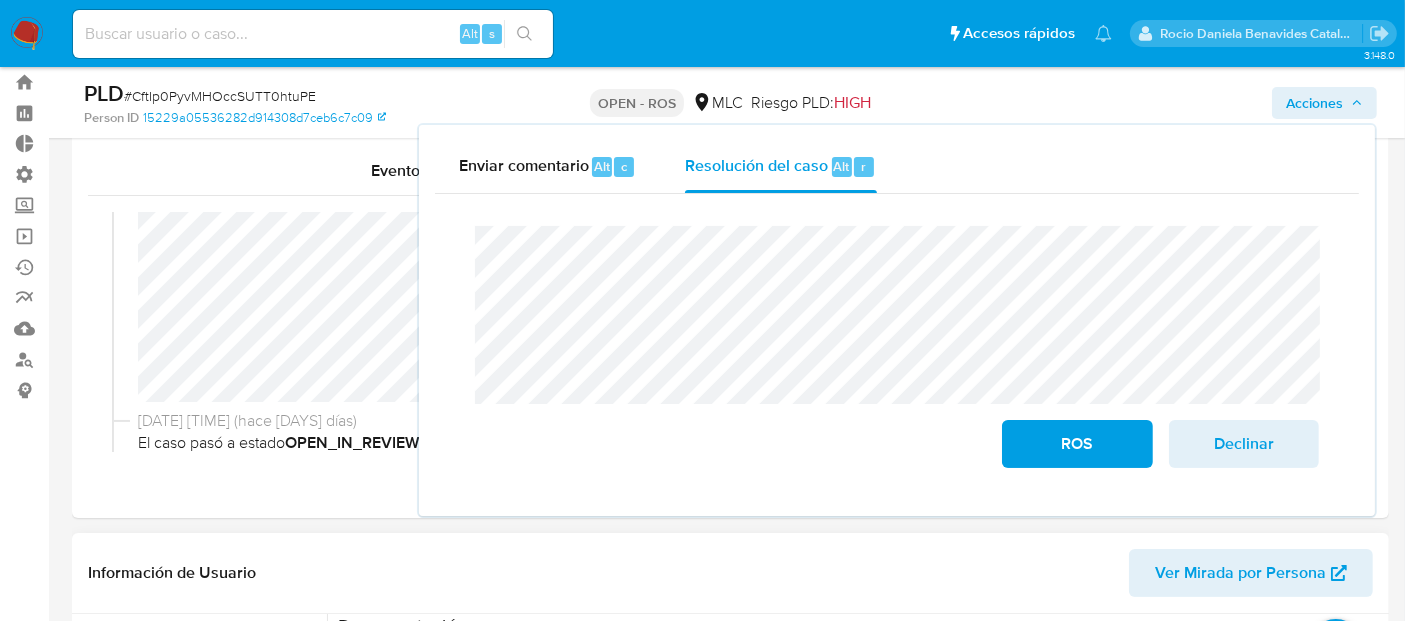 drag, startPoint x: 1035, startPoint y: 456, endPoint x: 896, endPoint y: 619, distance: 214.21951 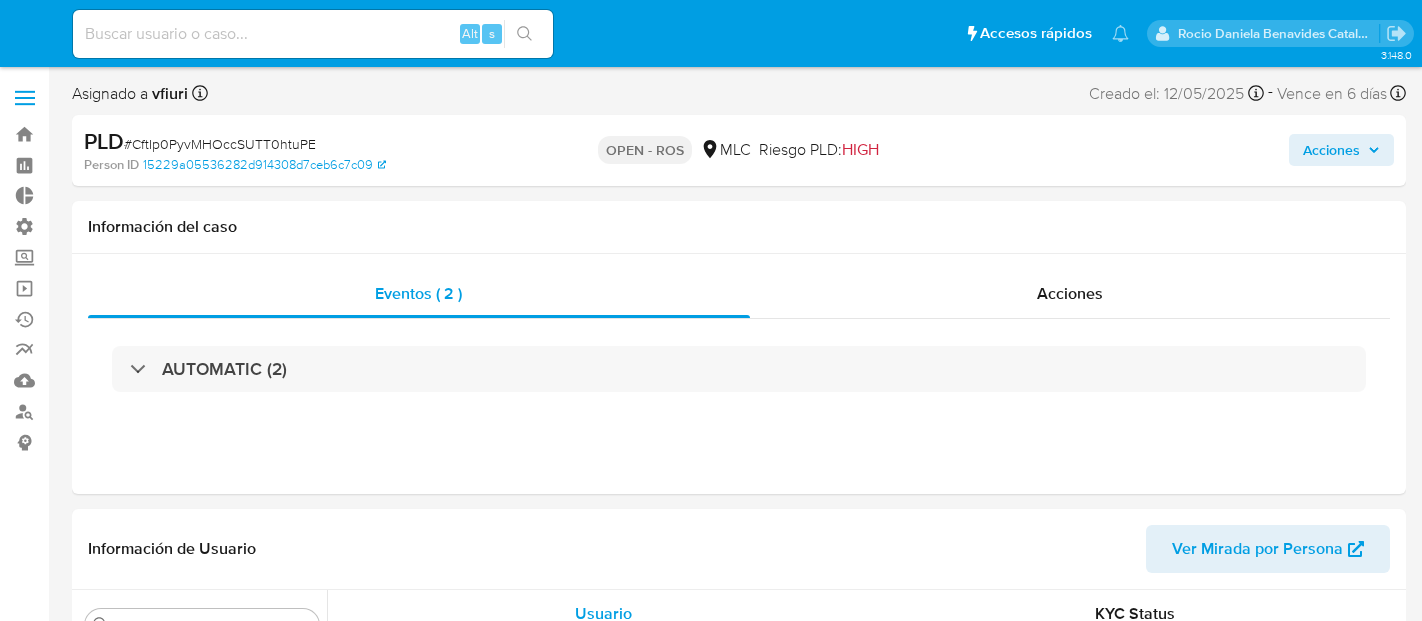 select on "10" 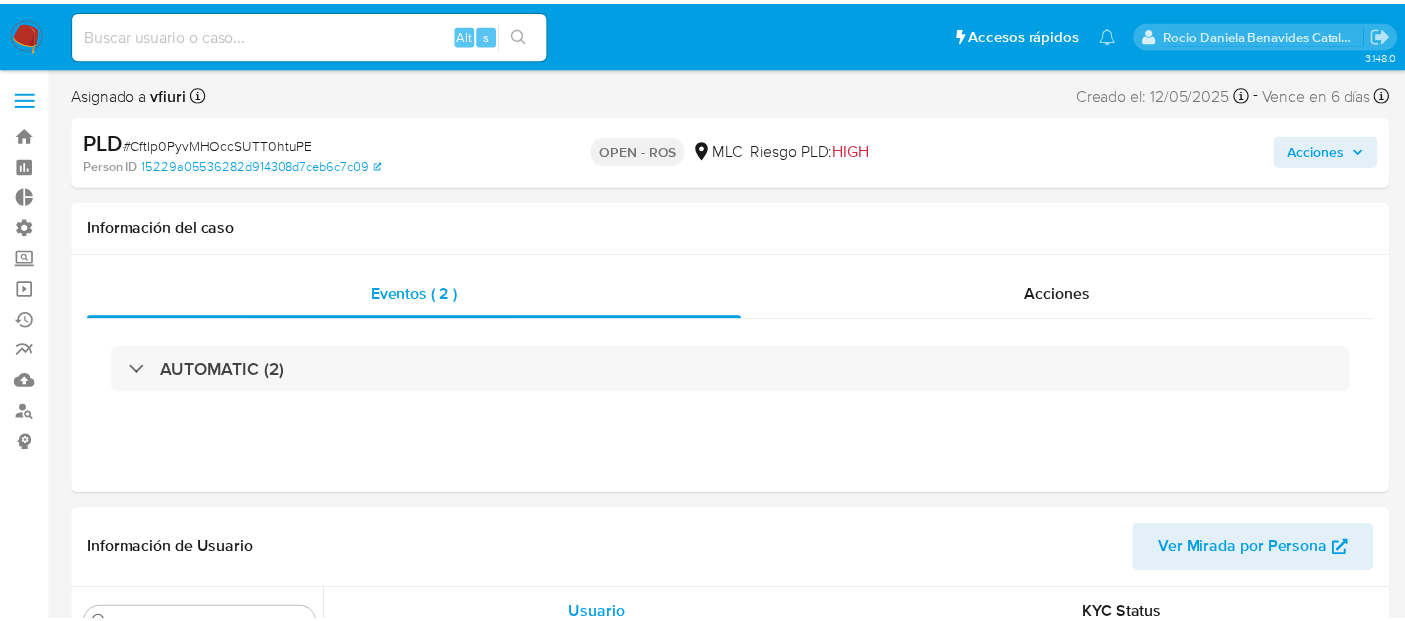 scroll, scrollTop: 0, scrollLeft: 0, axis: both 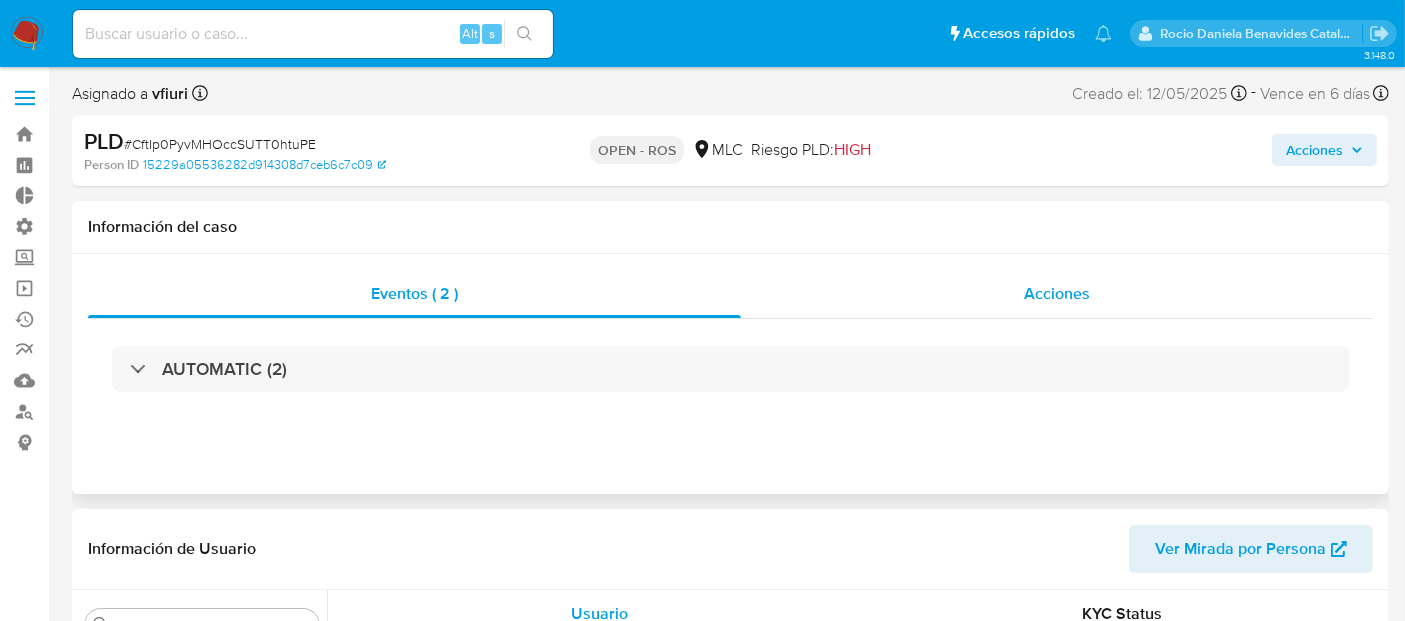 click on "Acciones" at bounding box center (1057, 294) 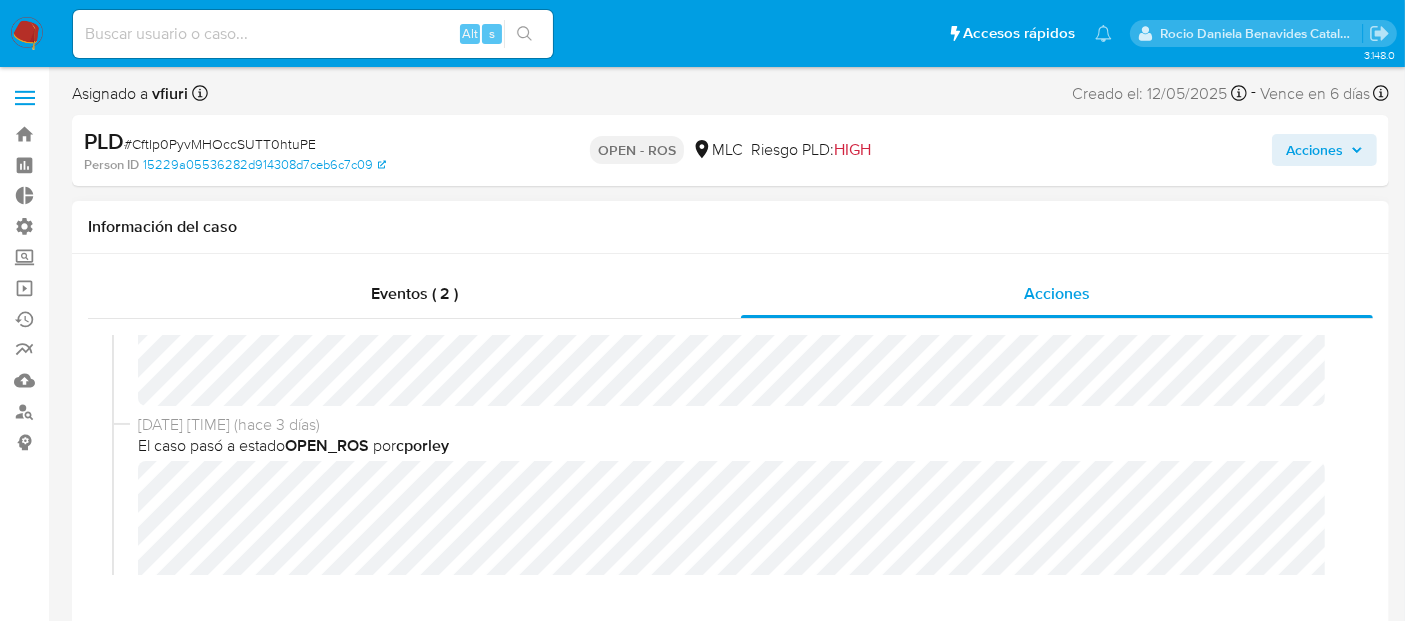 scroll, scrollTop: 128, scrollLeft: 0, axis: vertical 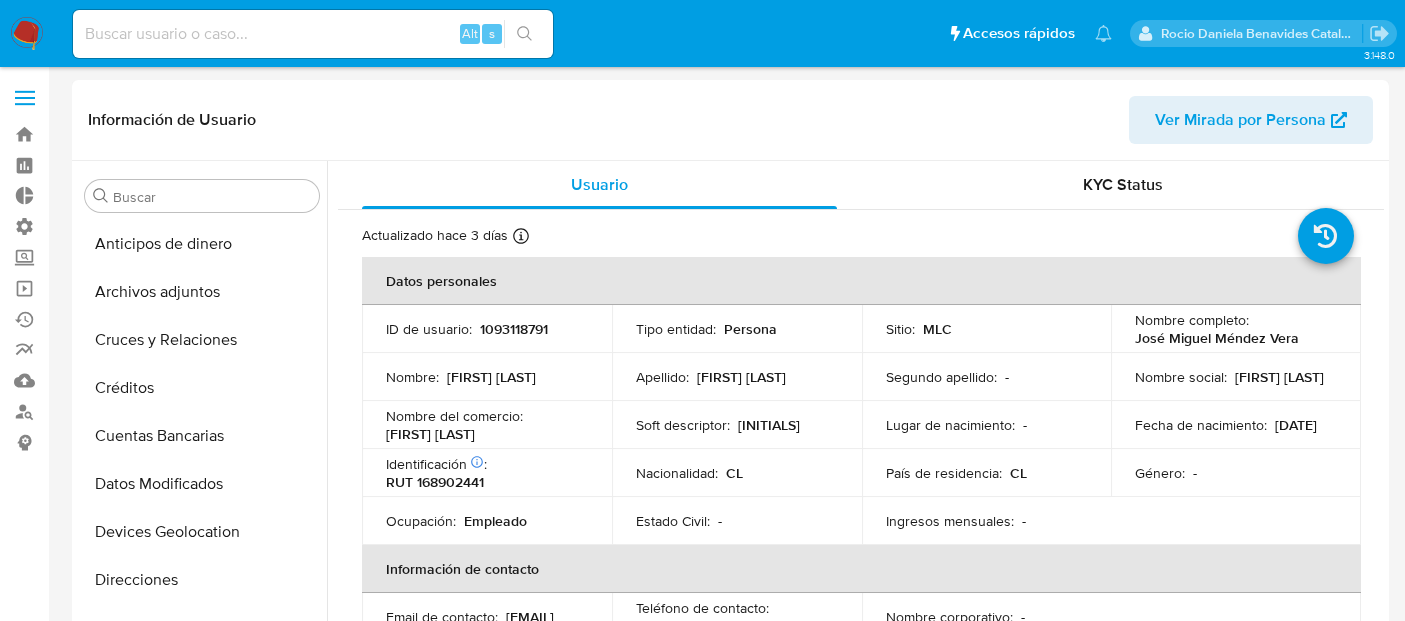 select on "10" 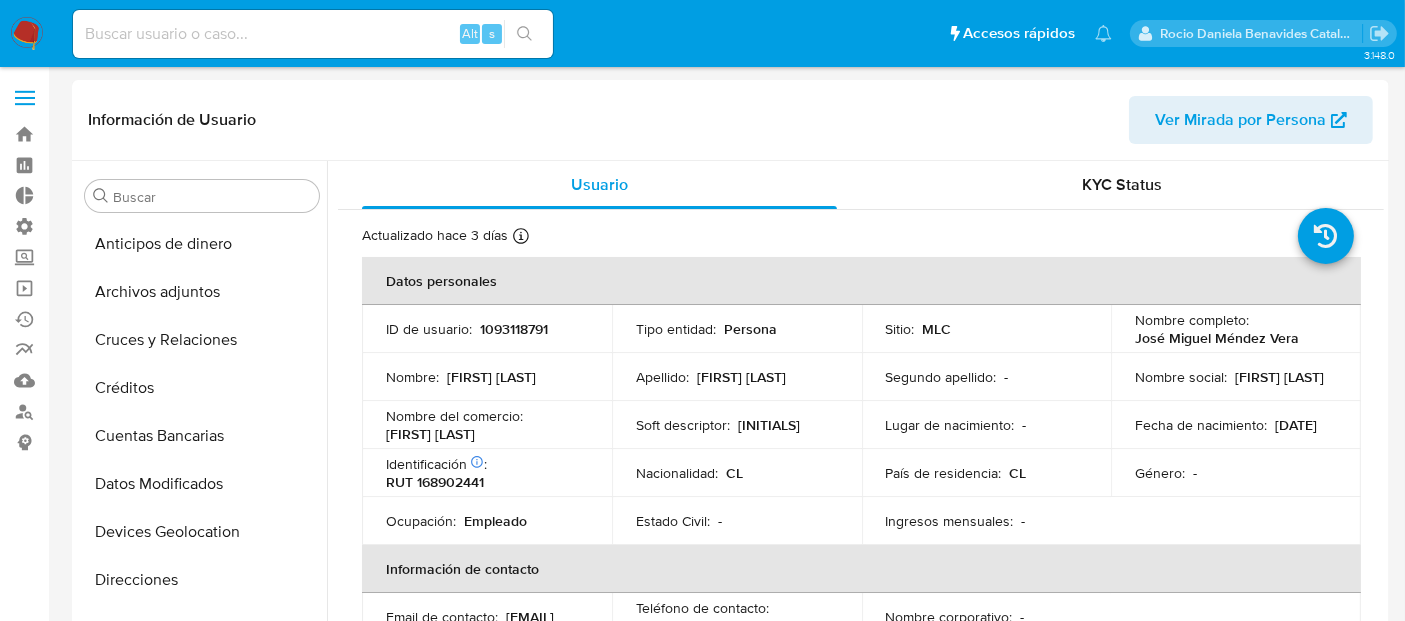scroll, scrollTop: 584, scrollLeft: 0, axis: vertical 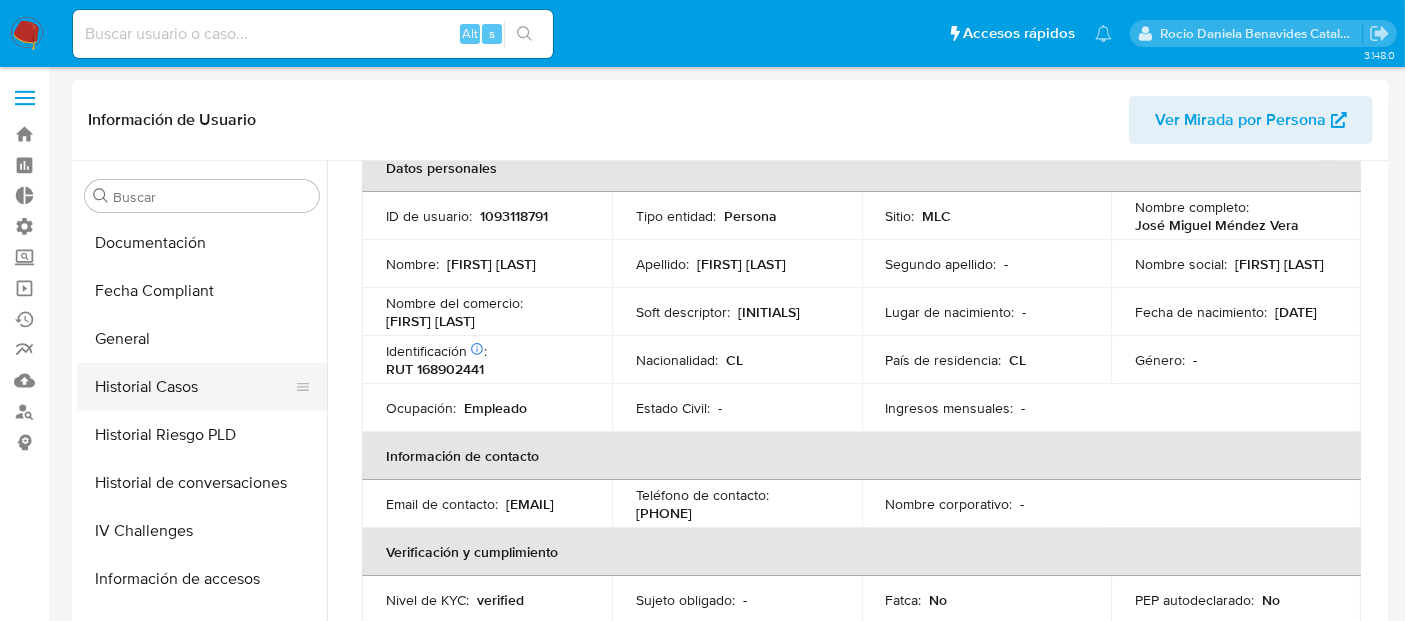 click on "Historial Casos" at bounding box center (194, 387) 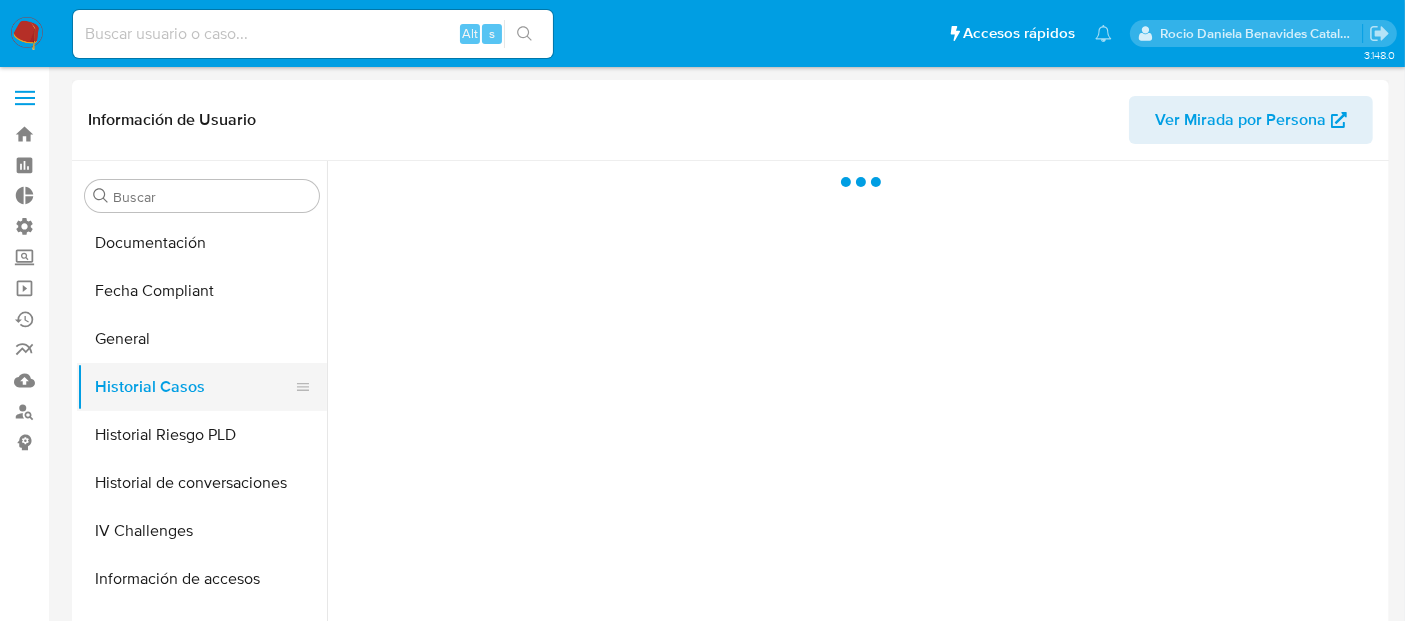 scroll, scrollTop: 0, scrollLeft: 0, axis: both 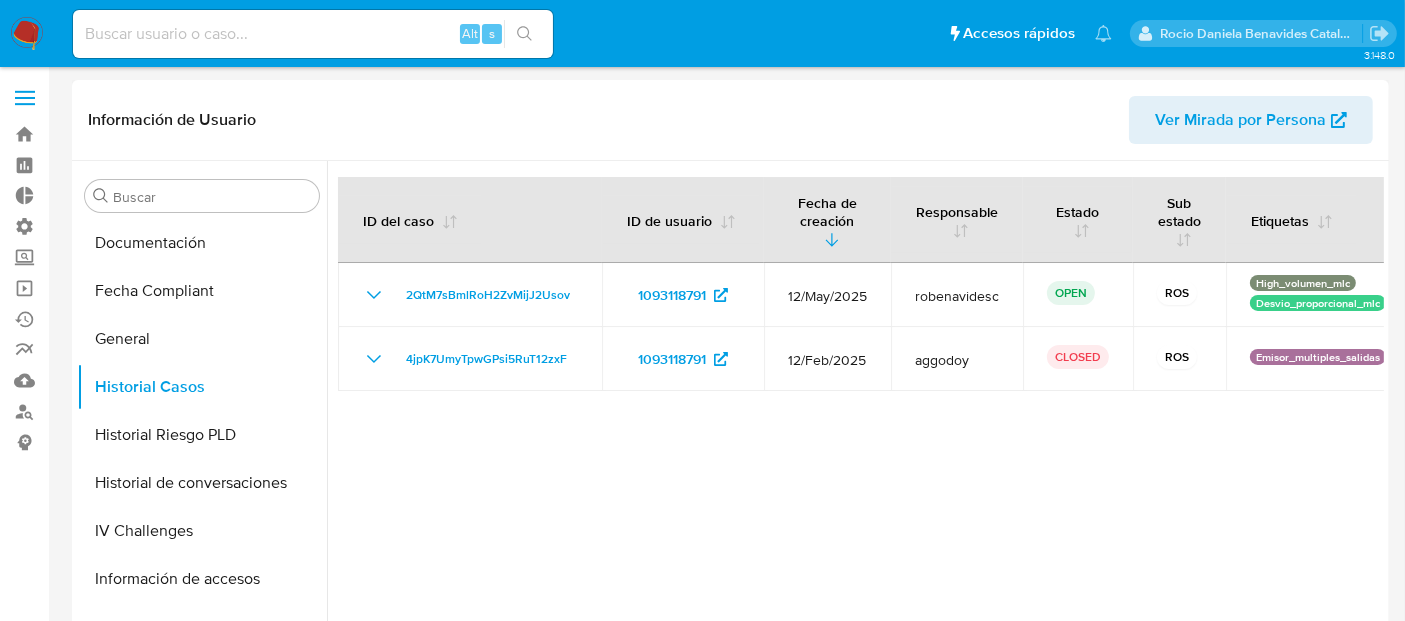 click at bounding box center [855, 417] 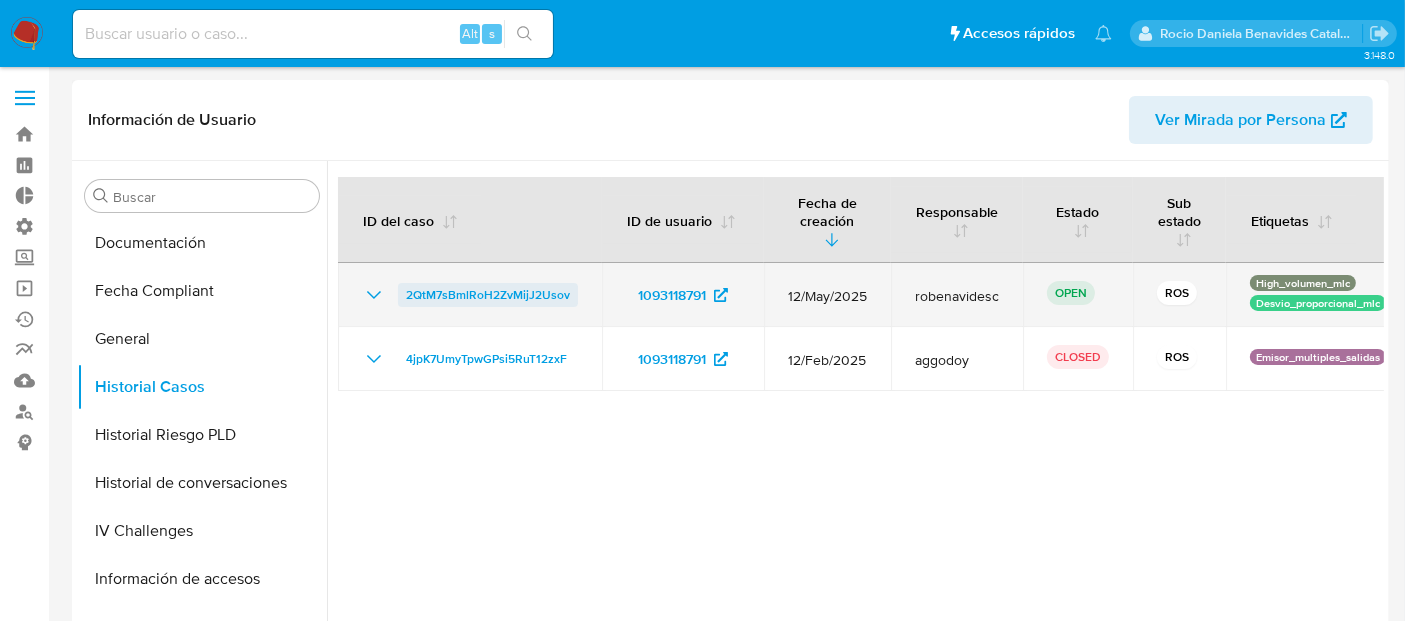click on "2QtM7sBmlRoH2ZvMijJ2Usov" at bounding box center (488, 295) 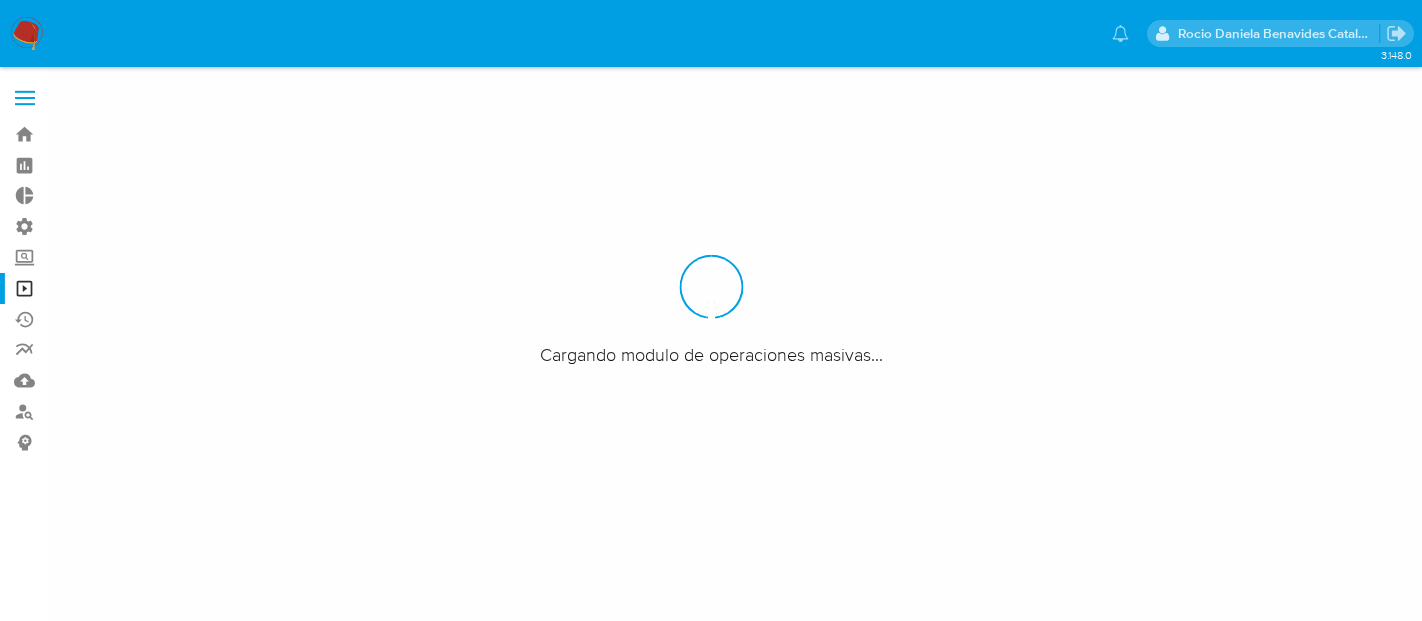 scroll, scrollTop: 0, scrollLeft: 0, axis: both 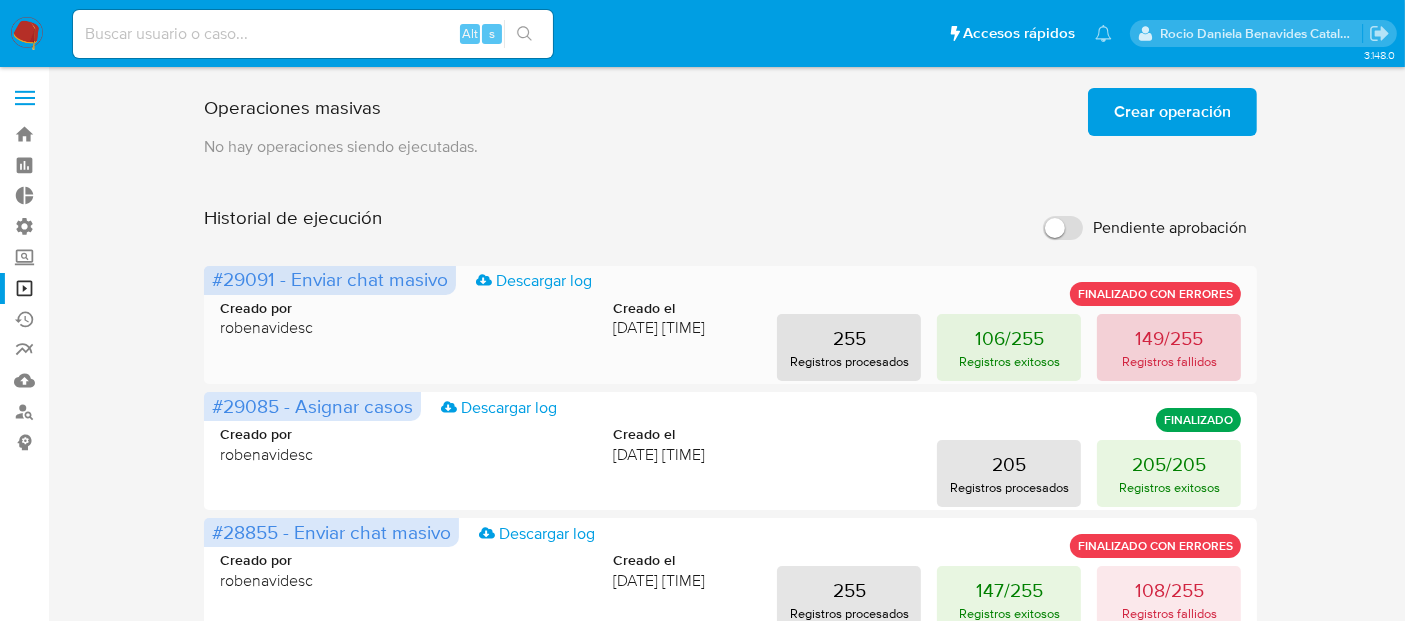 click on "149/255" at bounding box center (1169, 338) 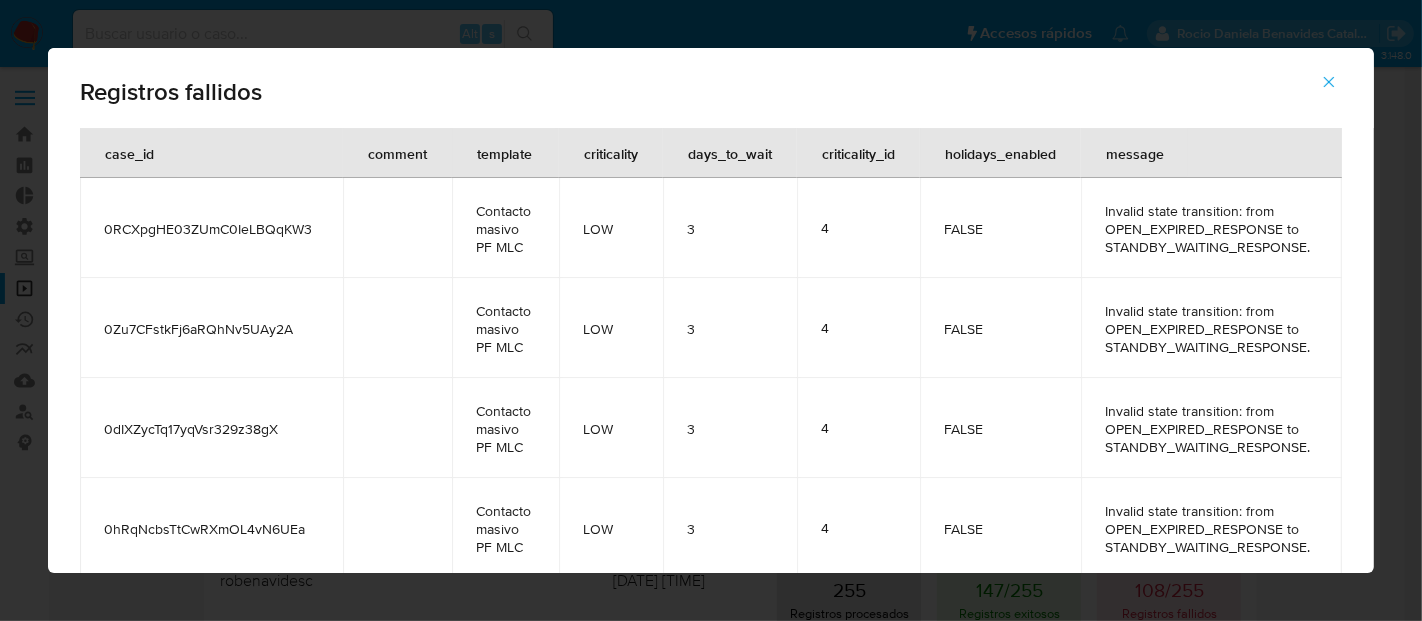 click on "4" at bounding box center [858, 428] 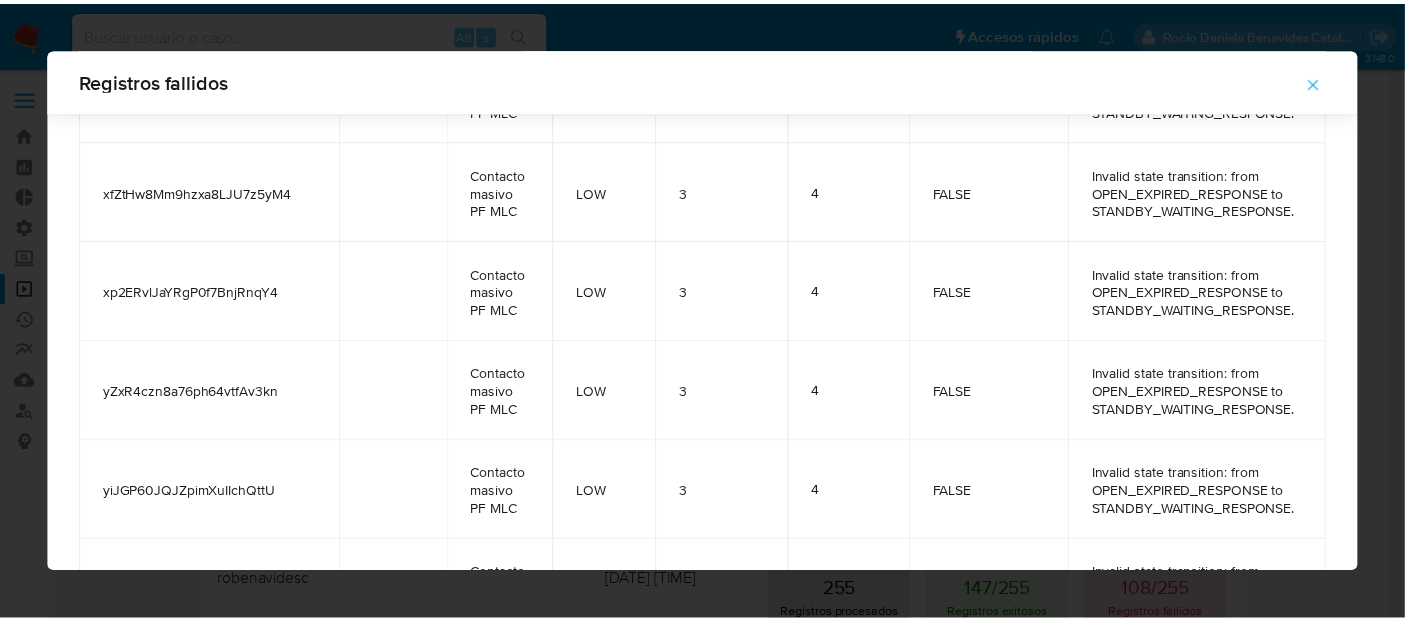 scroll, scrollTop: 14534, scrollLeft: 0, axis: vertical 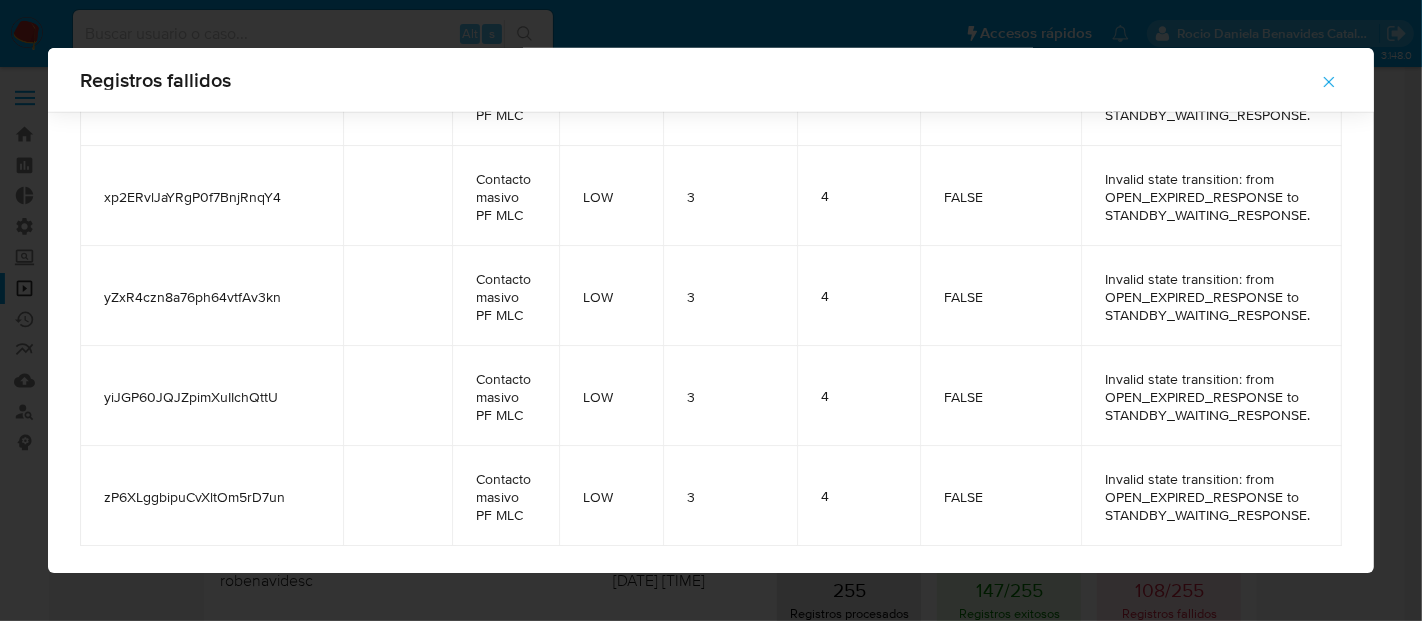 click 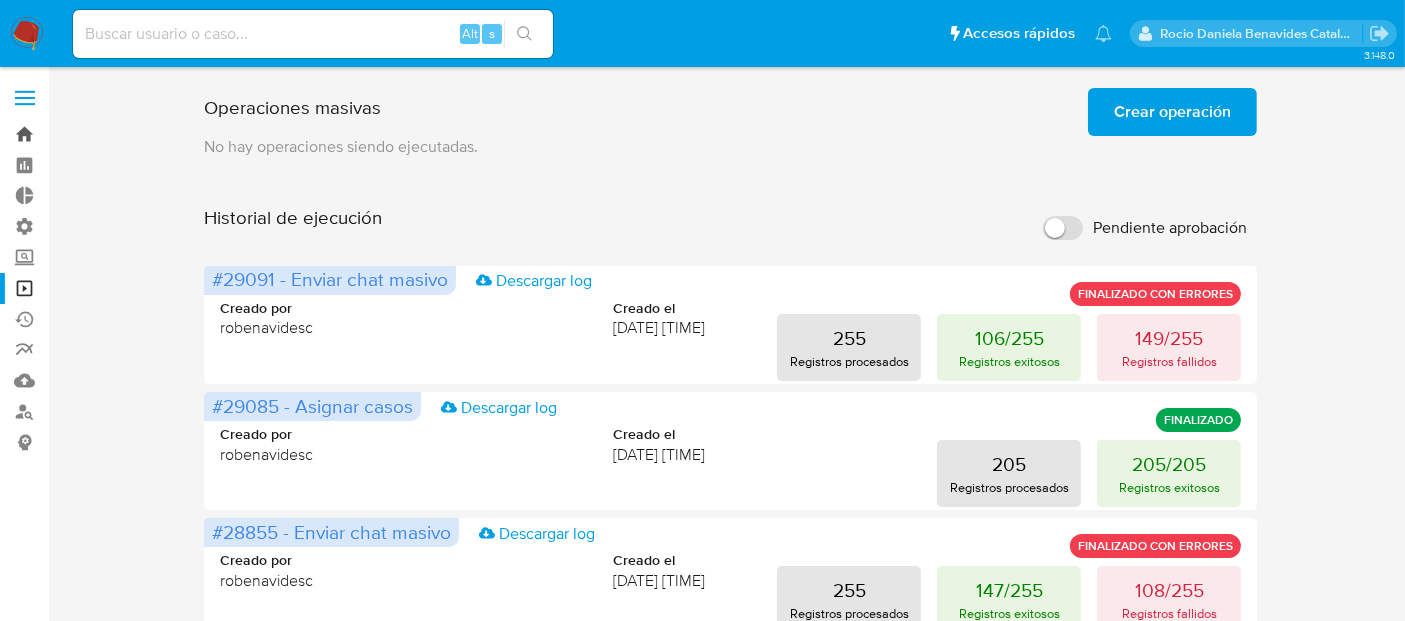 click on "Bandeja" at bounding box center (119, 134) 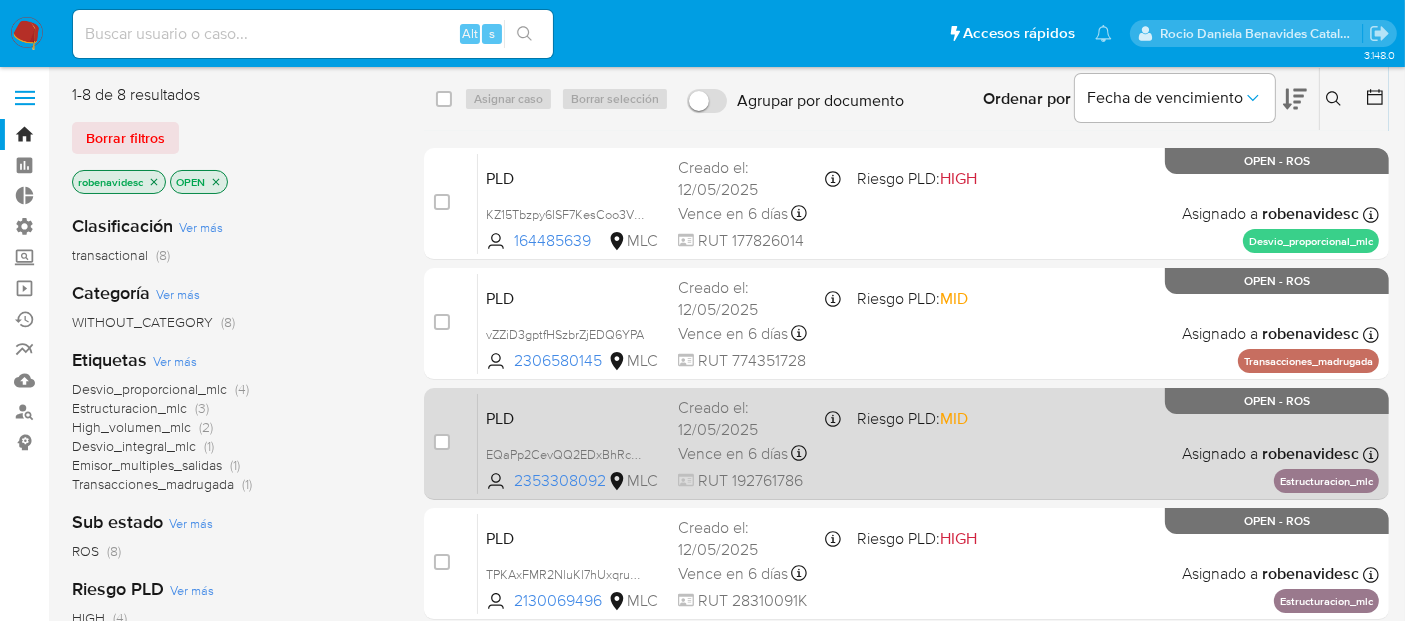 scroll, scrollTop: 562, scrollLeft: 0, axis: vertical 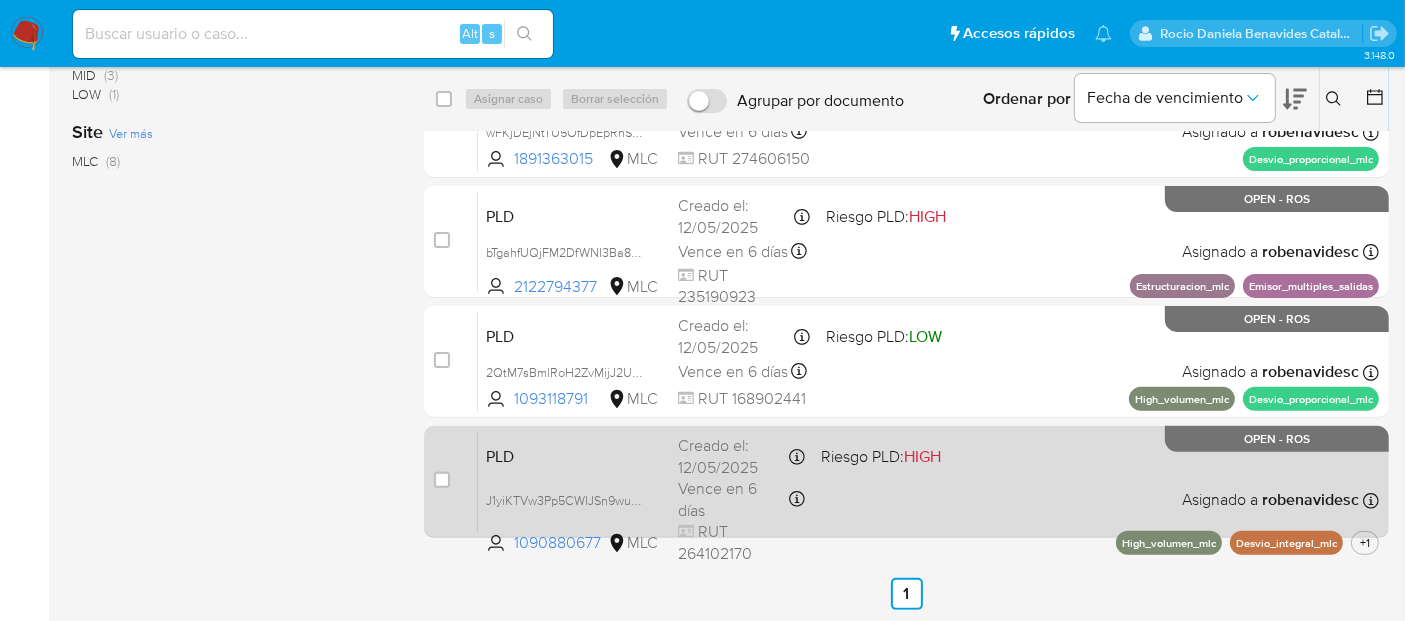 click on "PLD" at bounding box center [574, 455] 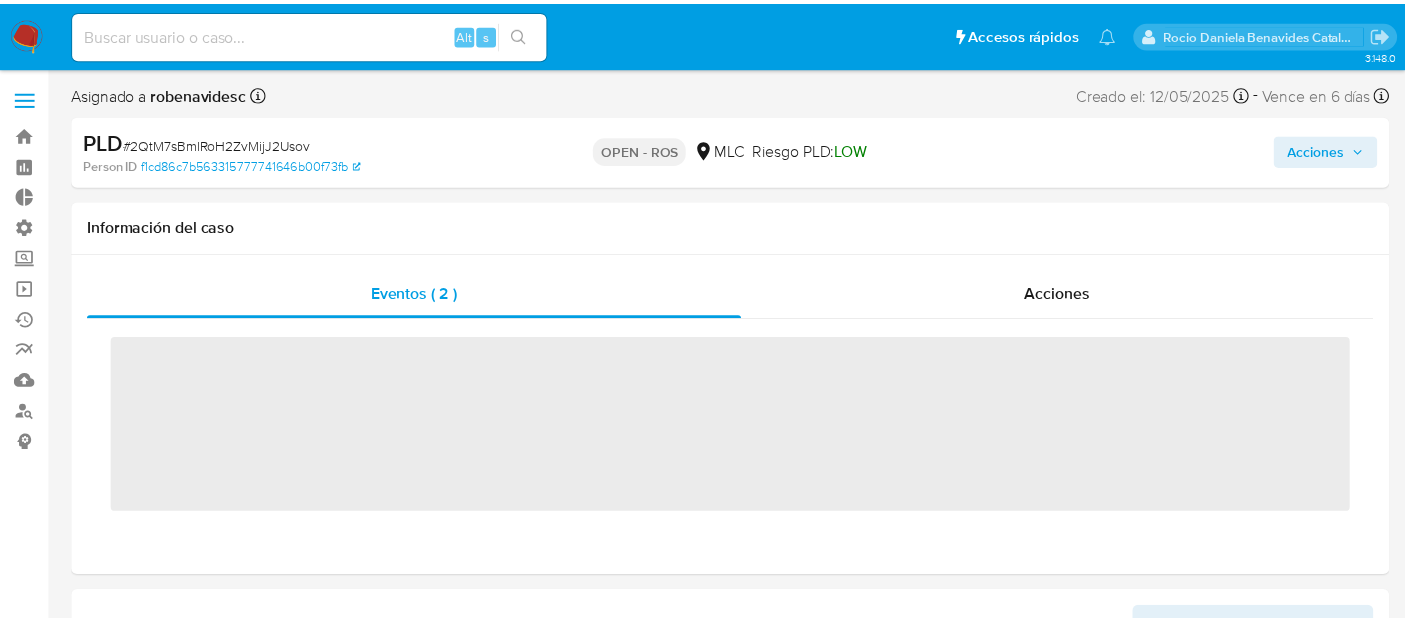 scroll, scrollTop: 0, scrollLeft: 0, axis: both 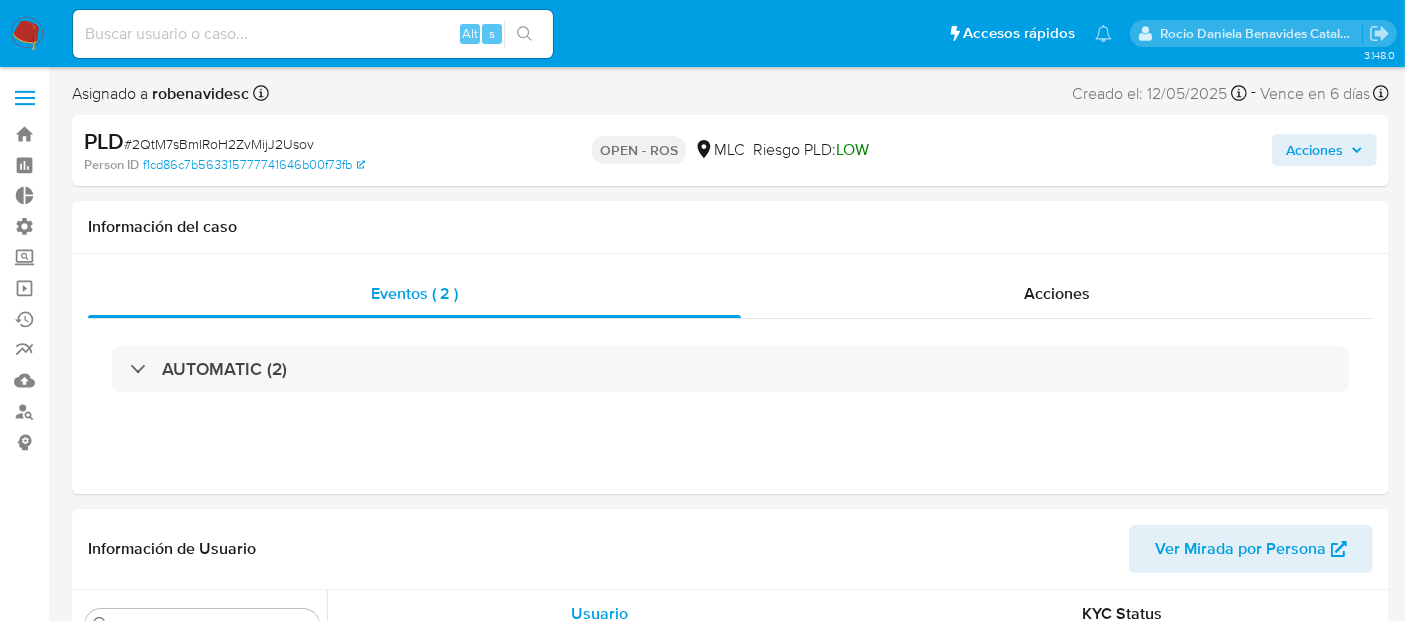 select on "10" 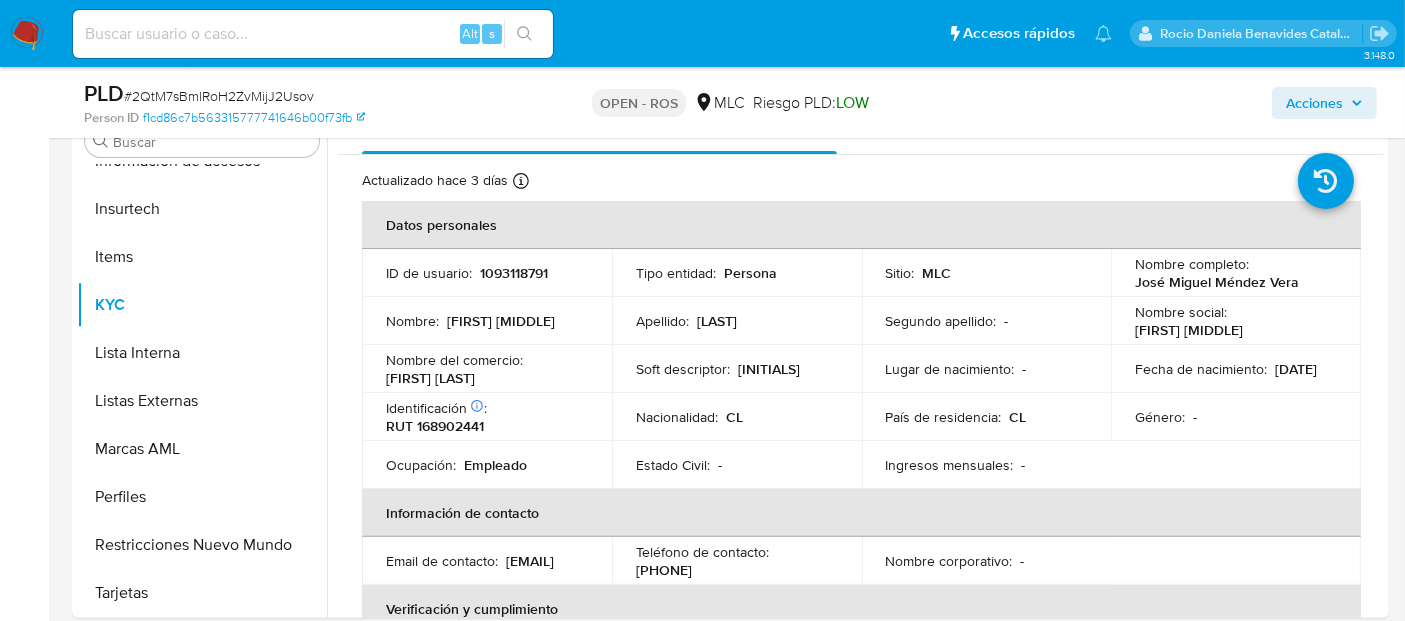 scroll, scrollTop: 404, scrollLeft: 0, axis: vertical 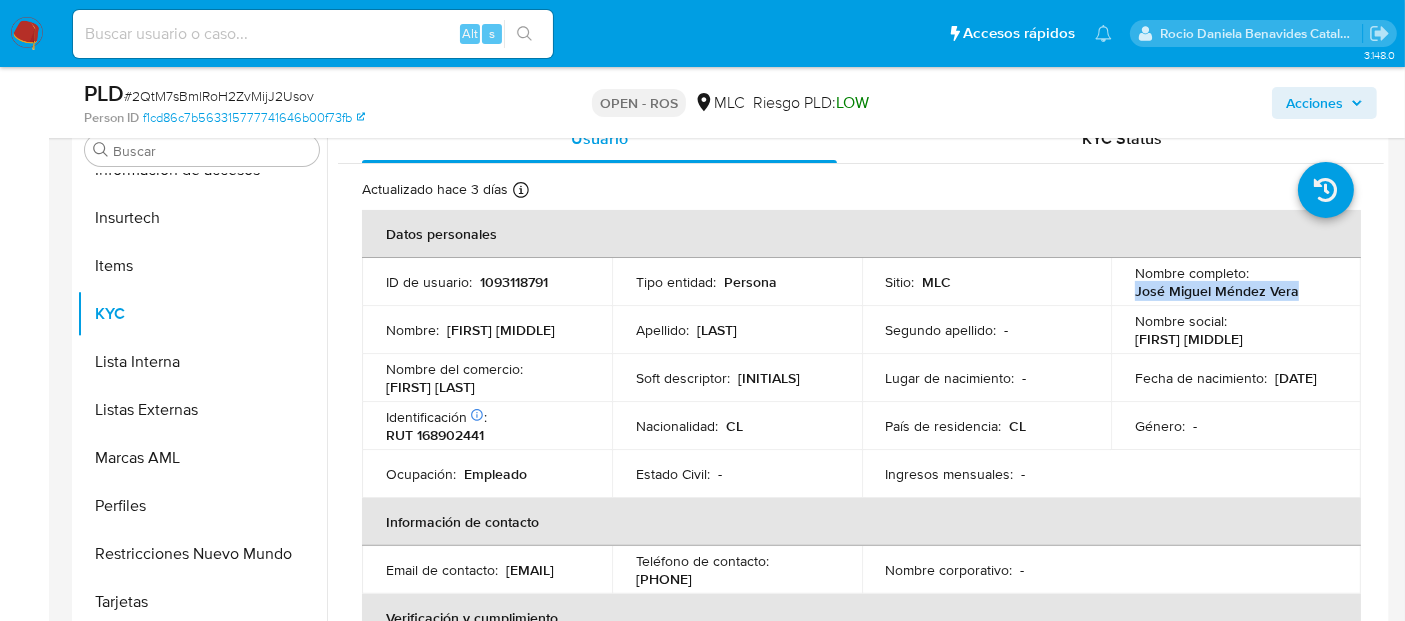 drag, startPoint x: 1320, startPoint y: 288, endPoint x: 1125, endPoint y: 292, distance: 195.04102 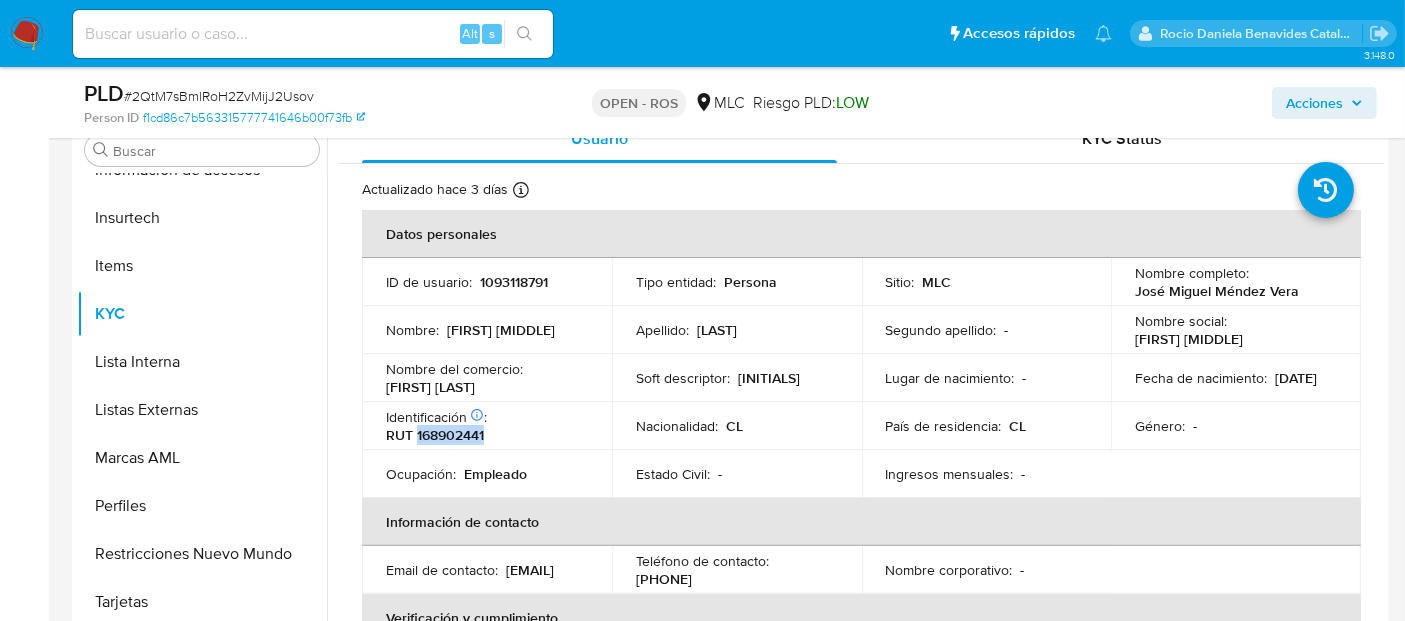 drag, startPoint x: 490, startPoint y: 428, endPoint x: 416, endPoint y: 432, distance: 74.10803 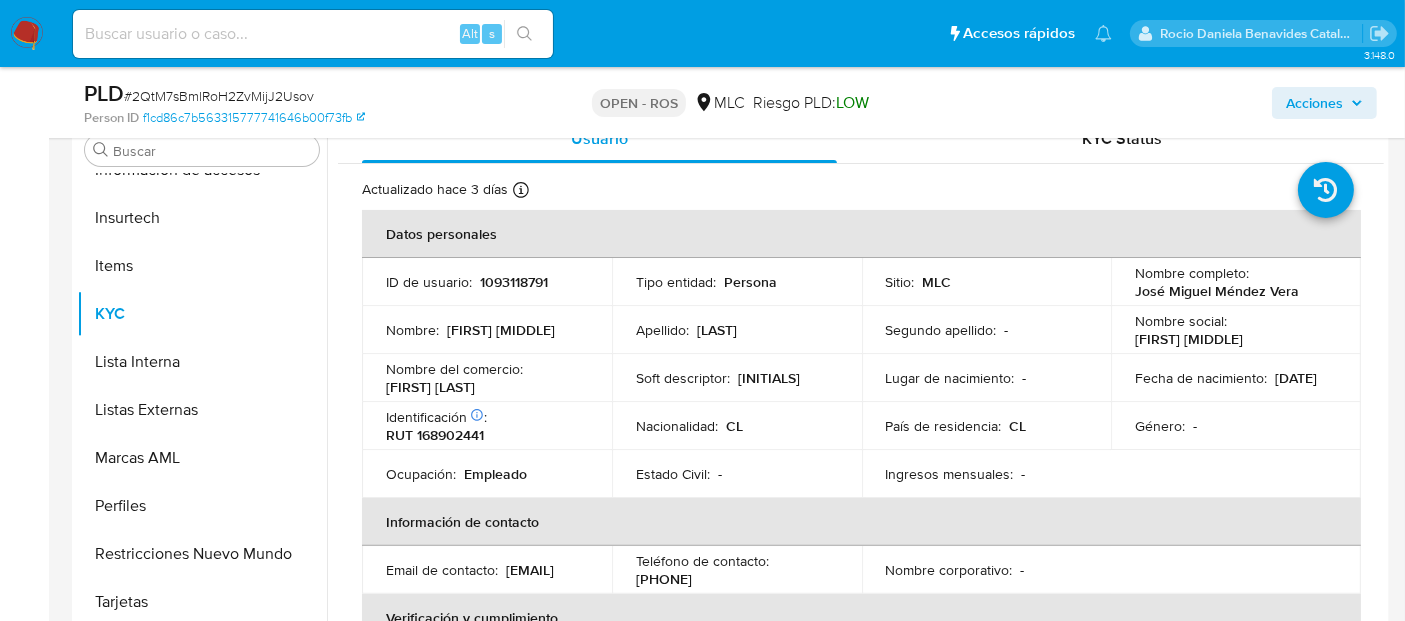 click on "Identificación   Nº de serie: 519254840 :    RUT 168902441" at bounding box center [487, 426] 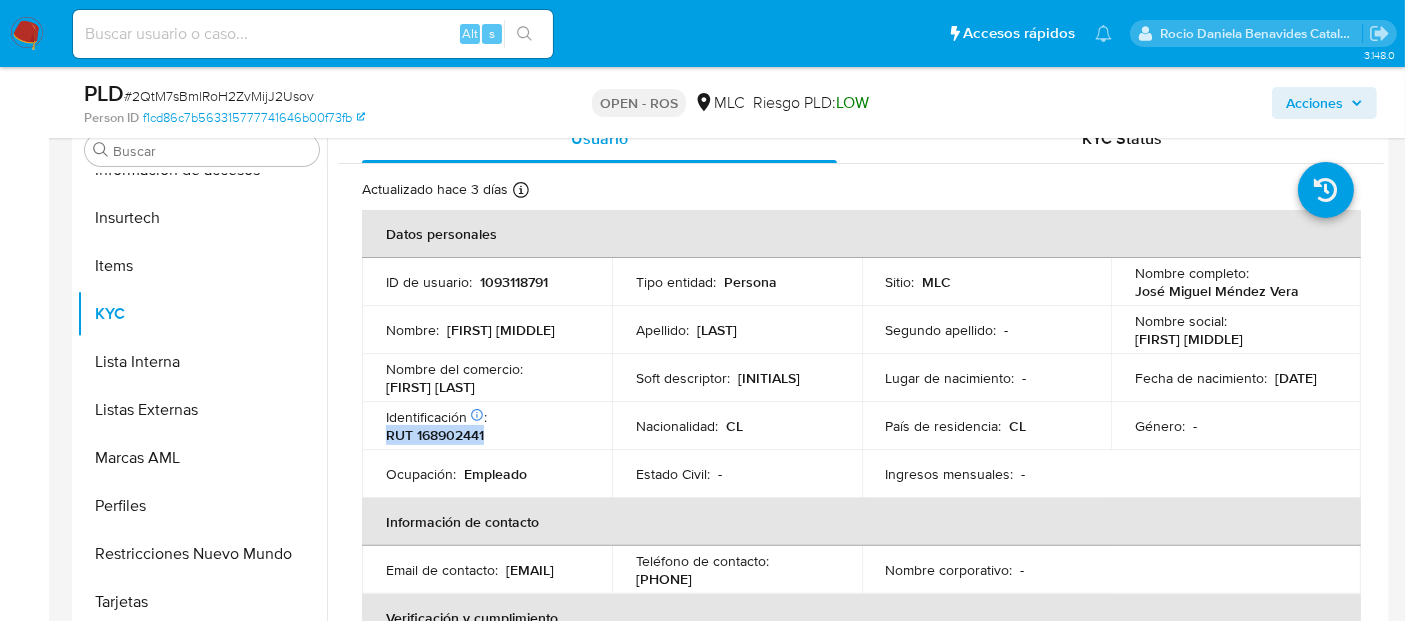 drag, startPoint x: 485, startPoint y: 436, endPoint x: 385, endPoint y: 438, distance: 100.02 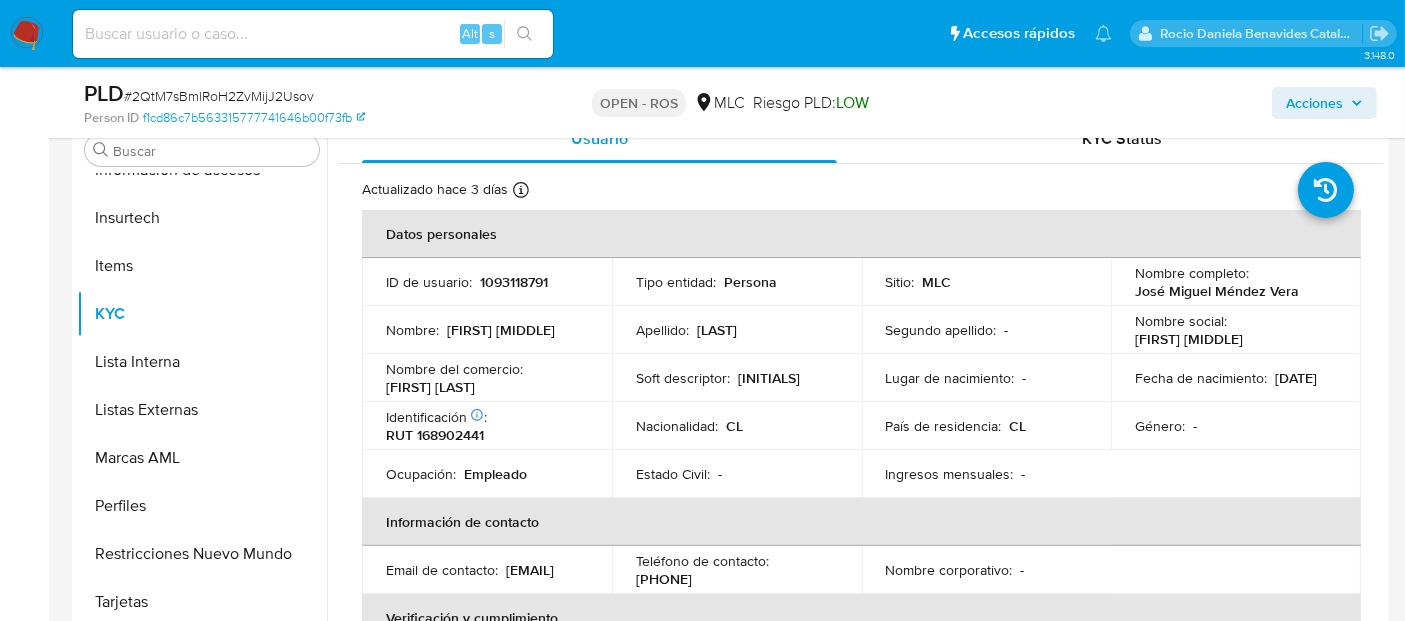 click on "Nacionalidad :    CL" at bounding box center [737, 426] 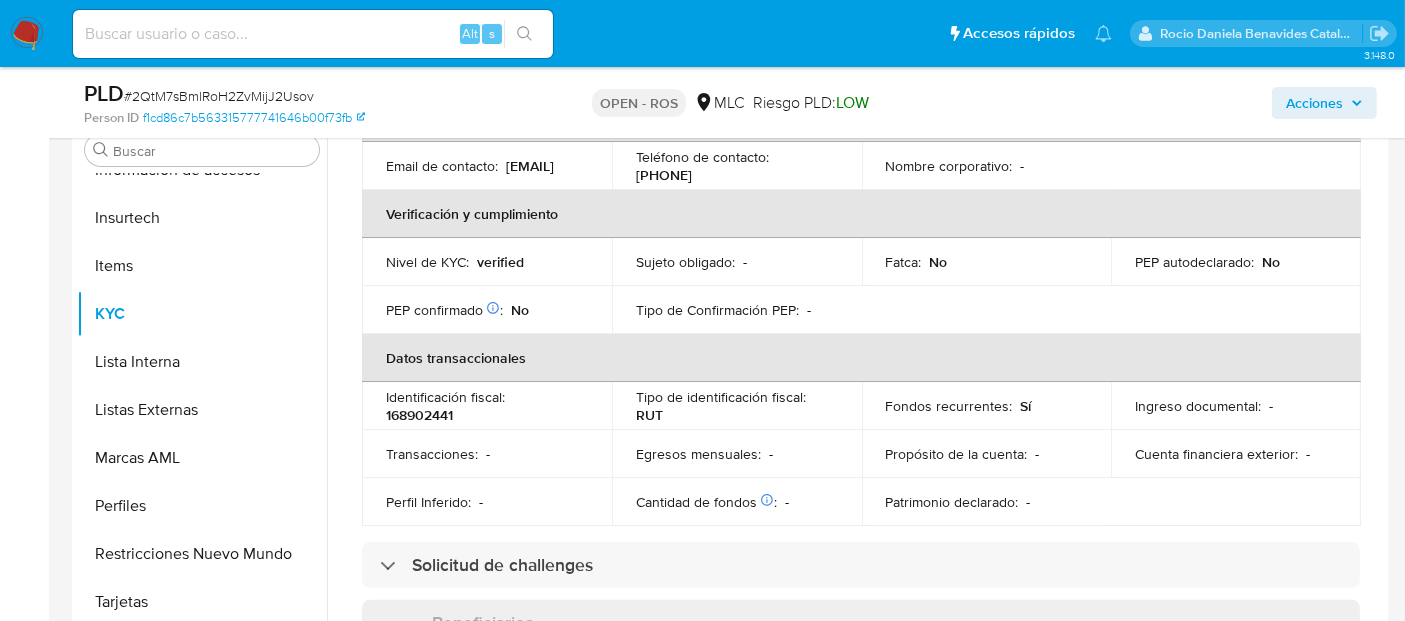 scroll, scrollTop: 405, scrollLeft: 0, axis: vertical 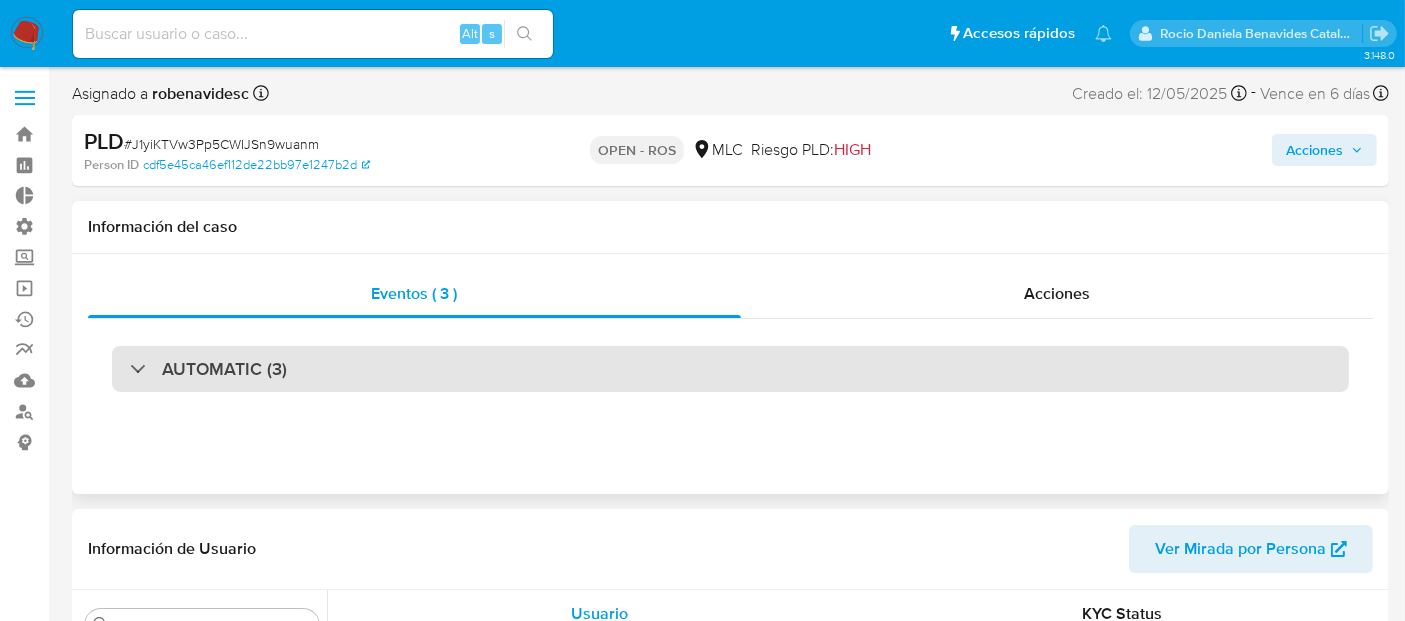 click on "AUTOMATIC (3)" at bounding box center [730, 369] 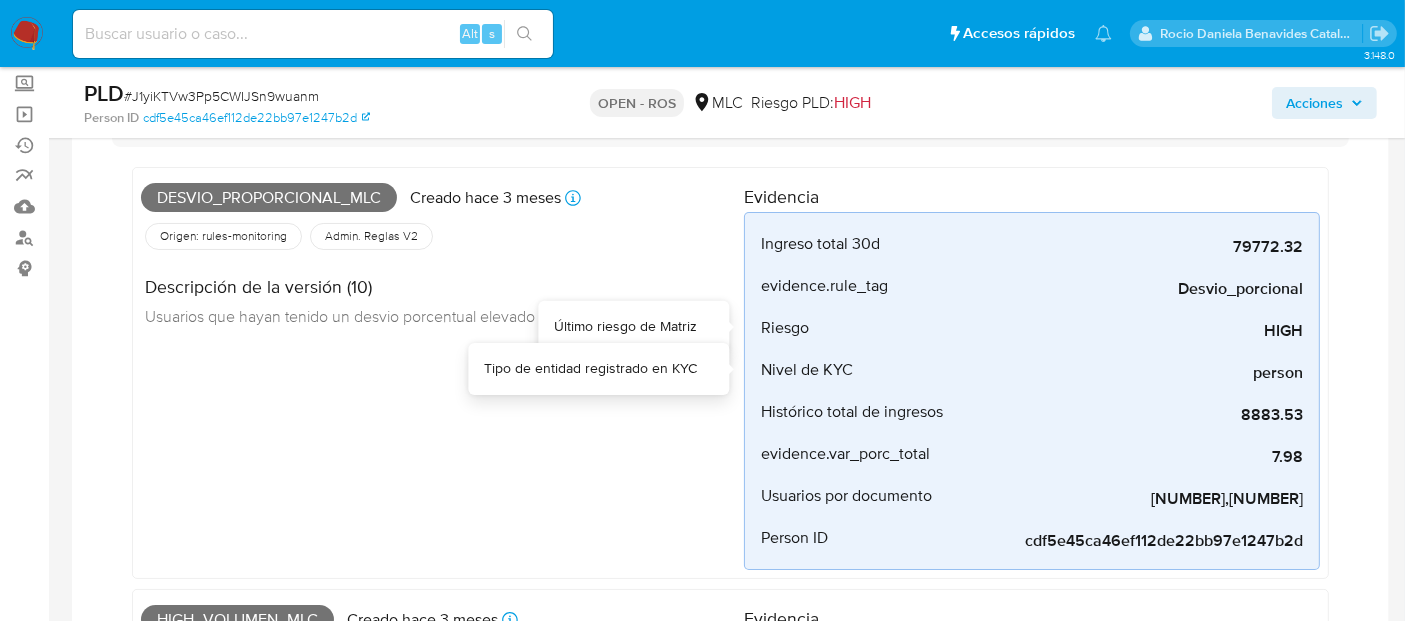 select on "10" 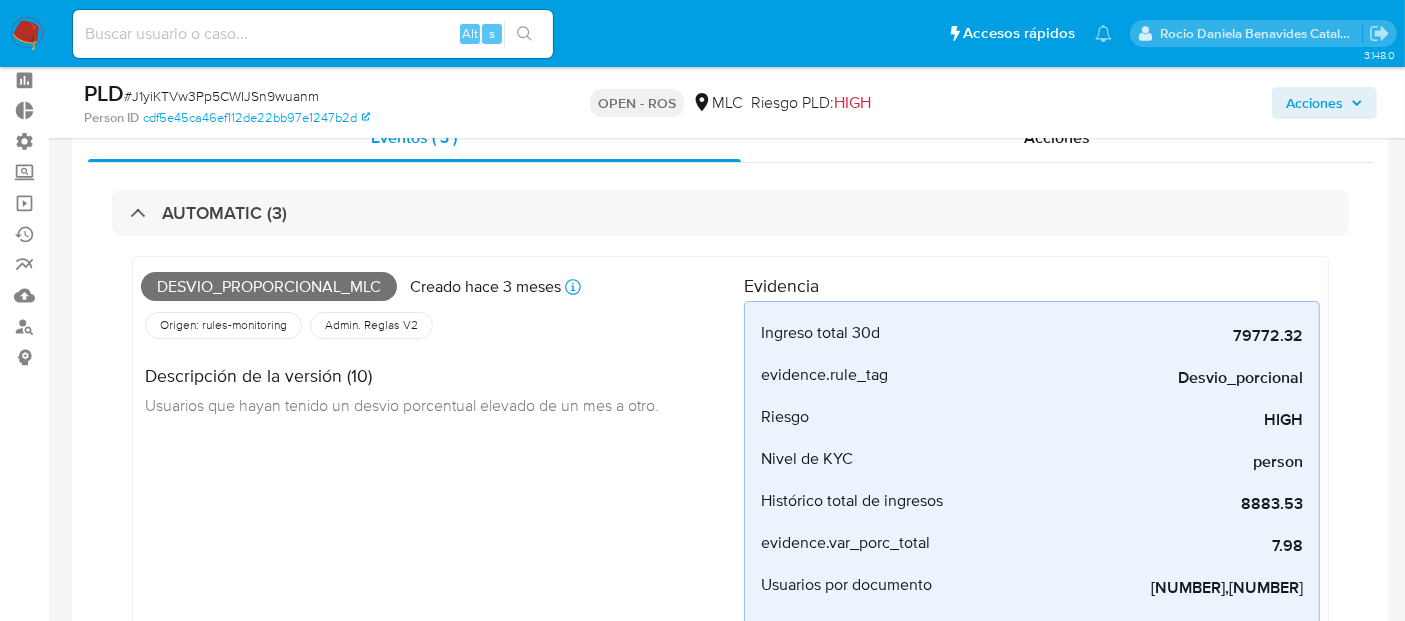 scroll, scrollTop: 0, scrollLeft: 0, axis: both 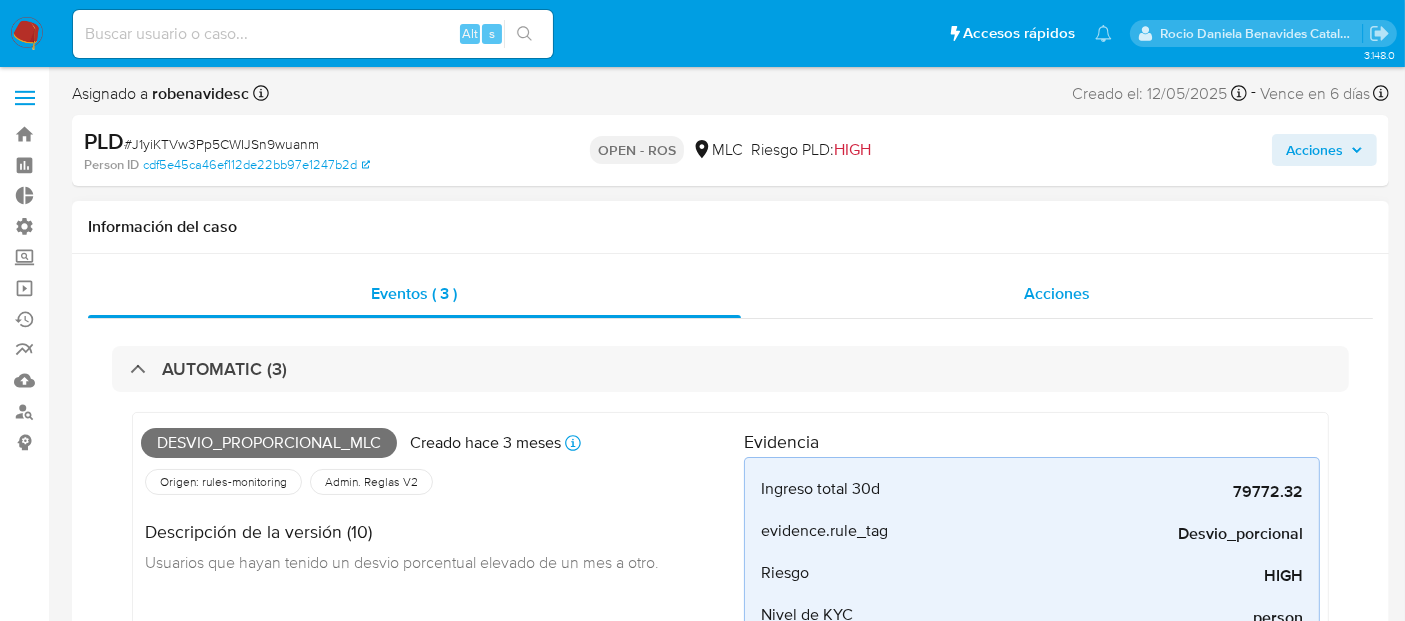 click on "Acciones" at bounding box center (1057, 293) 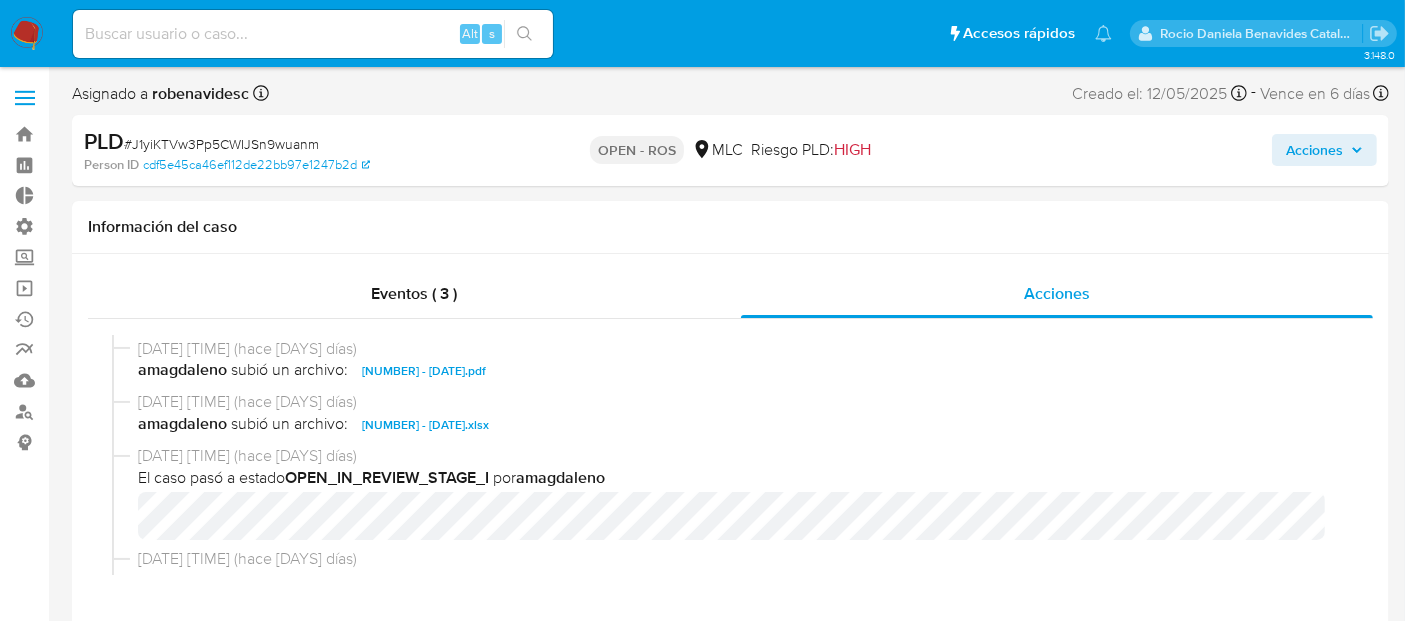 scroll, scrollTop: 700, scrollLeft: 0, axis: vertical 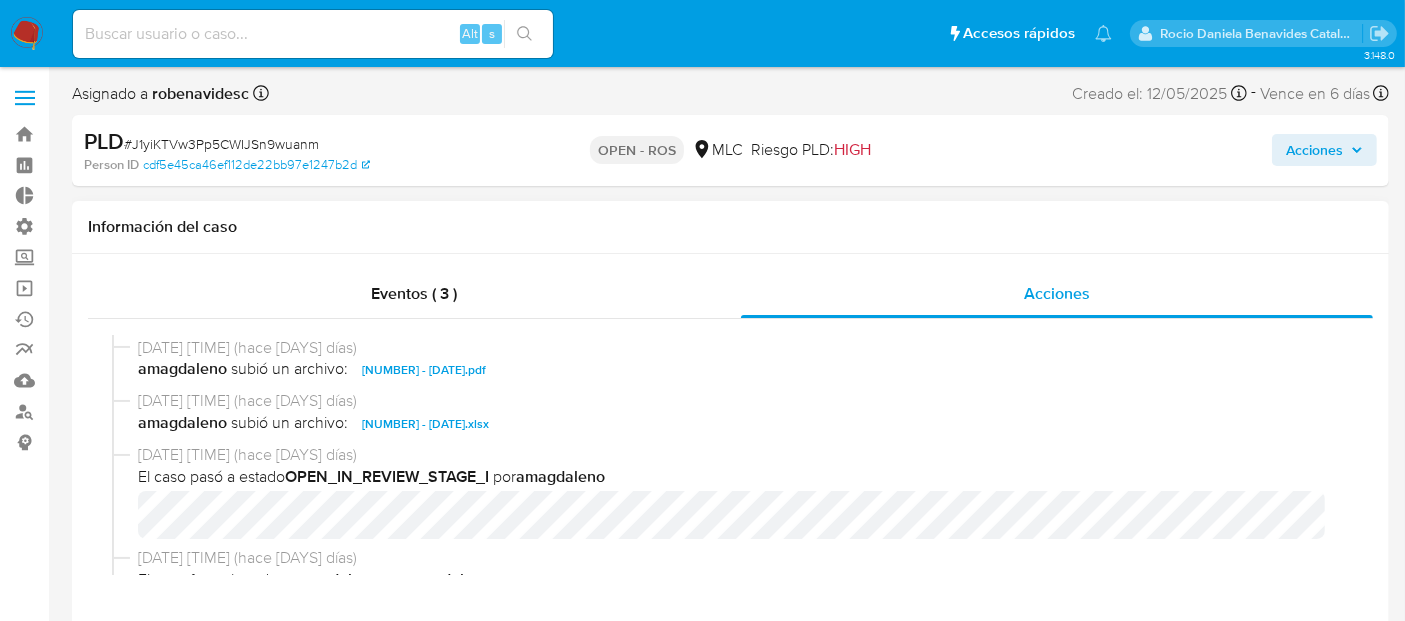 click on "[NUMBER] - [DATE].pdf" at bounding box center [424, 370] 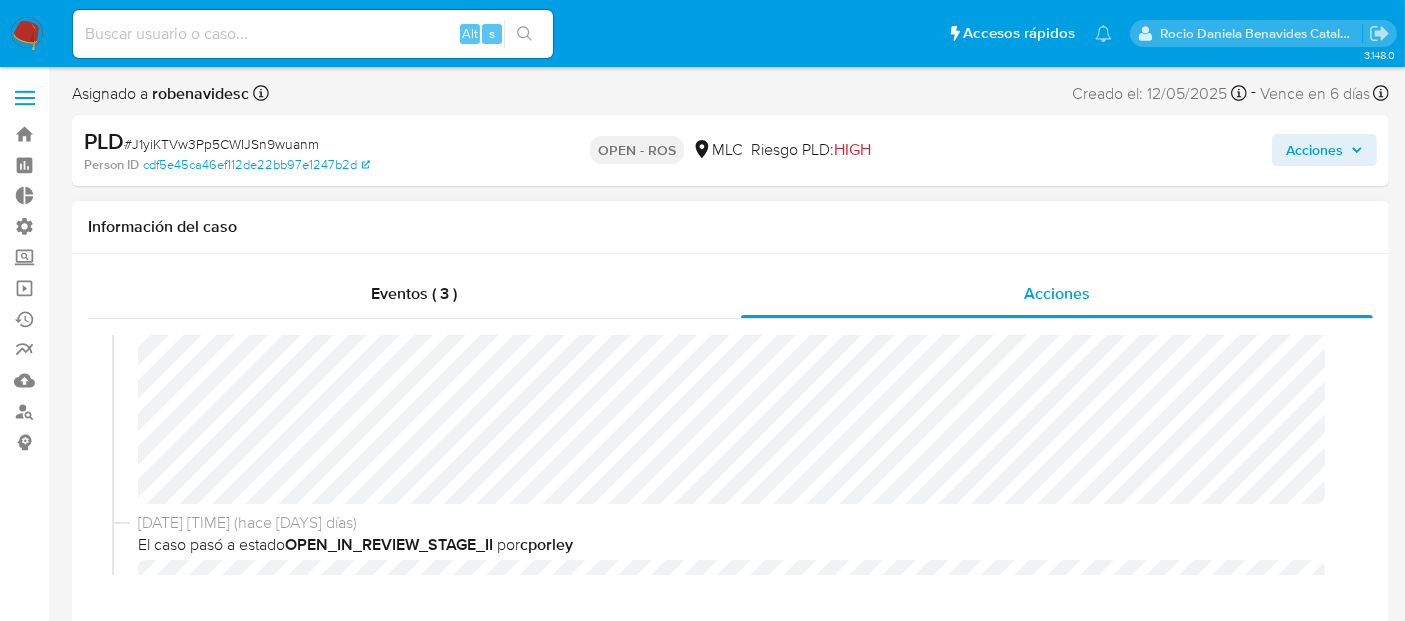 scroll, scrollTop: 263, scrollLeft: 0, axis: vertical 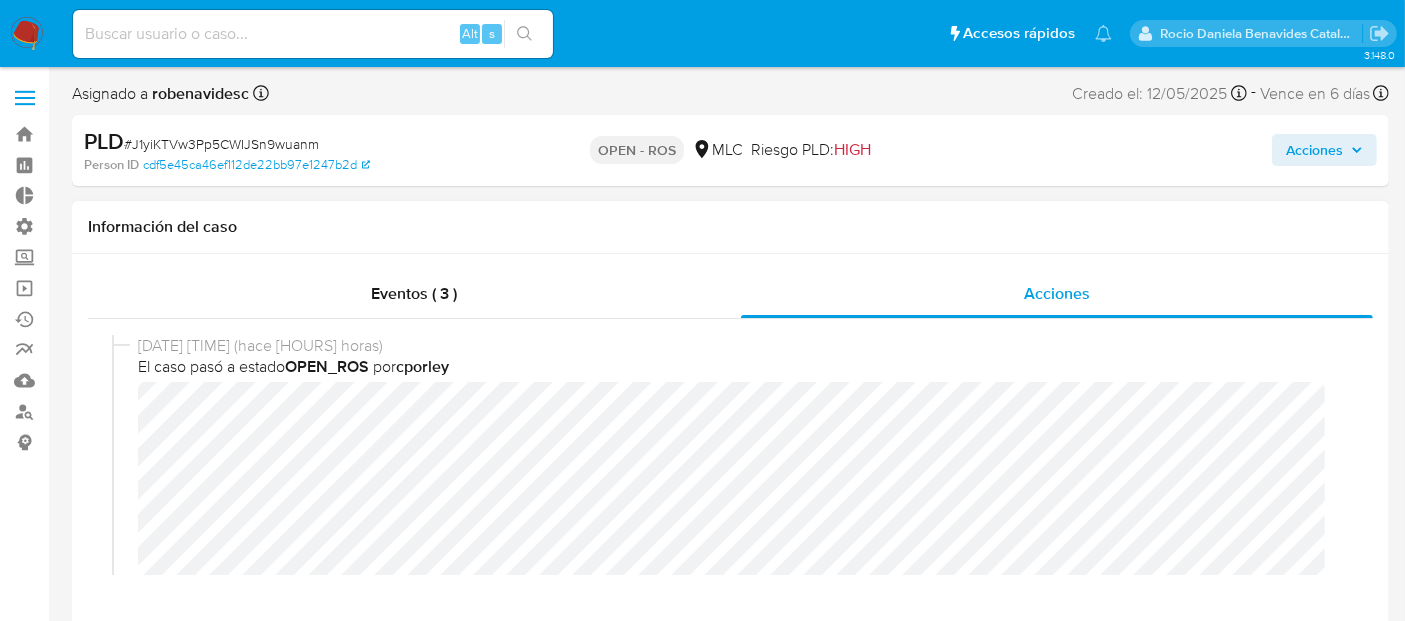 click on "[DATE] [TIME] (hace [HOURS] horas) El caso pasó a estado  OPEN_ROS      por  [USERNAME]" at bounding box center (730, 557) 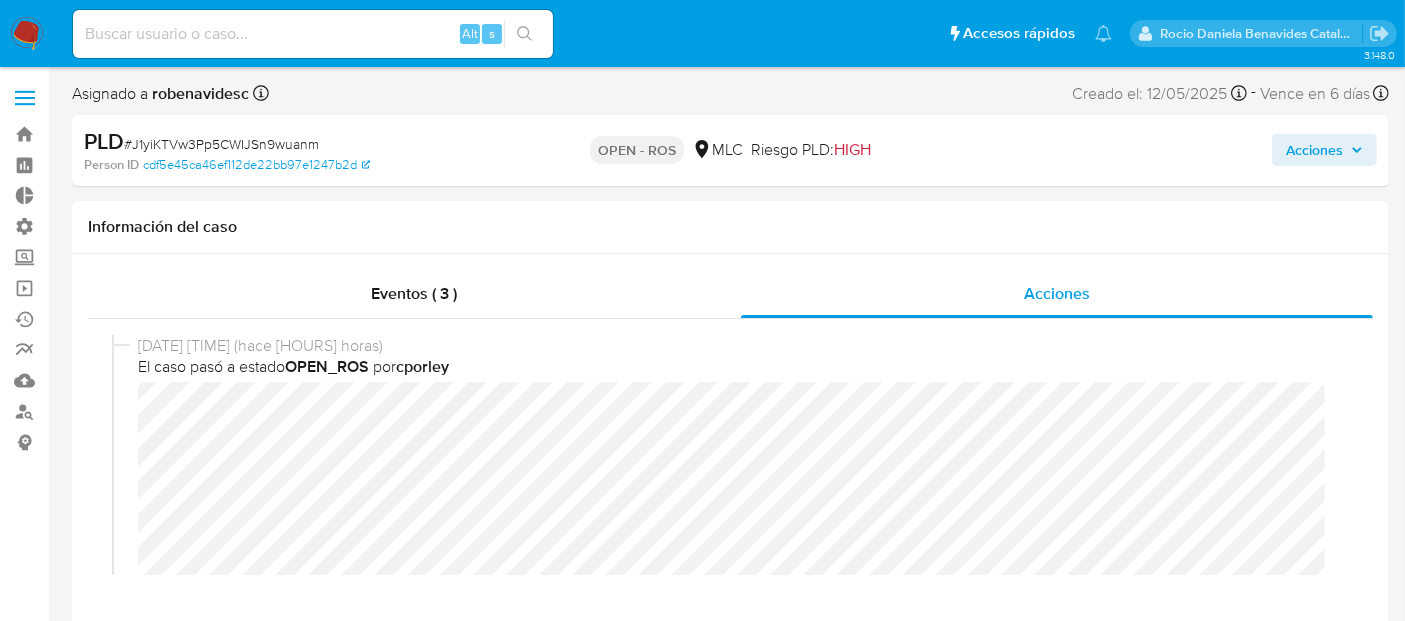 scroll, scrollTop: 0, scrollLeft: 0, axis: both 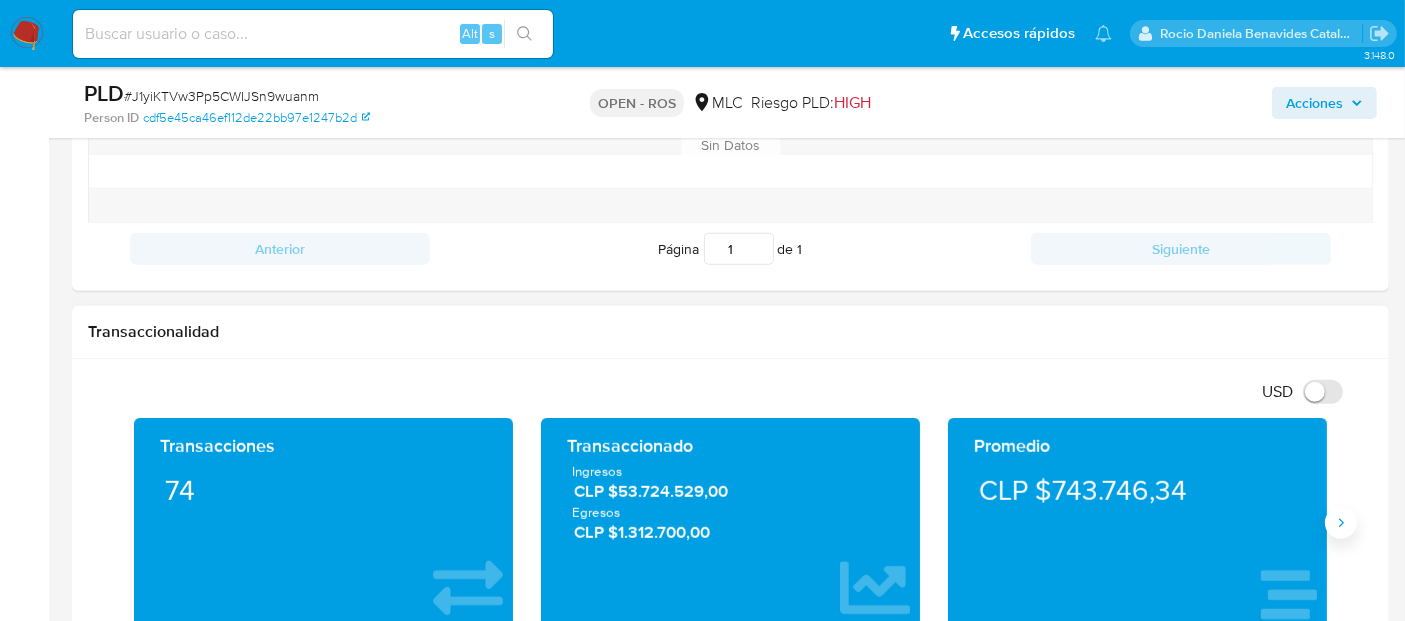 click 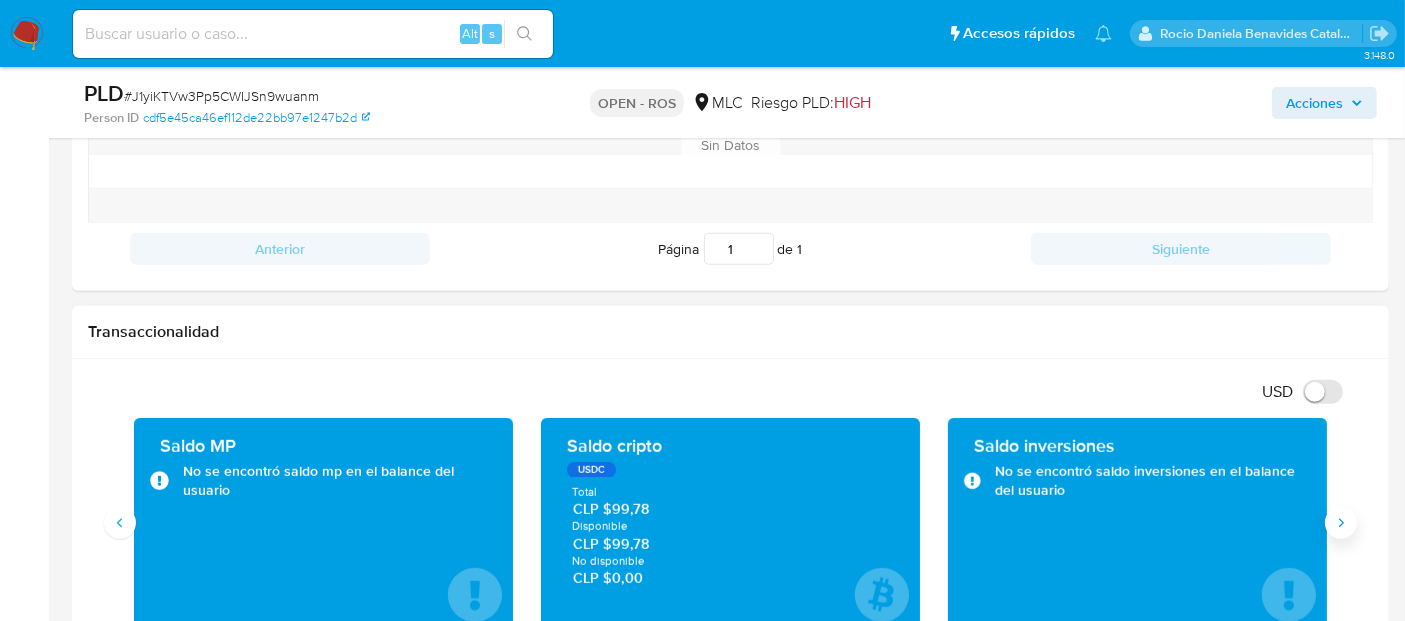 click 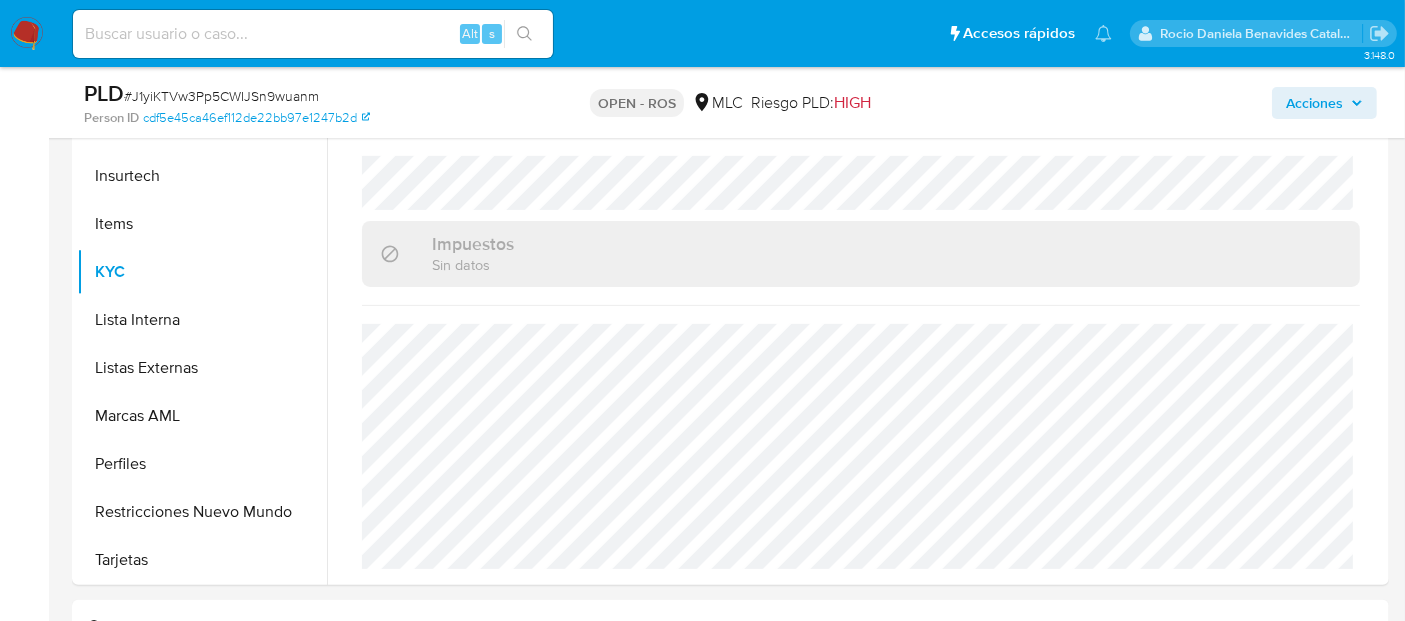 scroll, scrollTop: 577, scrollLeft: 0, axis: vertical 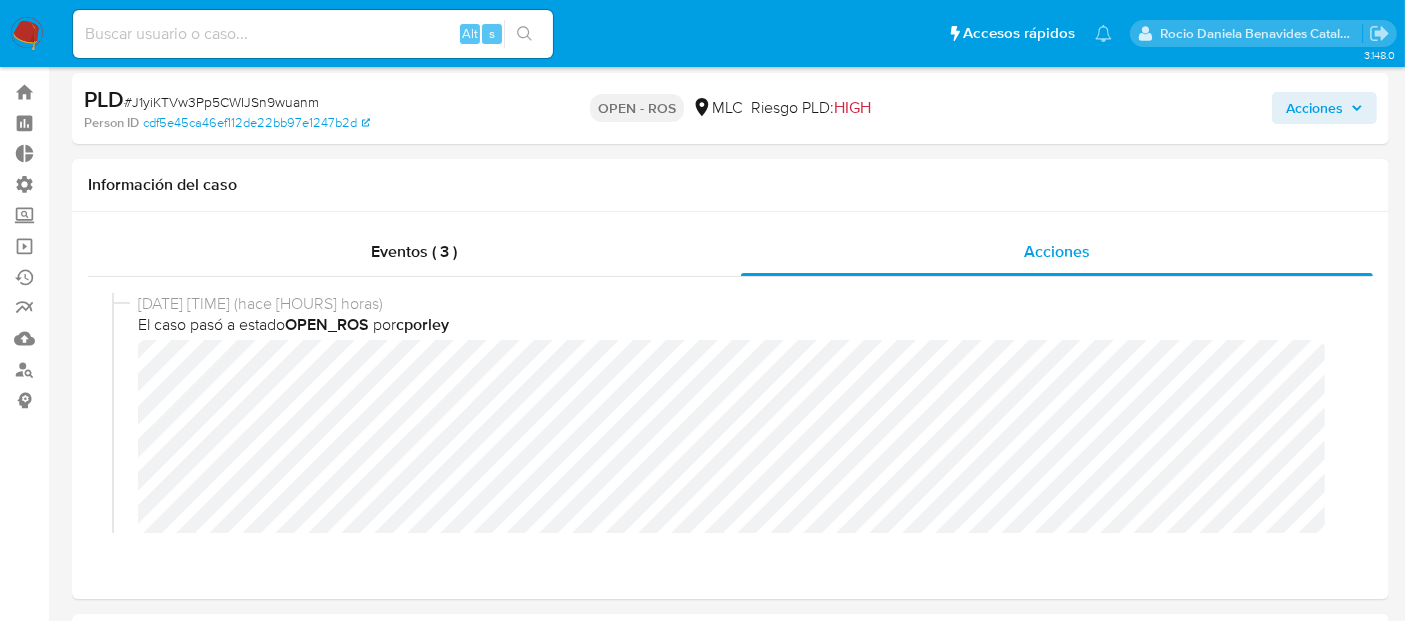 click on "Acciones" at bounding box center (1314, 108) 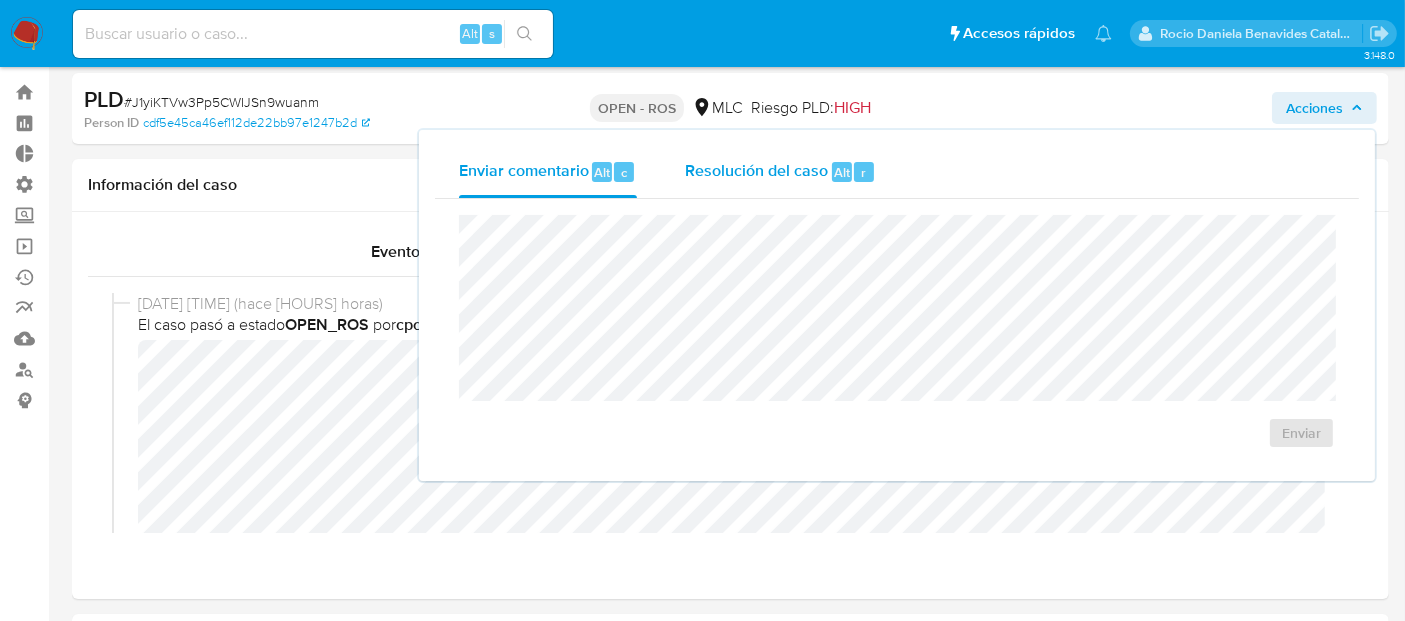 click on "Resolución del caso Alt r" at bounding box center (780, 172) 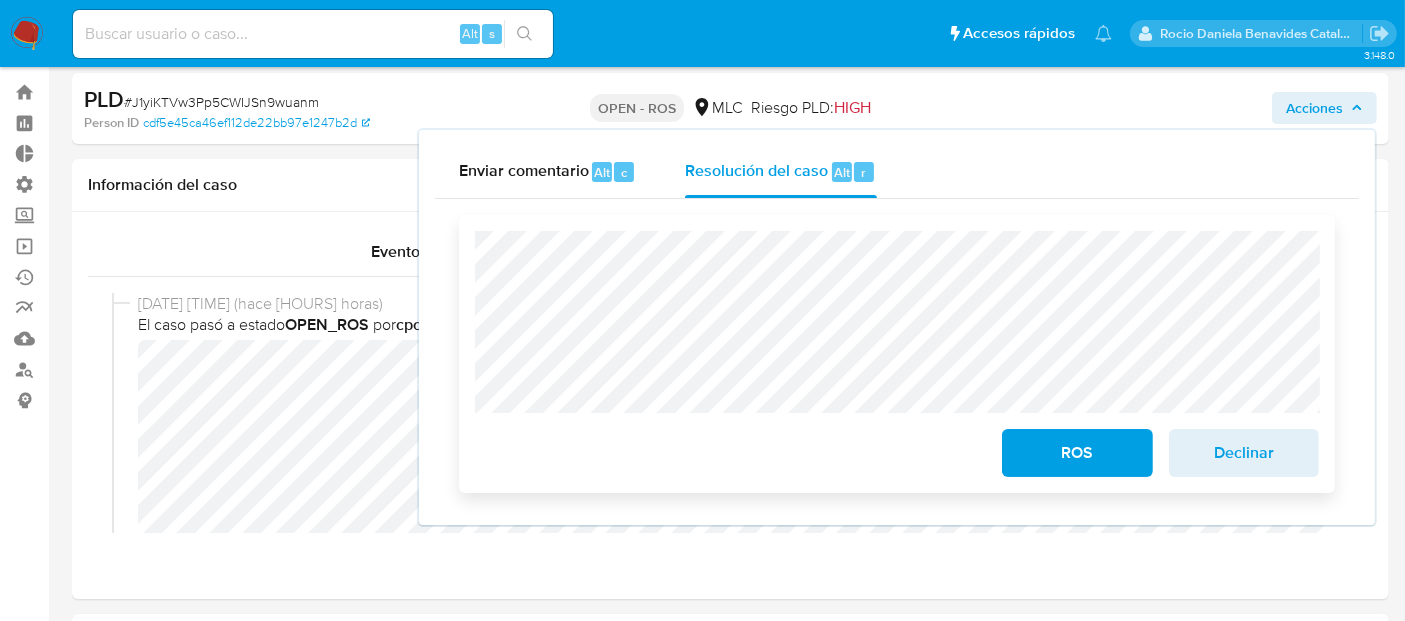 click on "Declinar" at bounding box center (1244, 453) 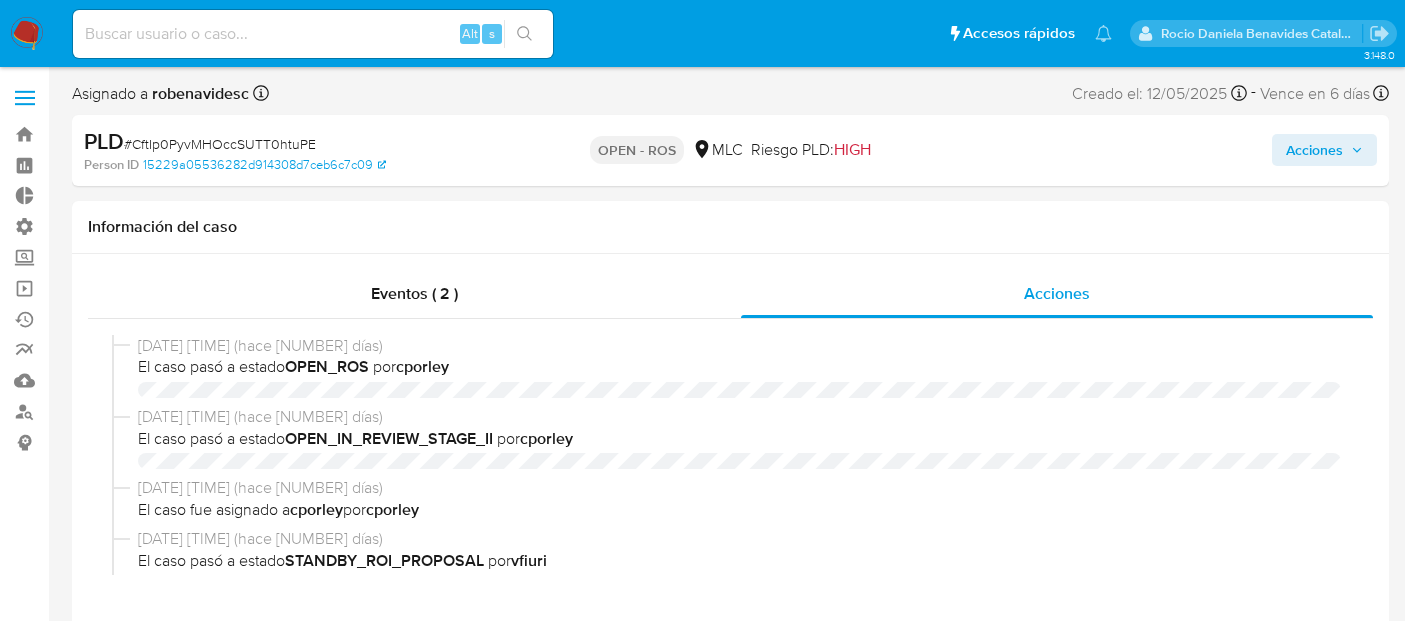 select on "10" 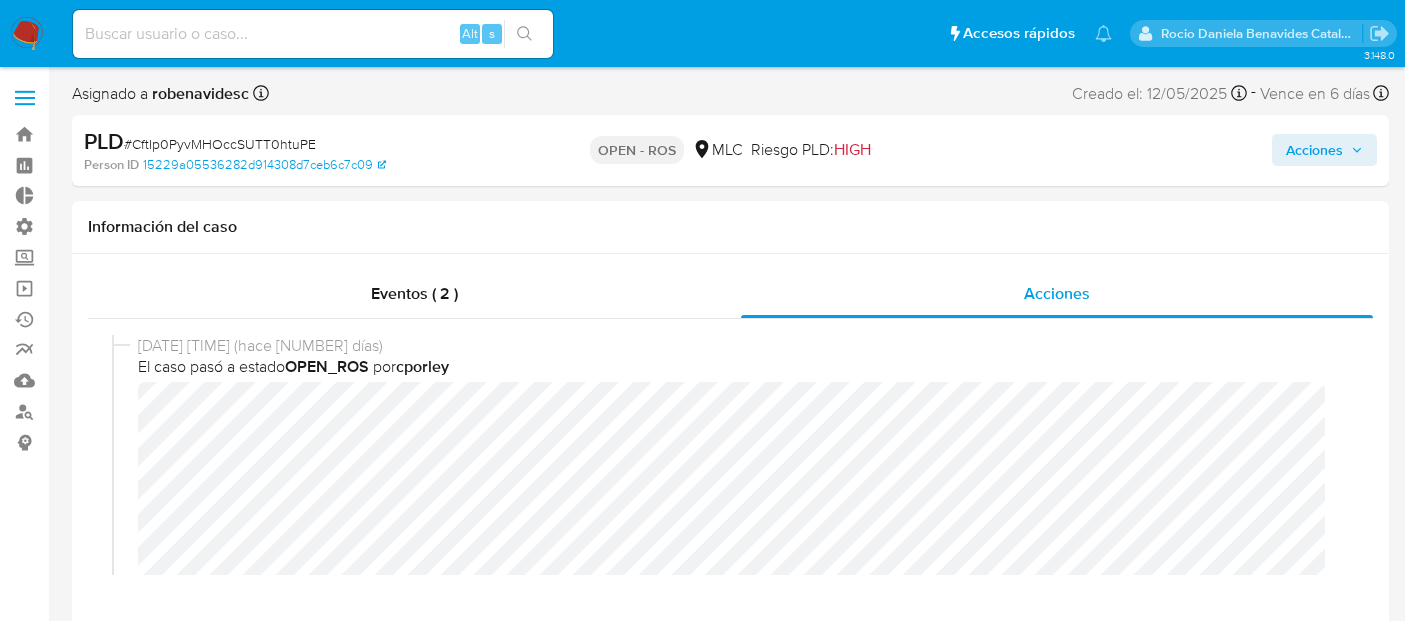 scroll, scrollTop: 0, scrollLeft: 0, axis: both 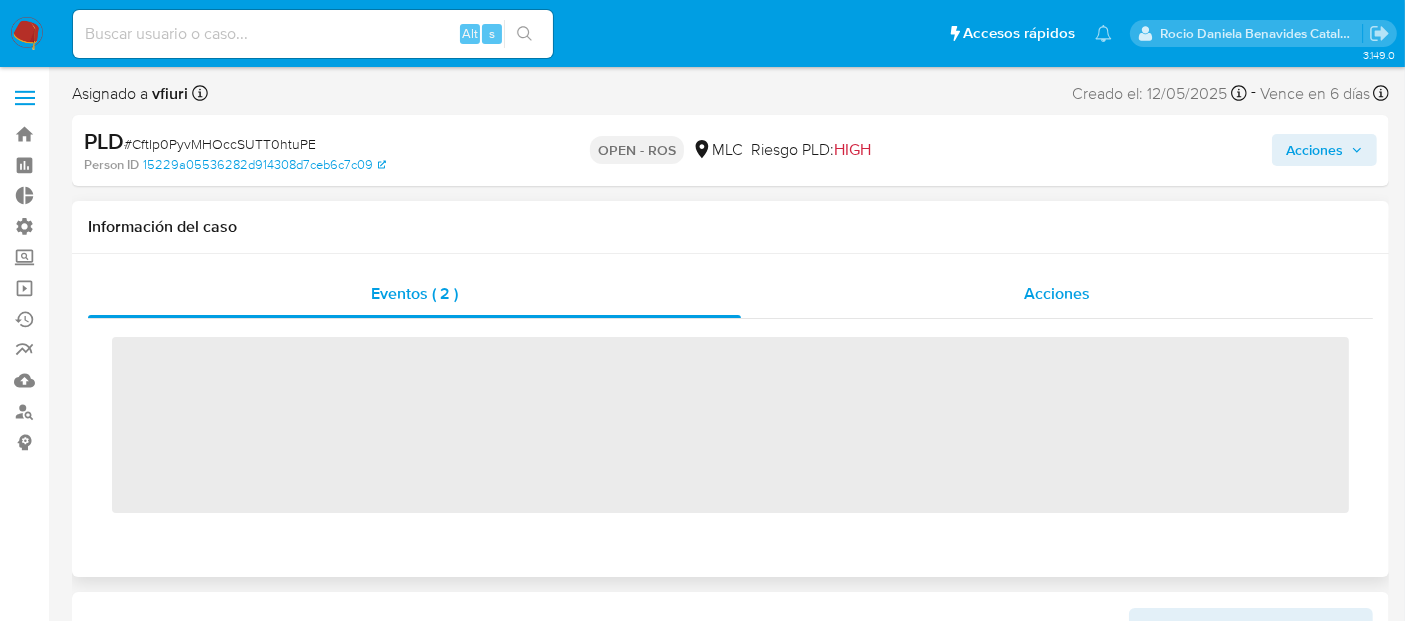 click on "Acciones" at bounding box center (1057, 294) 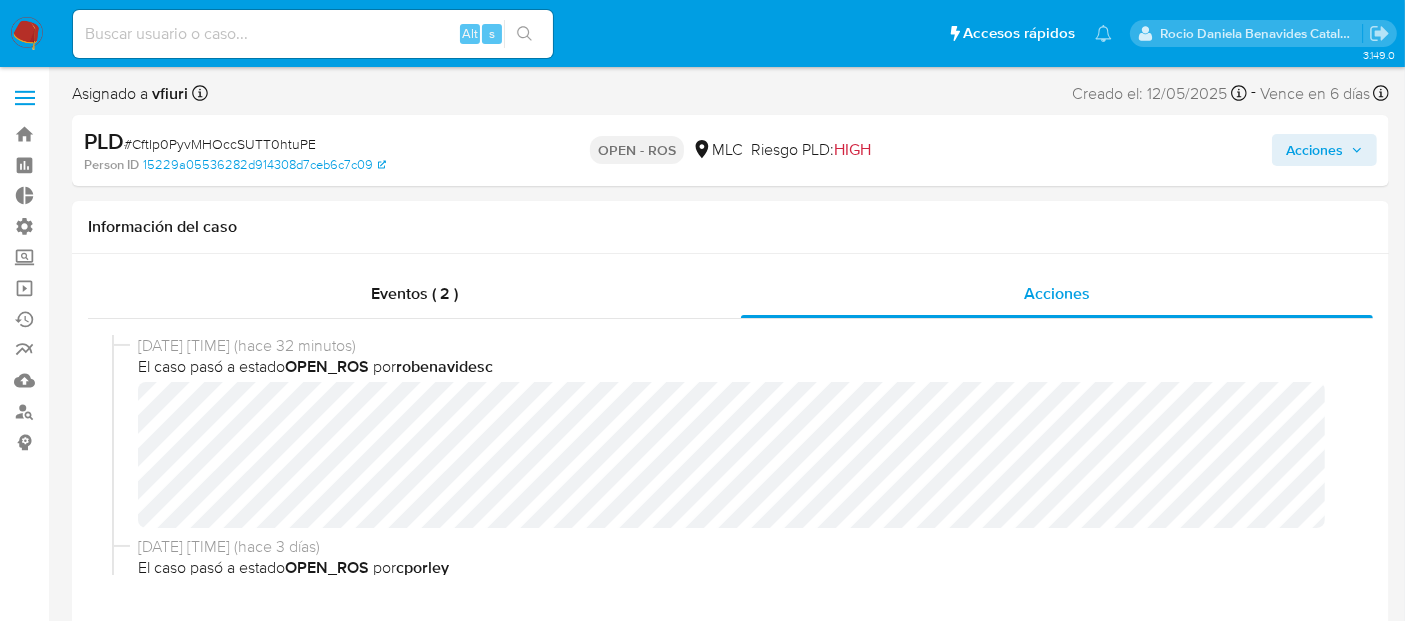 select on "10" 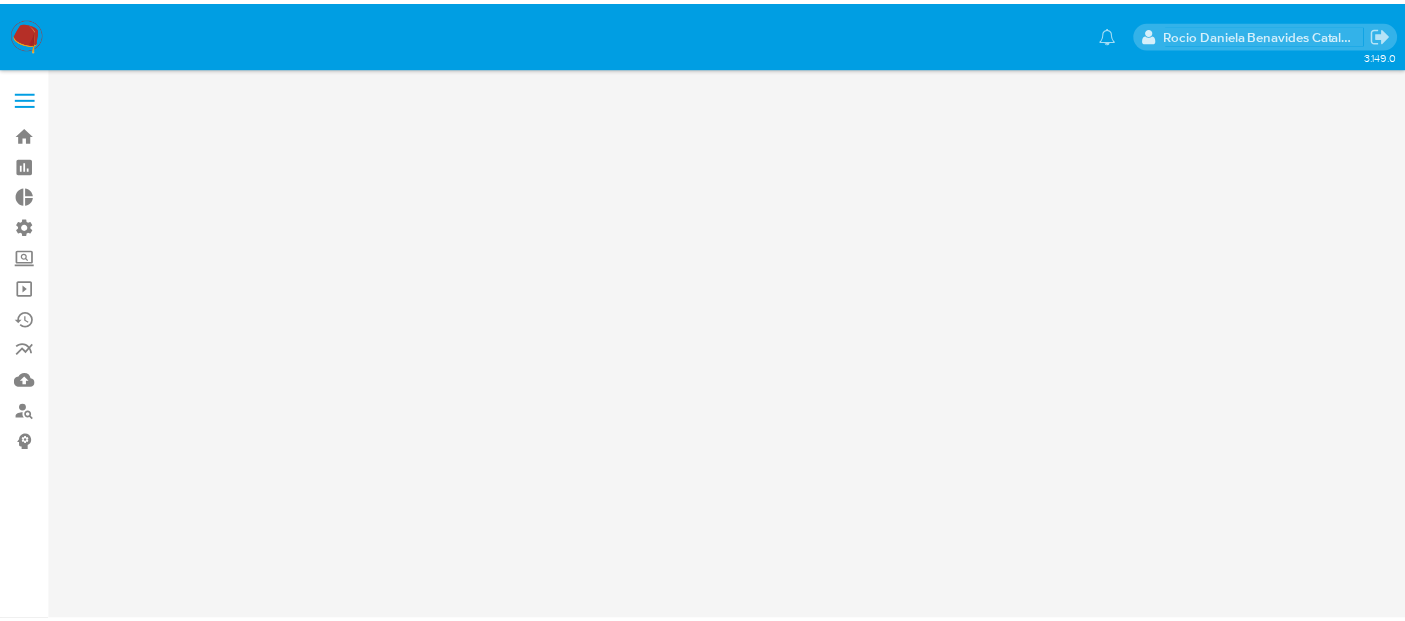 scroll, scrollTop: 0, scrollLeft: 0, axis: both 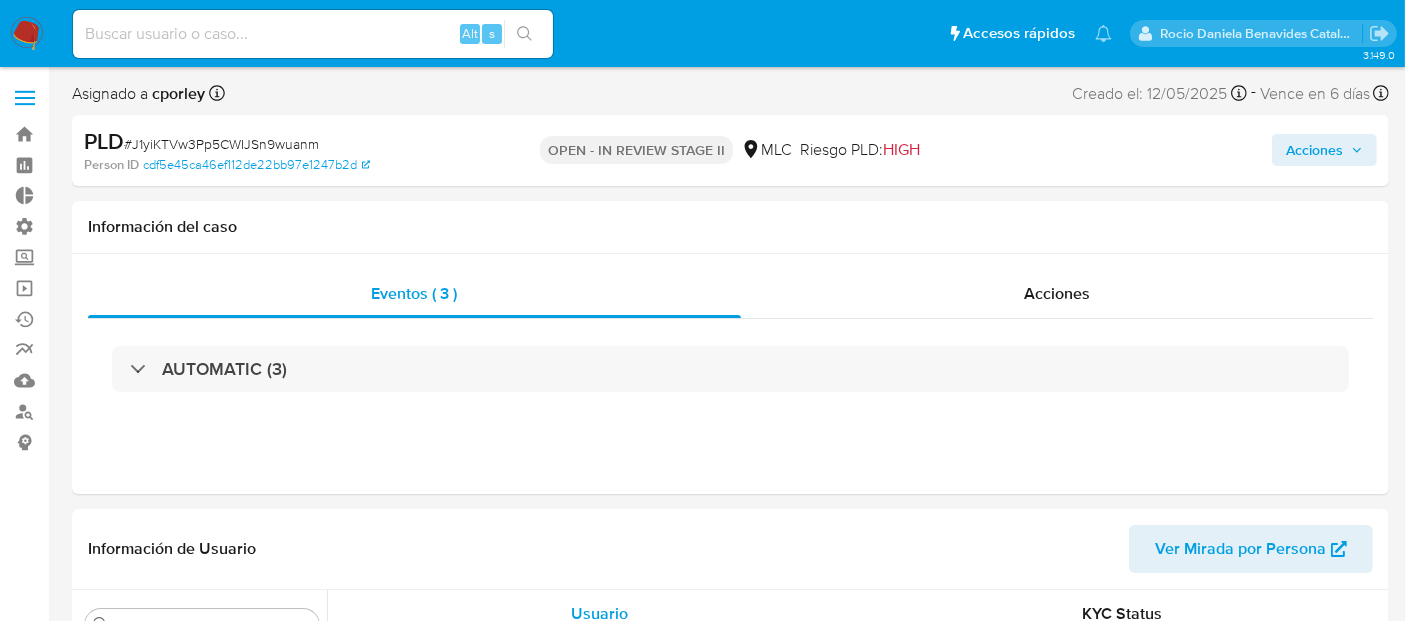 select on "10" 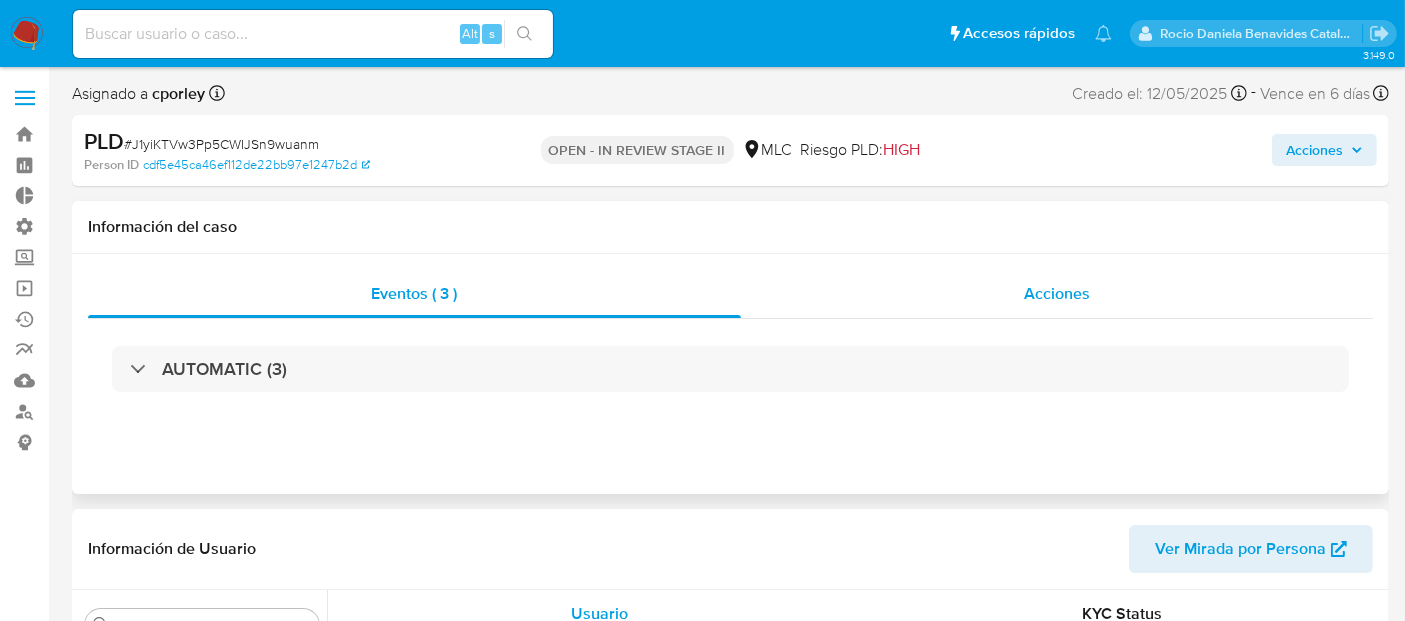 click on "Acciones" at bounding box center (1057, 293) 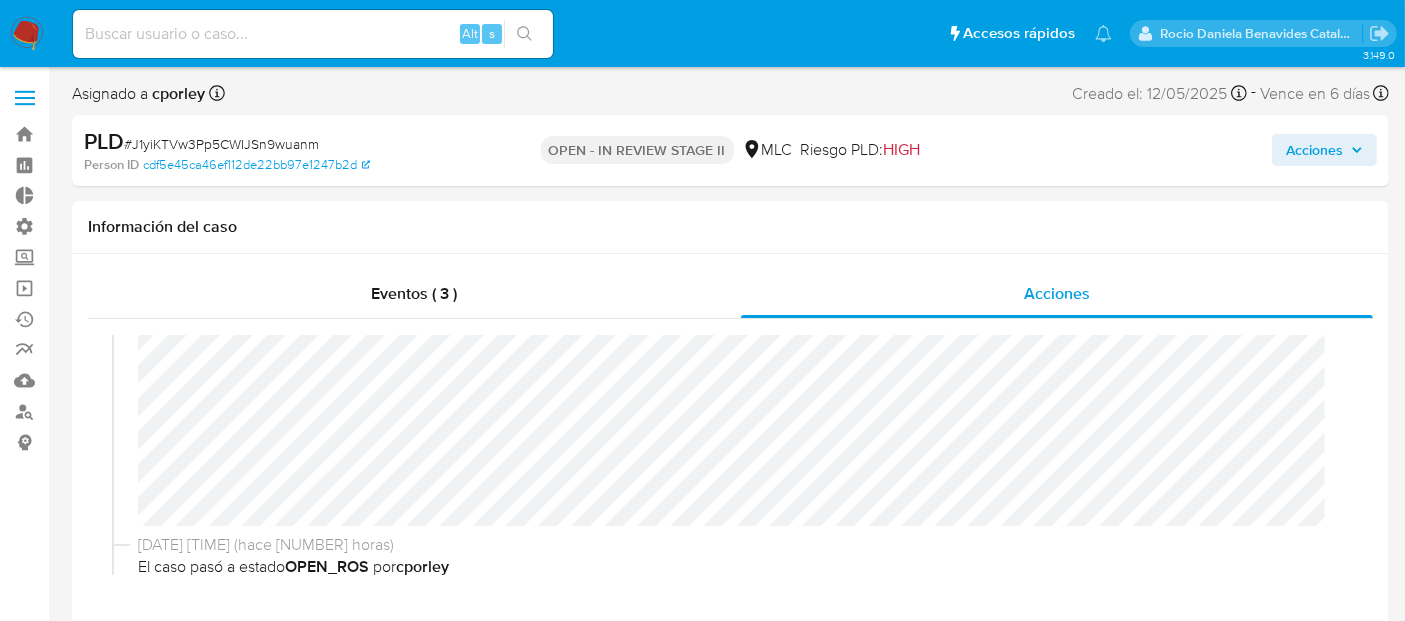 scroll, scrollTop: 57, scrollLeft: 0, axis: vertical 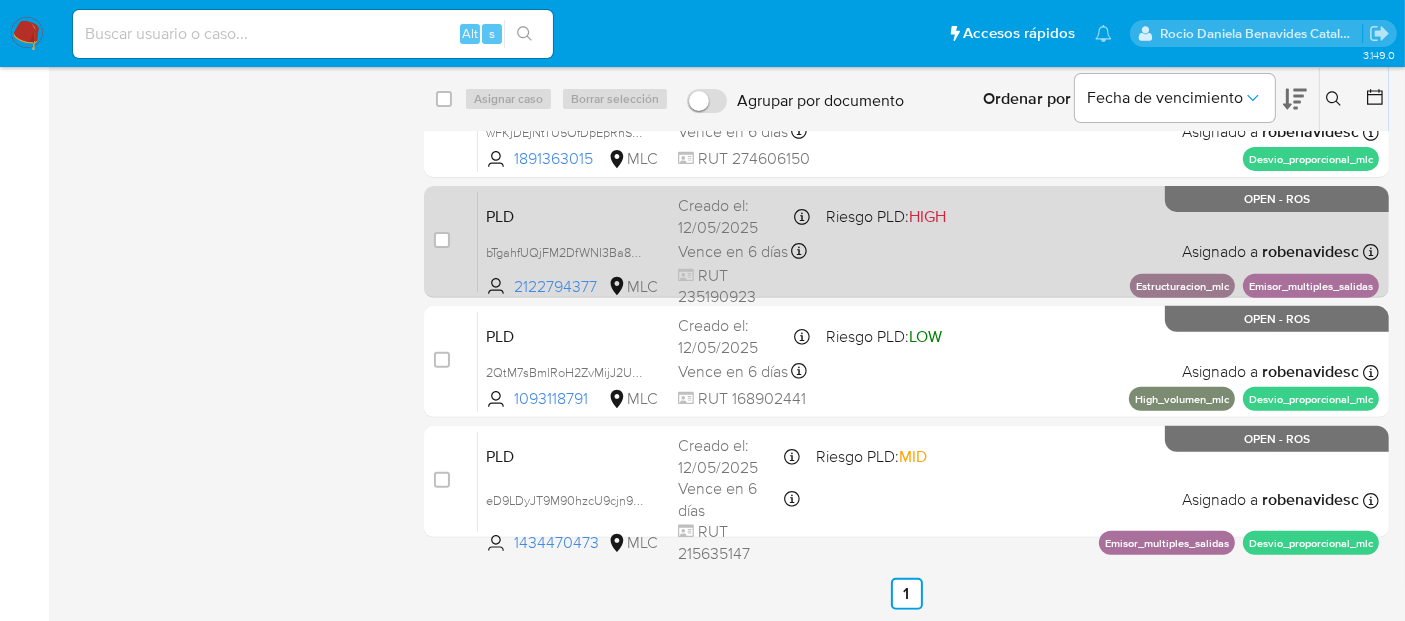 click on "PLD bTgahfUQjFM2DfWNI3Ba8W5K 2122794377 MLC Riesgo PLD:  HIGH Creado el: 12/05/2025   Creado el: 12/05/2025 05:06:55 Vence en 6 días   Vence el 10/08/2025 05:06:56 RUT   235190923 Asignado a   robenavidesc   Asignado el: 10/06/2025 14:50:35 Estructuracion_mlc Emisor_multiples_salidas OPEN - ROS" at bounding box center (928, 241) 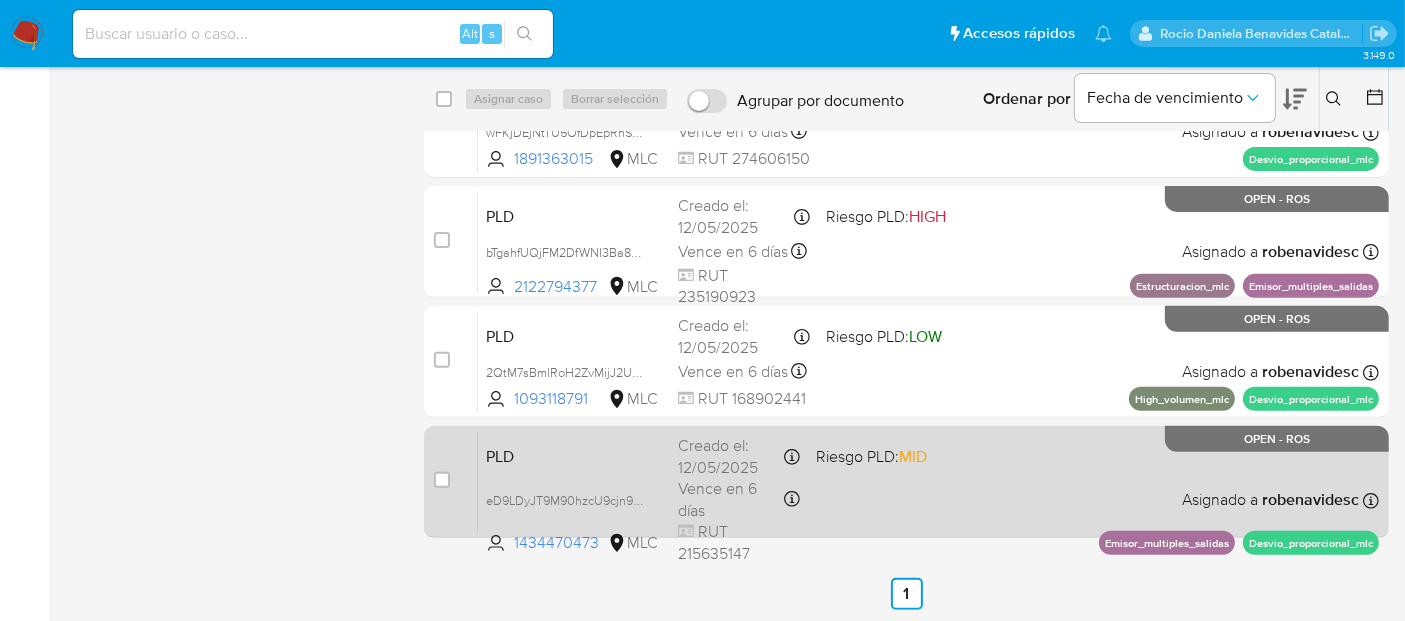 click on "PLD eD9LDyJT9M90hzcU9cjn9ASN 1434470473 MLC Riesgo PLD:  MID Creado el: 12/05/2025   Creado el: 12/05/2025 05:06:24 Vence en 6 días   Vence el 10/08/2025 05:06:25 RUT   215635147 Asignado a   robenavidesc   Asignado el: 11/07/2025 10:40:32 Emisor_multiples_salidas Desvio_proporcional_mlc OPEN - ROS" at bounding box center (928, 481) 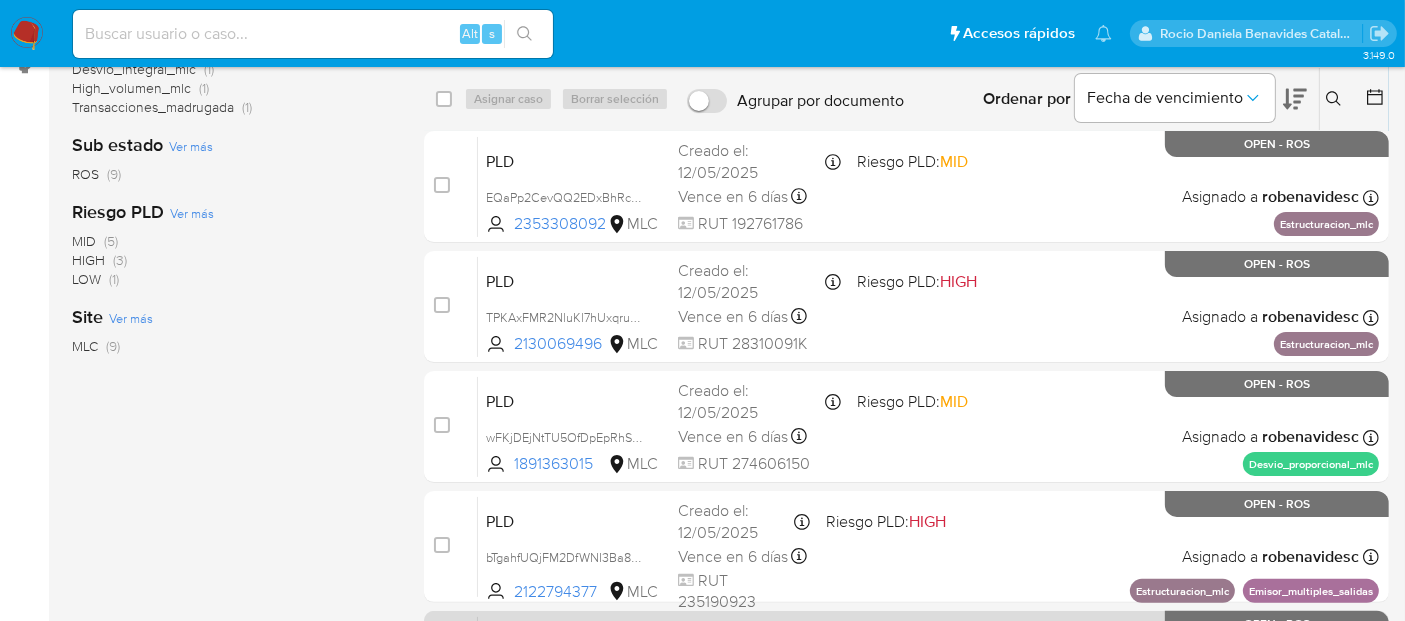 scroll, scrollTop: 375, scrollLeft: 0, axis: vertical 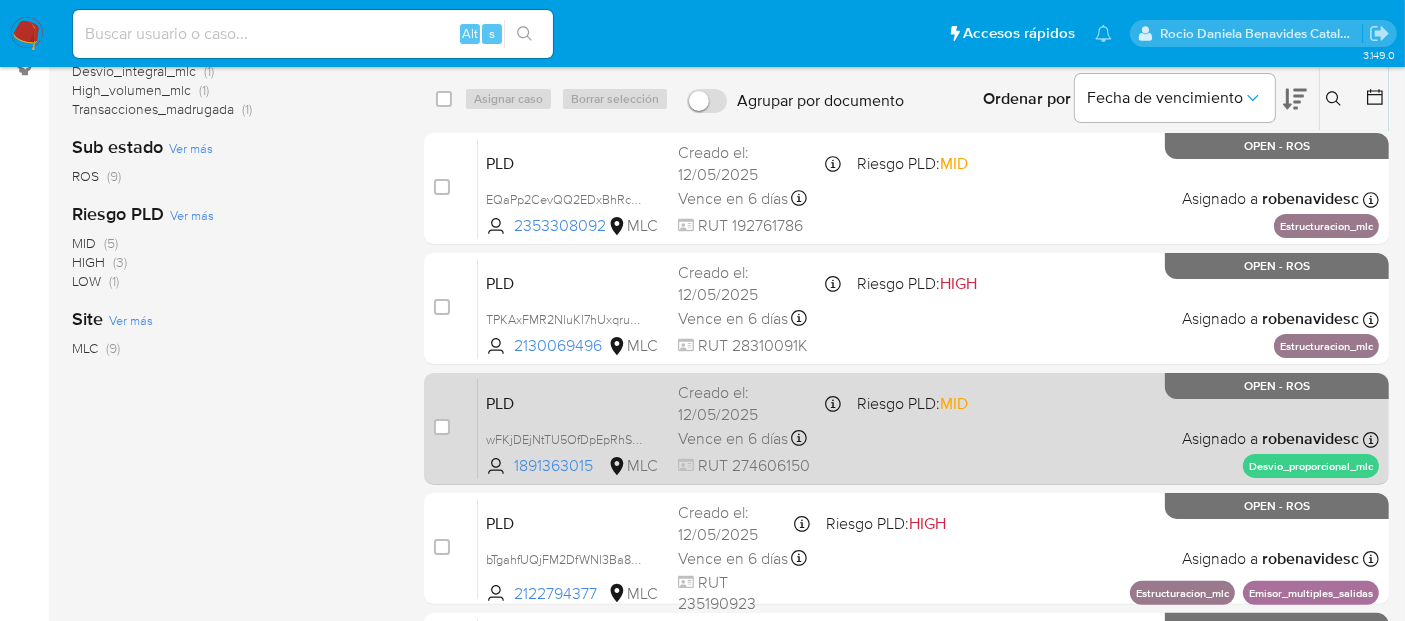 click on "PLD wFKjDEjNtTU5OfDpEpRhSPqH 1891363015 MLC Riesgo PLD:  MID Creado el: 12/05/2025   Creado el: 12/05/2025 05:07:35 Vence en 6 días   Vence el 10/08/2025 05:07:36 RUT   274606150 Asignado a   robenavidesc   Asignado el: 11/07/2025 10:40:31 Desvio_proporcional_mlc OPEN - ROS" at bounding box center [928, 428] 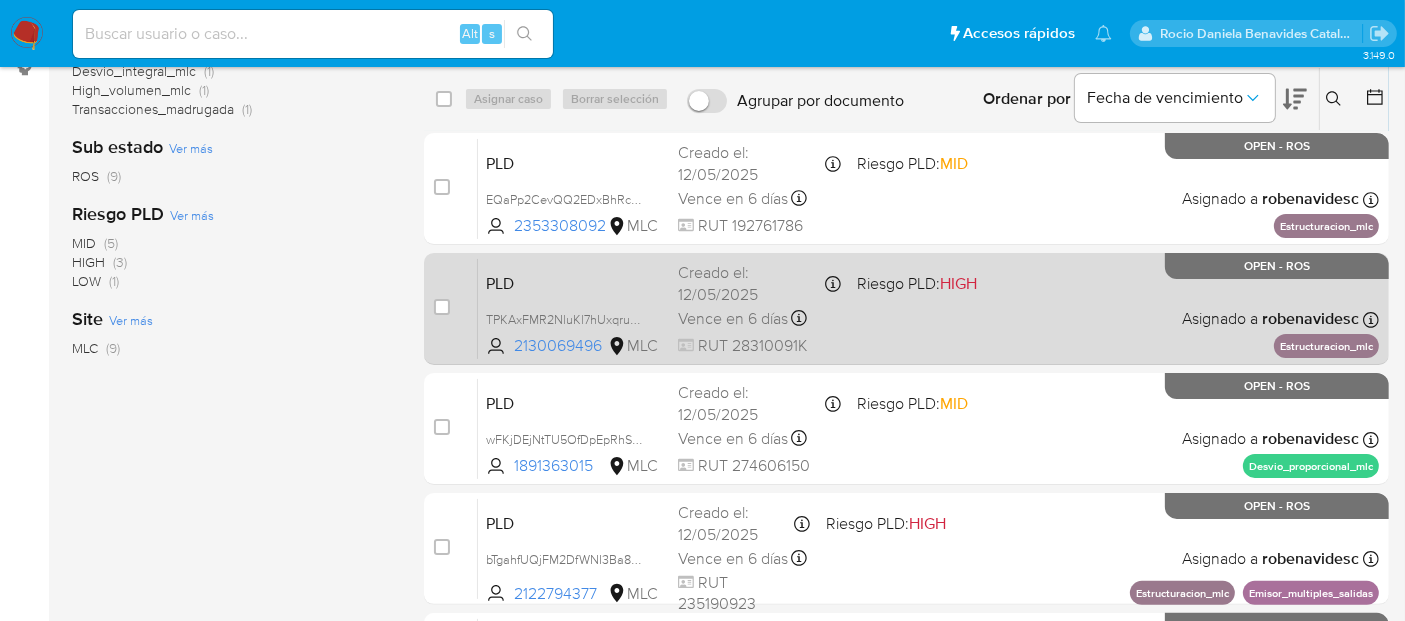 click on "HIGH" at bounding box center (958, 283) 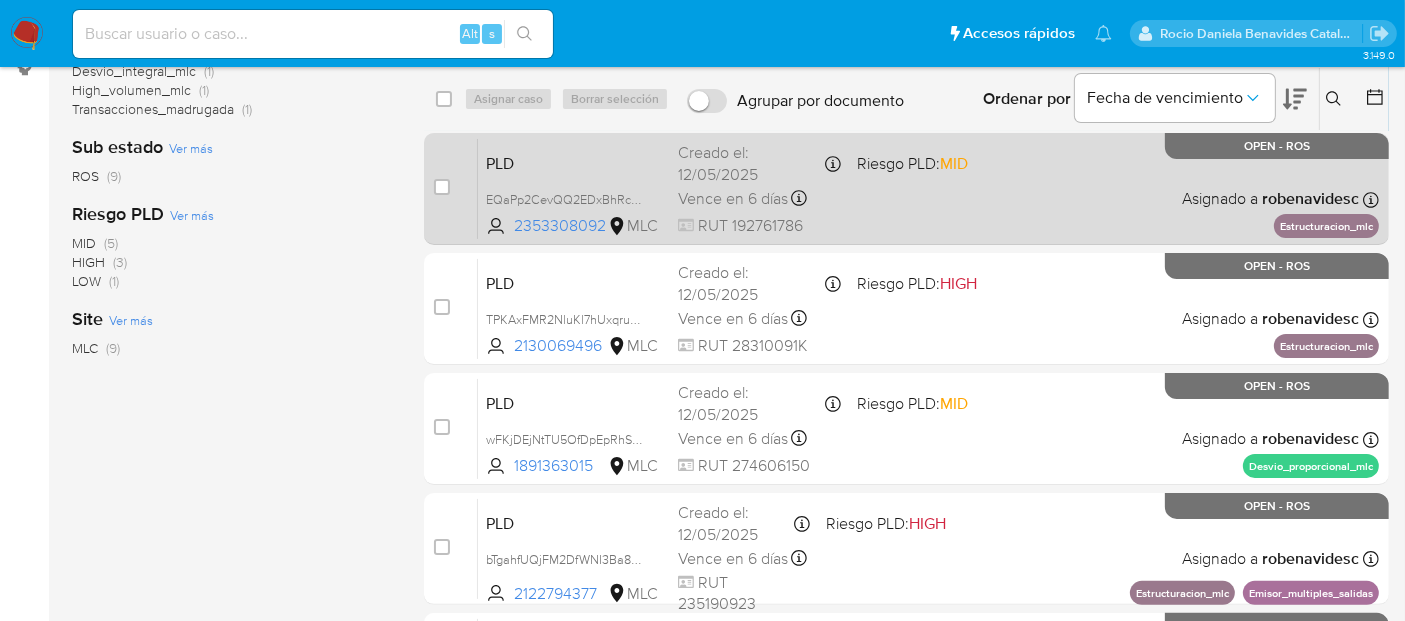click on "PLD EQaPp2CevQQ2EDxBhRc47IZE 2353308092 MLC Riesgo PLD:  MID Creado el: 12/05/2025   Creado el: 12/05/2025 05:08:32 Vence en 6 días   Vence el 10/08/2025 05:08:33 RUT   192761786 Asignado a   robenavidesc   Asignado el: 10/06/2025 14:50:33 Estructuracion_mlc OPEN - ROS" at bounding box center (928, 188) 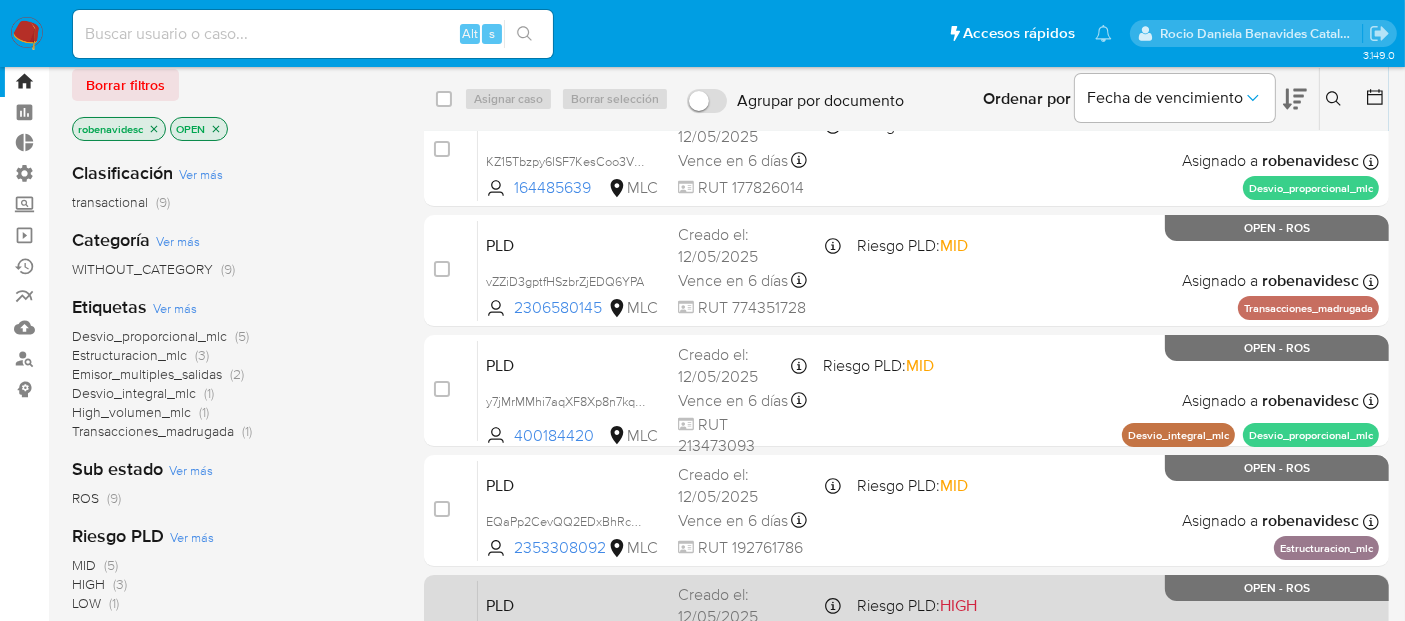 scroll, scrollTop: 0, scrollLeft: 0, axis: both 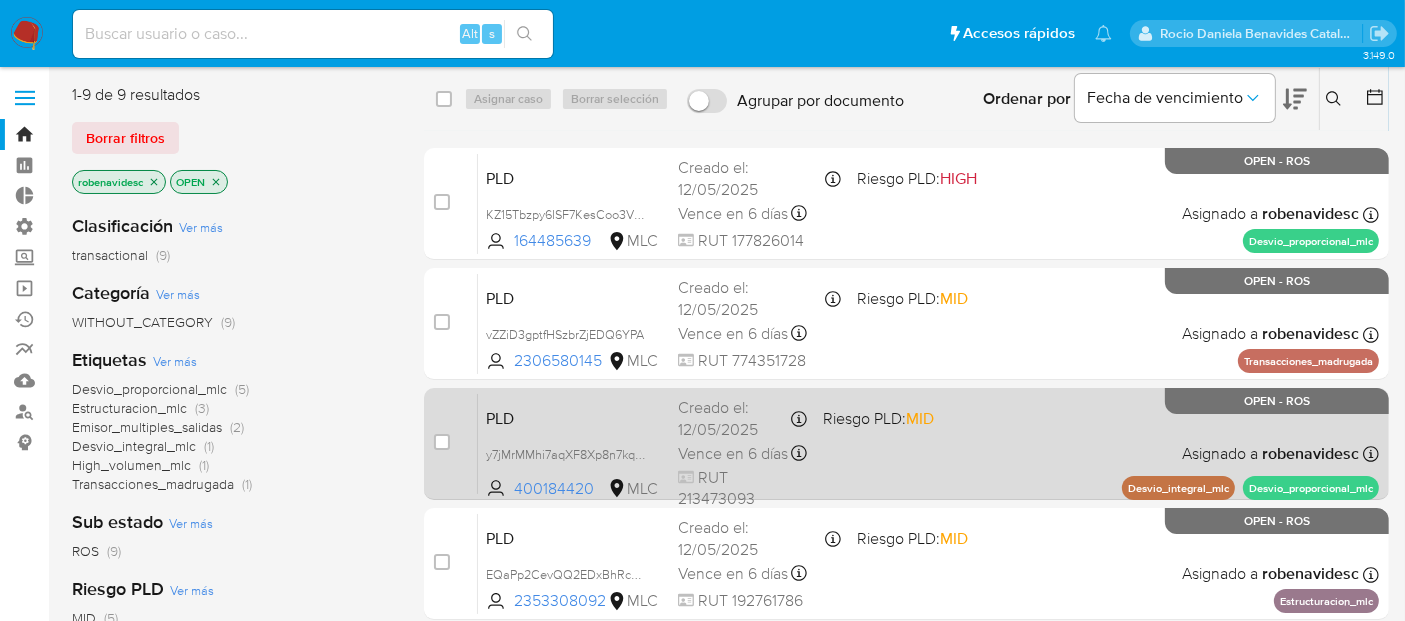 click on "MID" at bounding box center (920, 418) 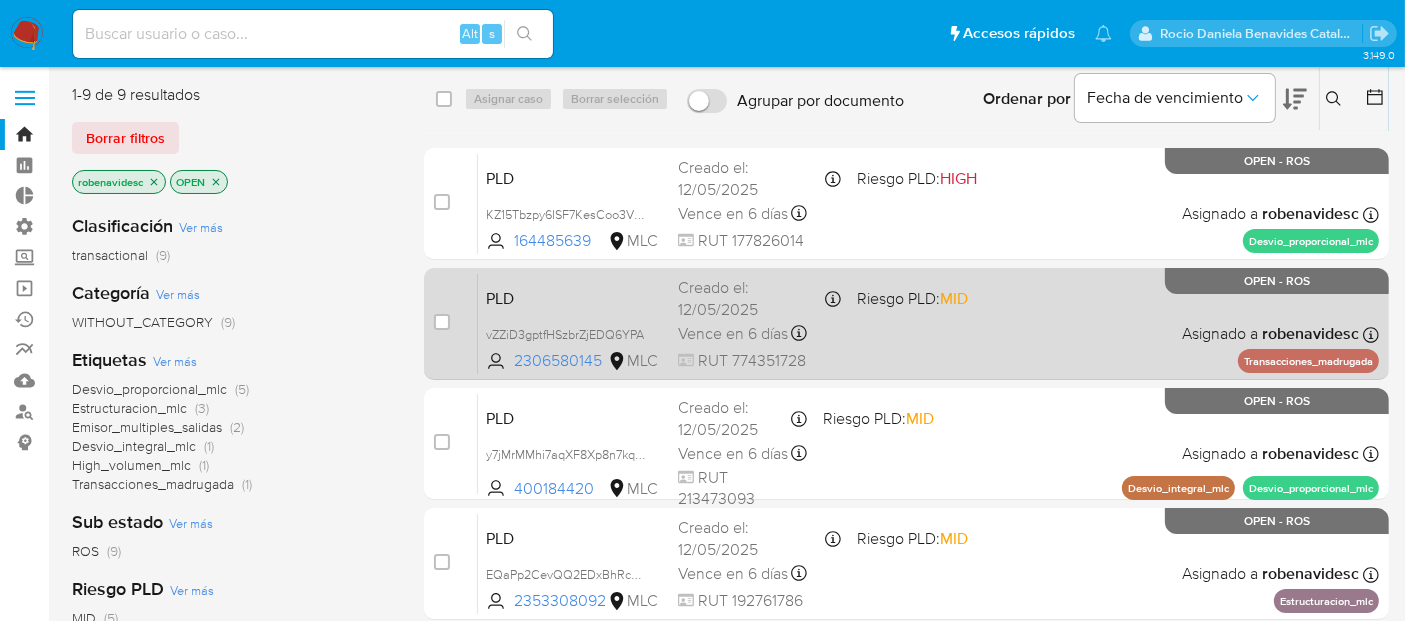 click on "PLD vZZiD3gptfHSzbrZjEDQ6YPA 2306580145 MLC Riesgo PLD:  MID Creado el: 12/05/2025   Creado el: 12/05/2025 05:10:06 Vence en 6 días   Vence el 10/08/2025 05:10:07 RUT   774351728 Asignado a   robenavidesc   Asignado el: 10/06/2025 14:50:11 Transacciones_madrugada OPEN - ROS" at bounding box center (928, 323) 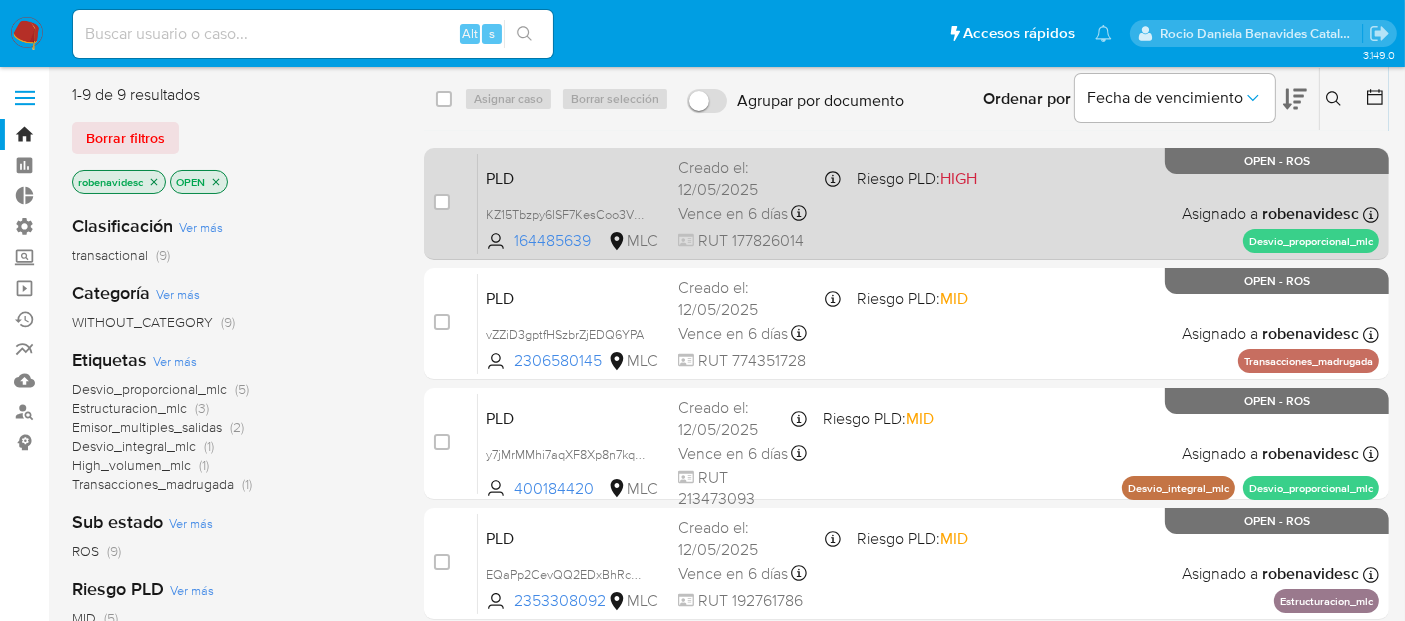 click on "Riesgo PLD:  HIGH" at bounding box center [917, 178] 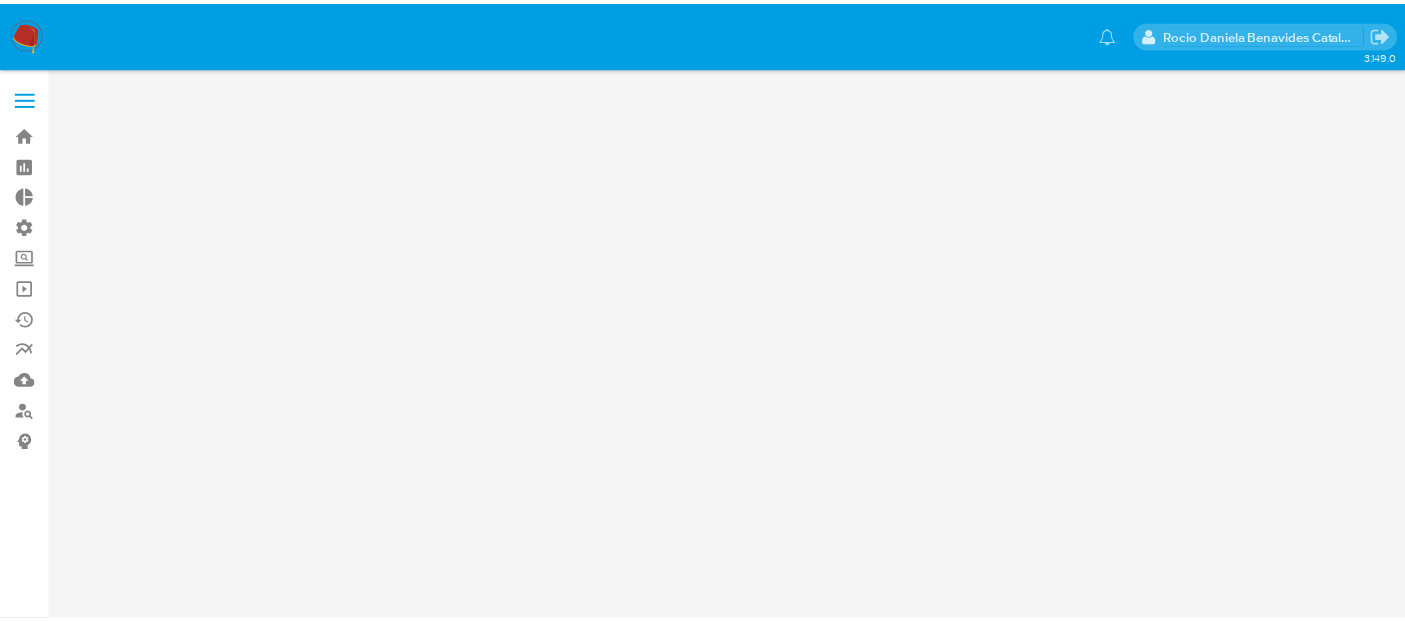 scroll, scrollTop: 0, scrollLeft: 0, axis: both 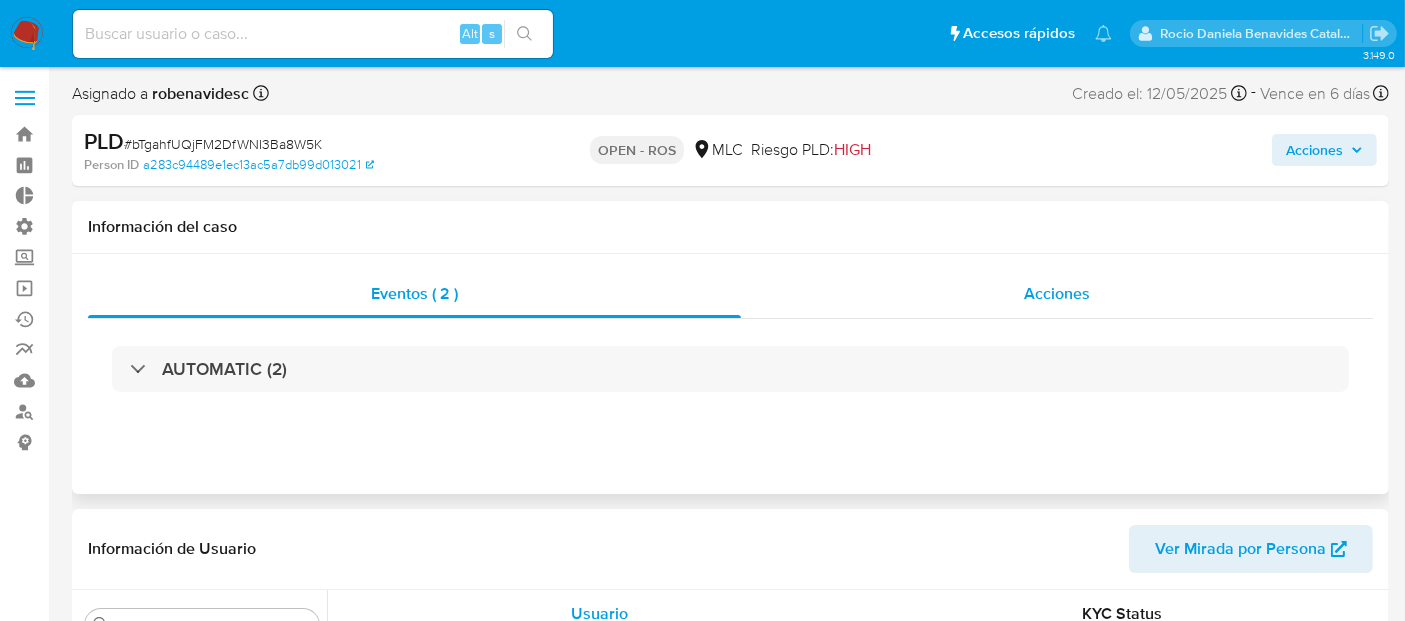 click on "Acciones" at bounding box center (1057, 294) 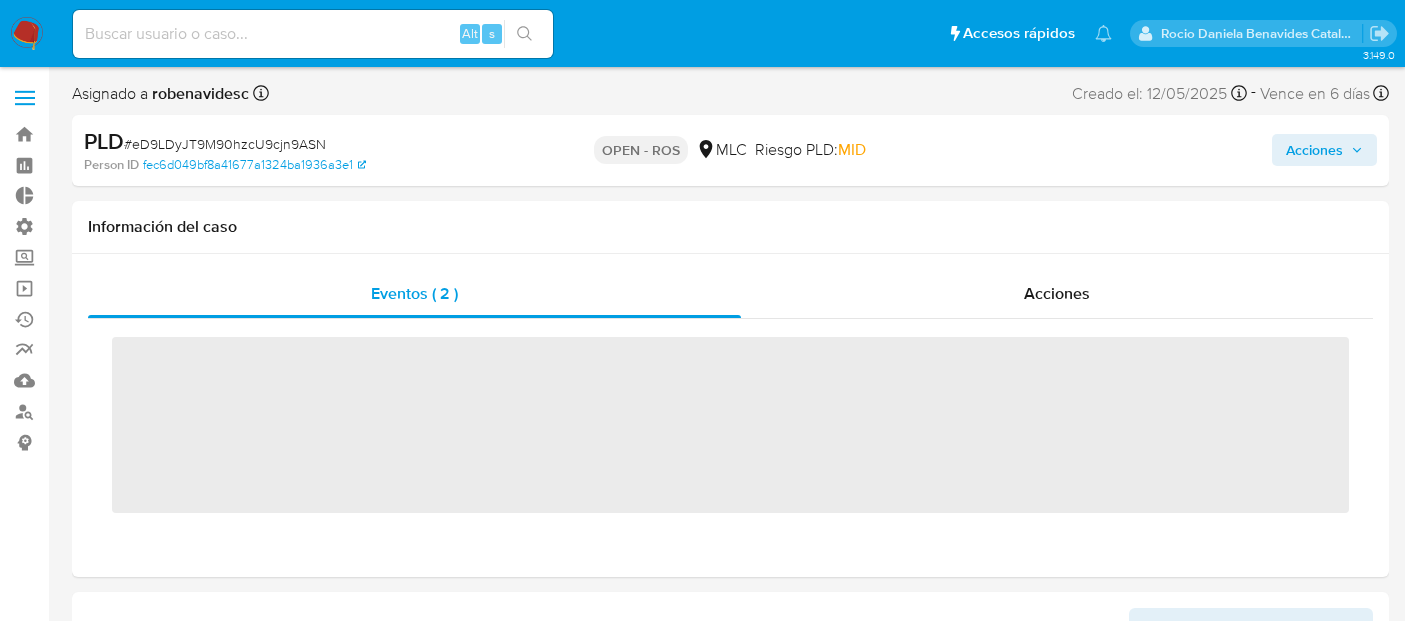 scroll, scrollTop: 0, scrollLeft: 0, axis: both 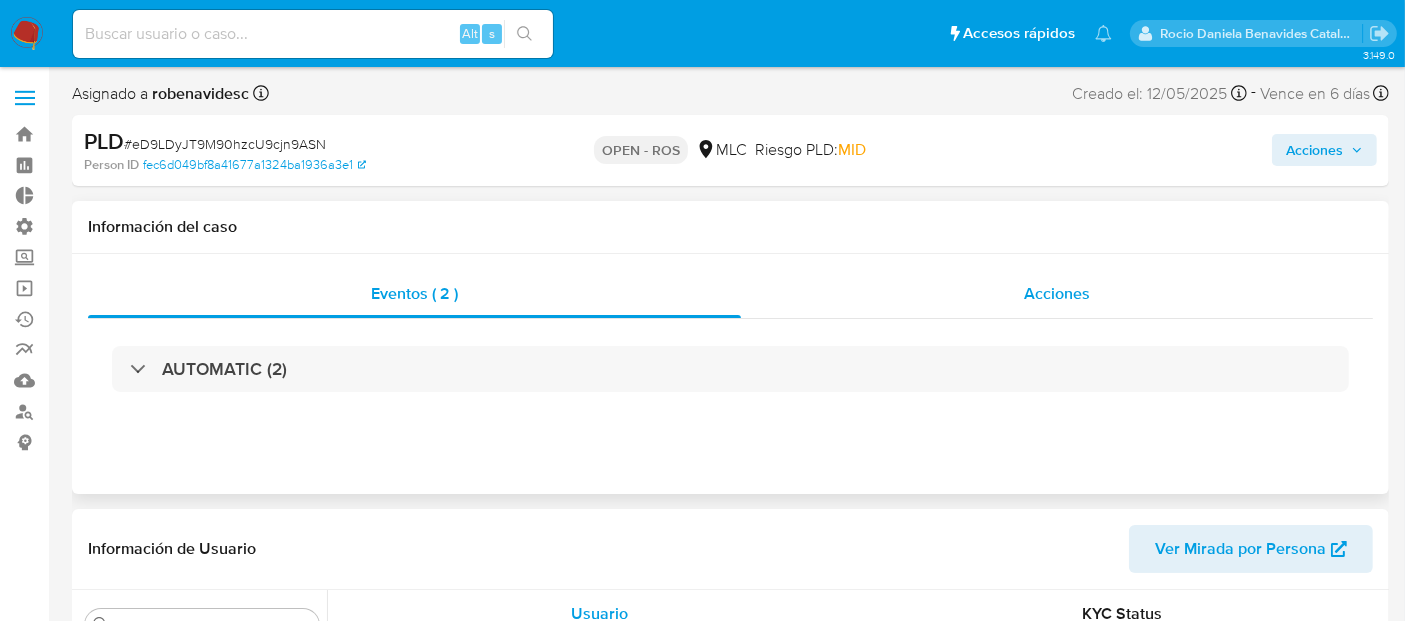 click on "Acciones" at bounding box center (1057, 294) 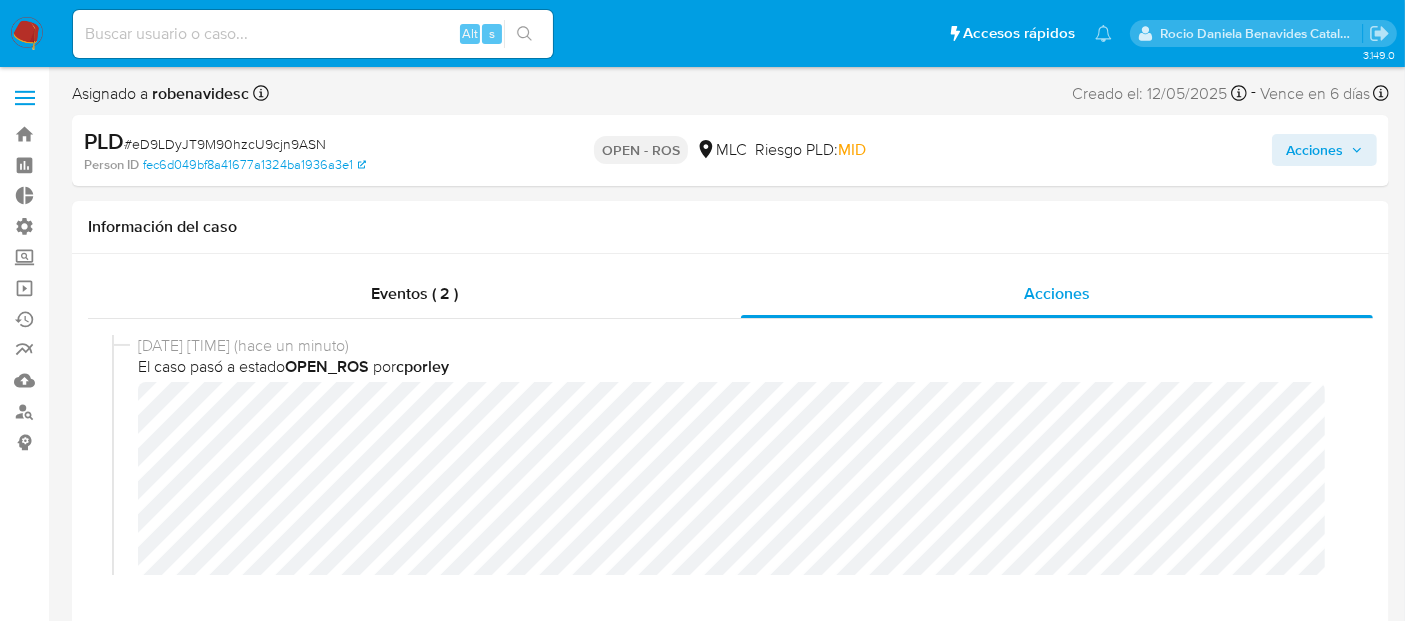 select on "10" 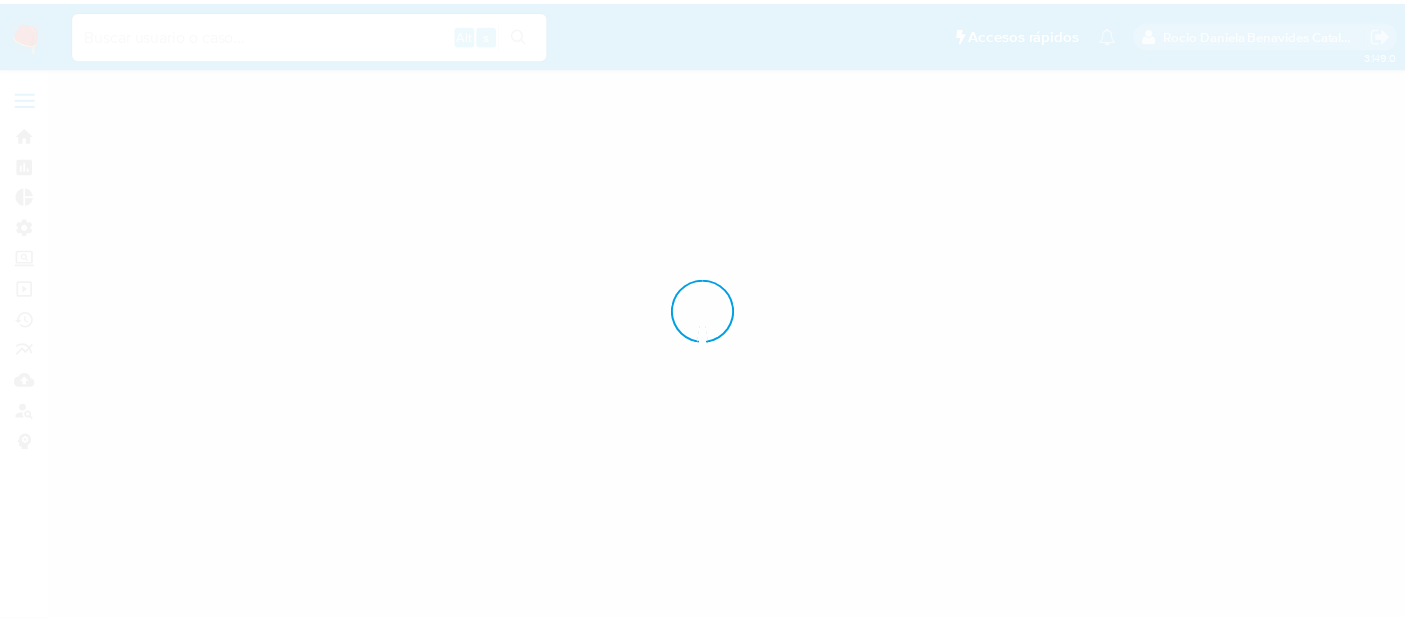 scroll, scrollTop: 0, scrollLeft: 0, axis: both 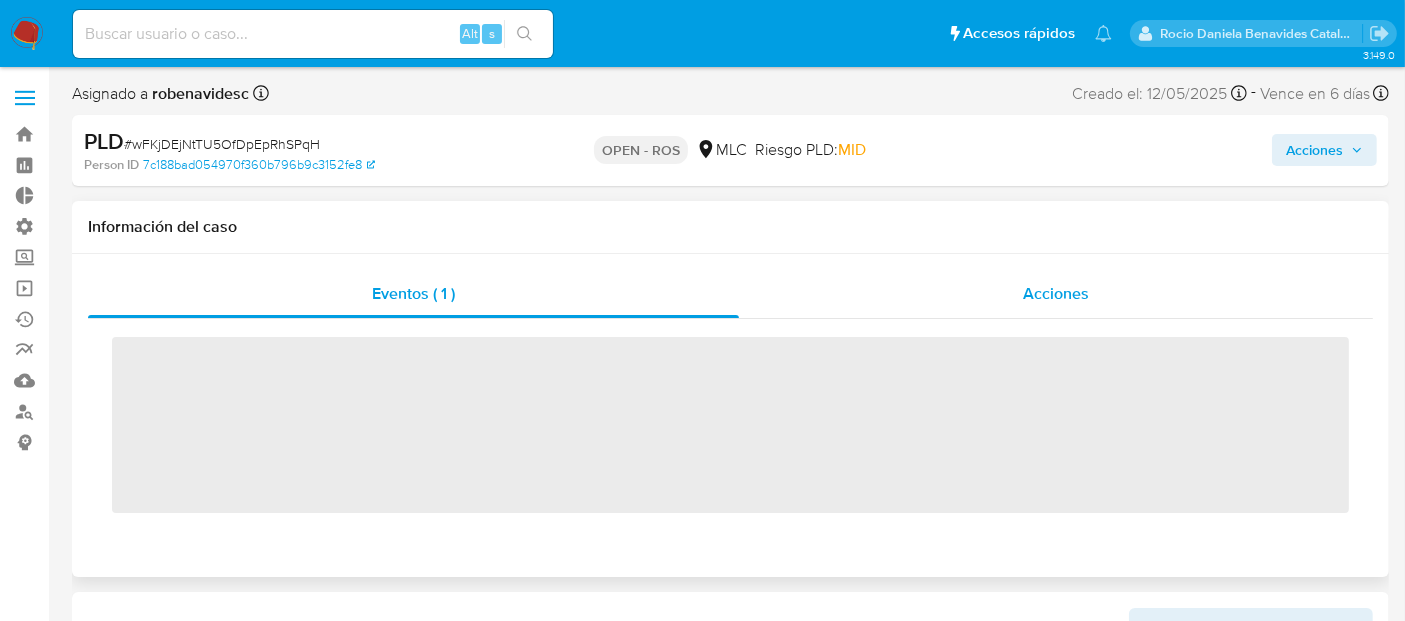 click on "Acciones" at bounding box center [1056, 293] 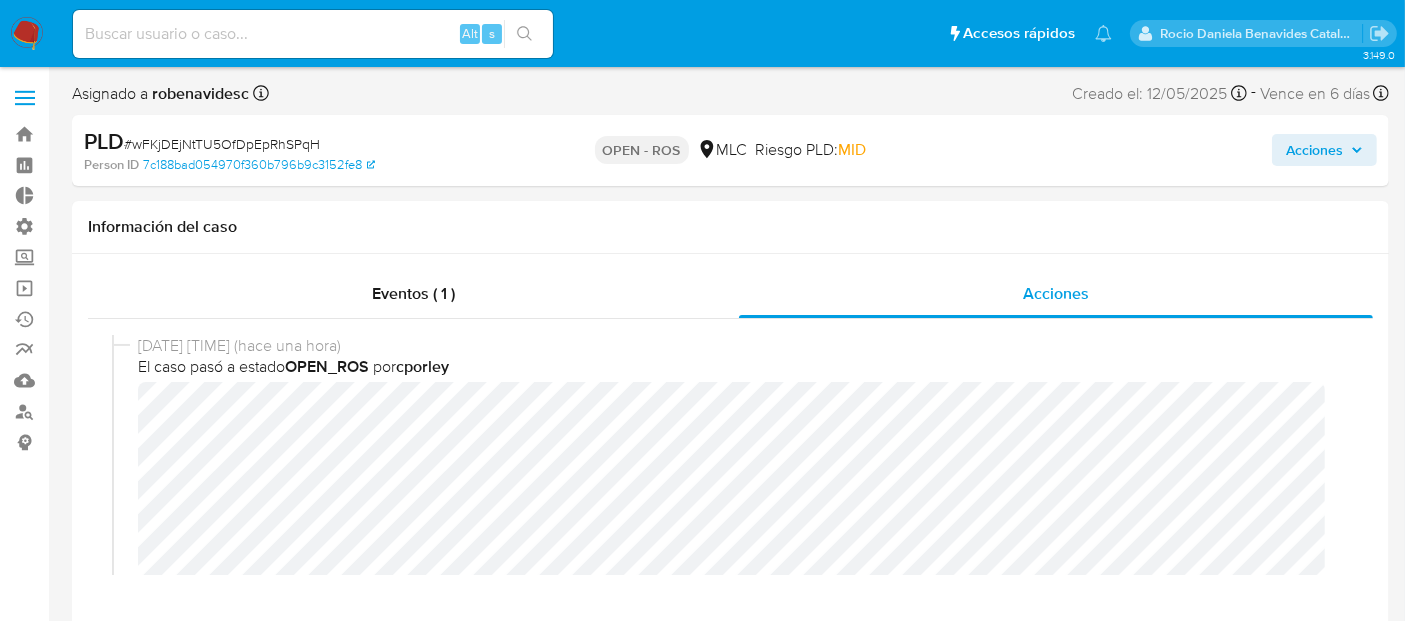 select on "10" 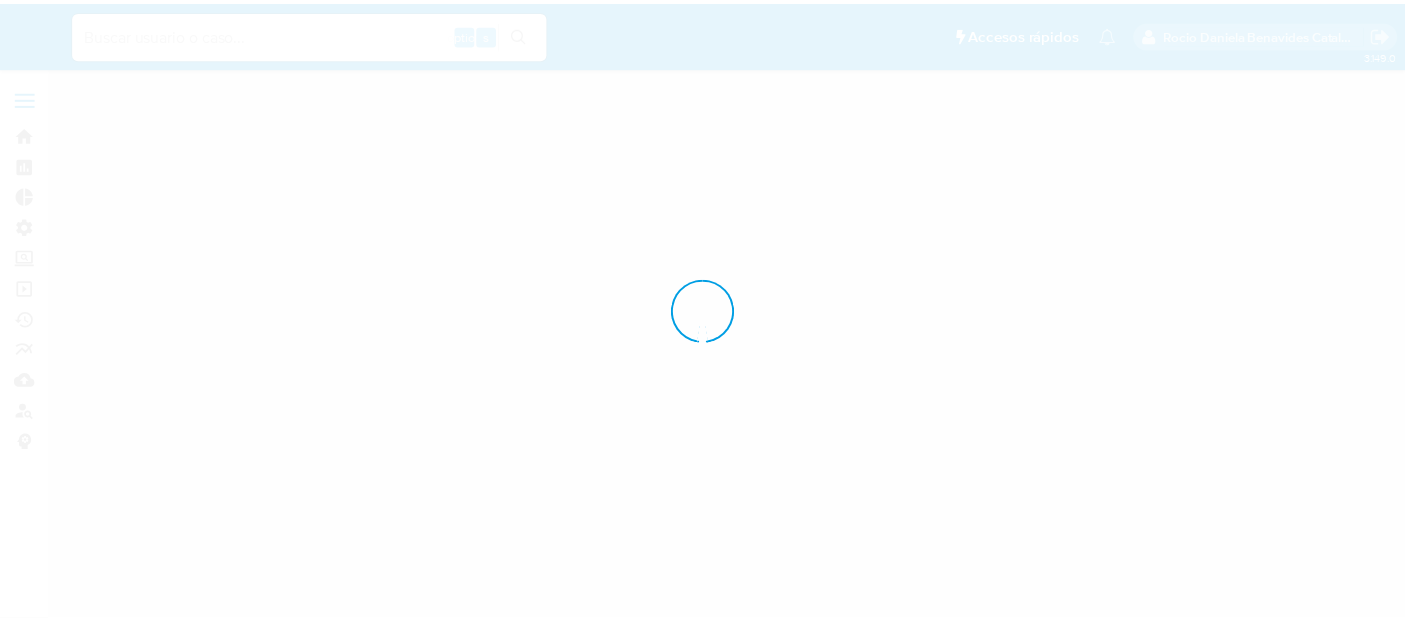scroll, scrollTop: 0, scrollLeft: 0, axis: both 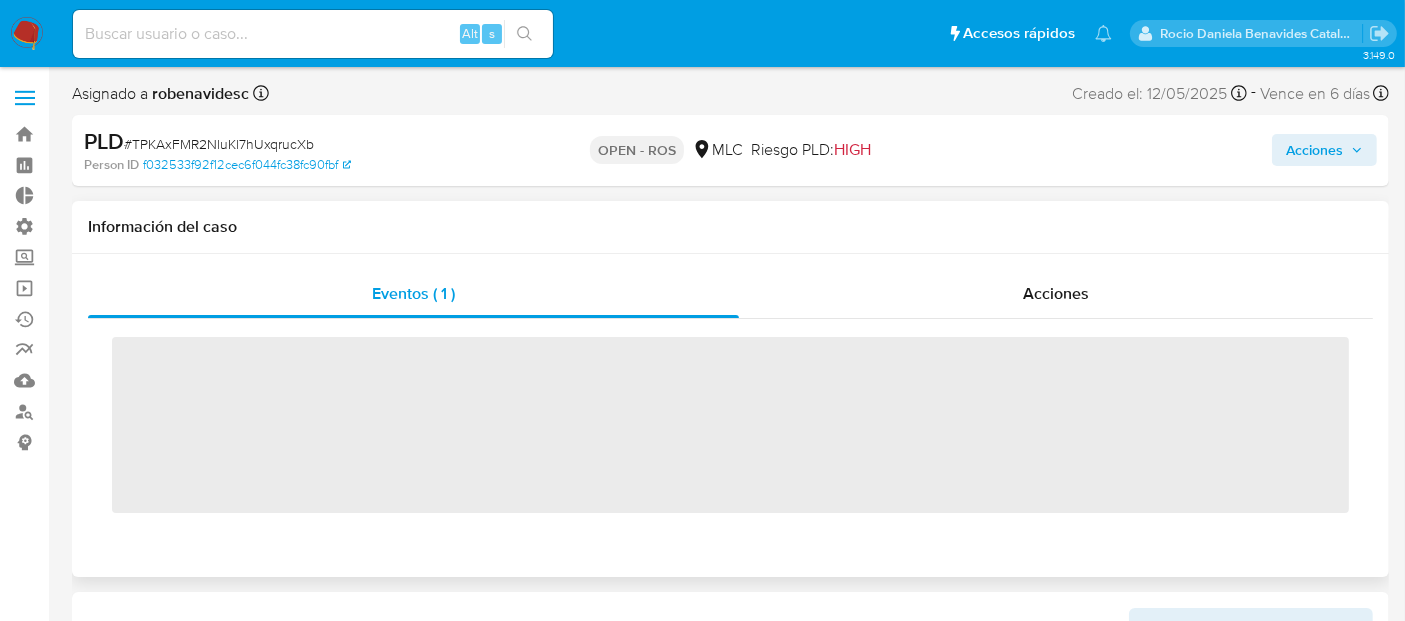 click on "Eventos ( 1 ) Acciones ‌" at bounding box center [730, 415] 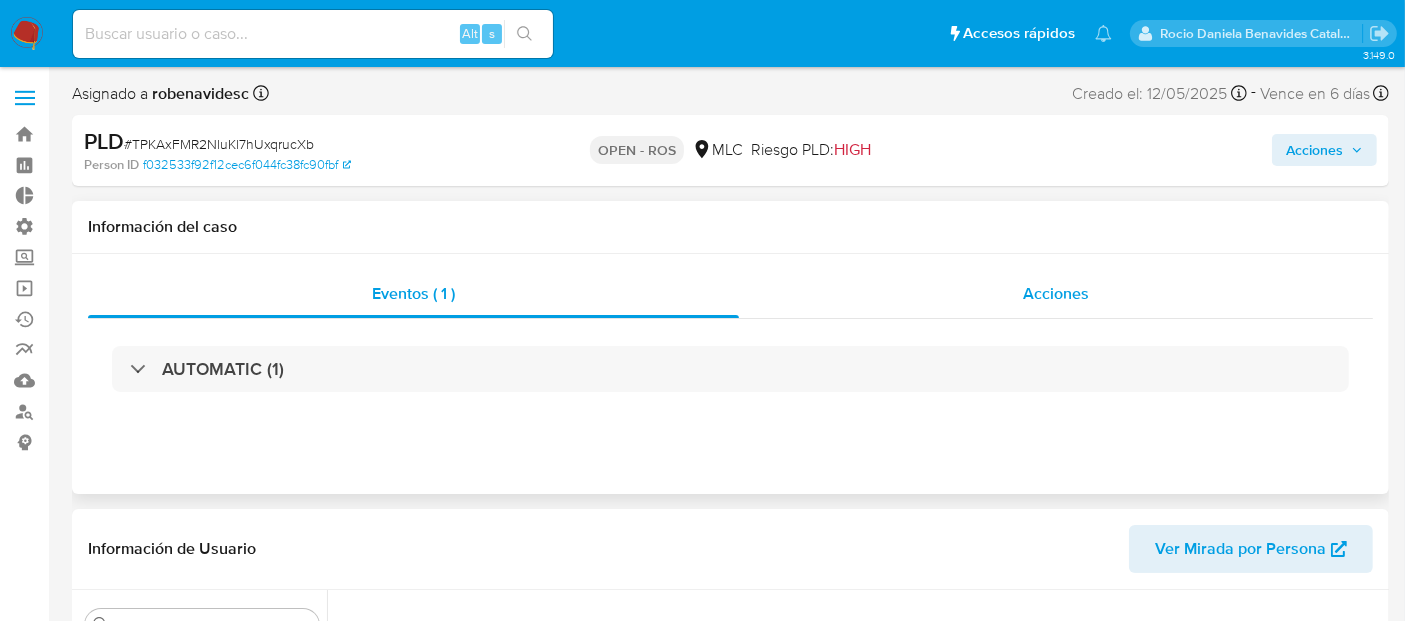 click on "Acciones" at bounding box center [1056, 294] 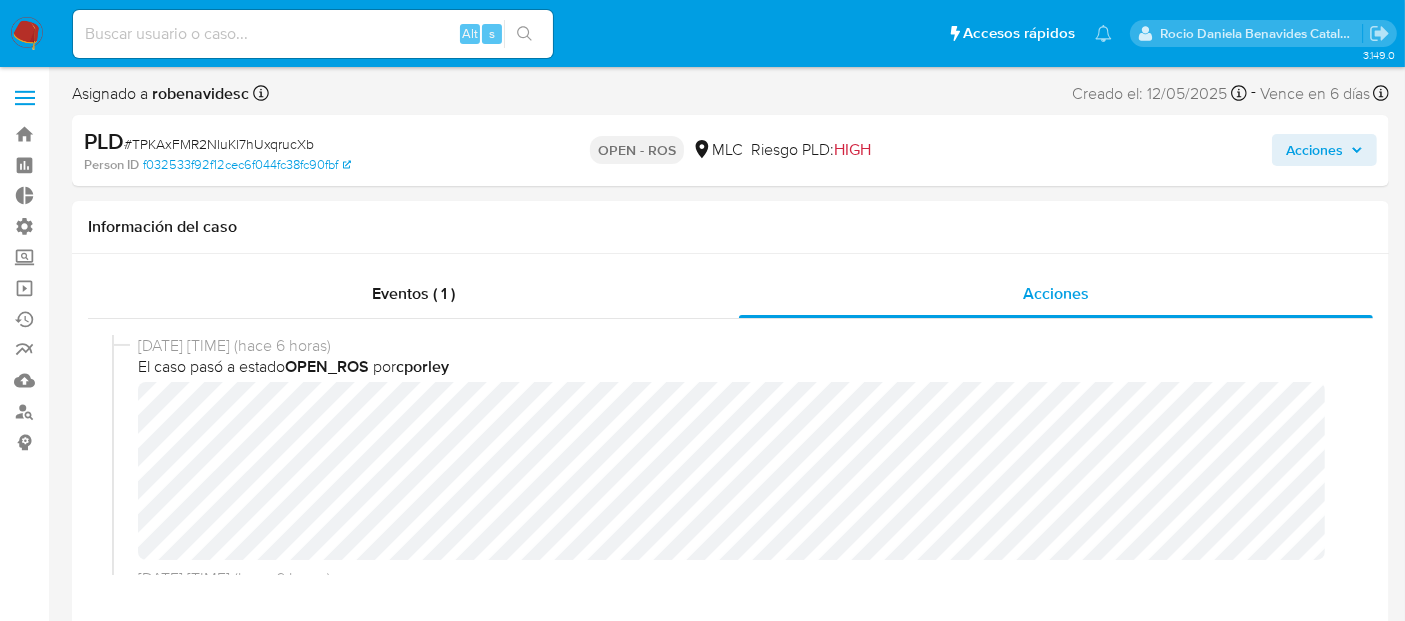 select on "10" 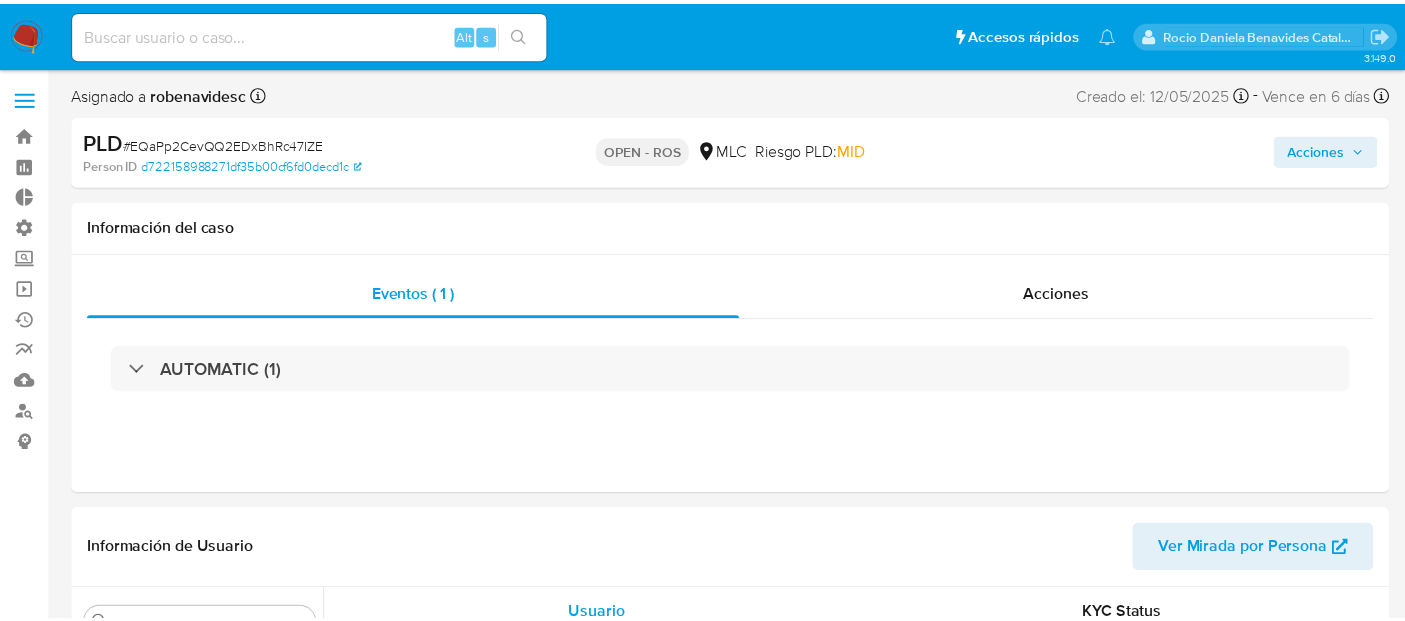 scroll, scrollTop: 0, scrollLeft: 0, axis: both 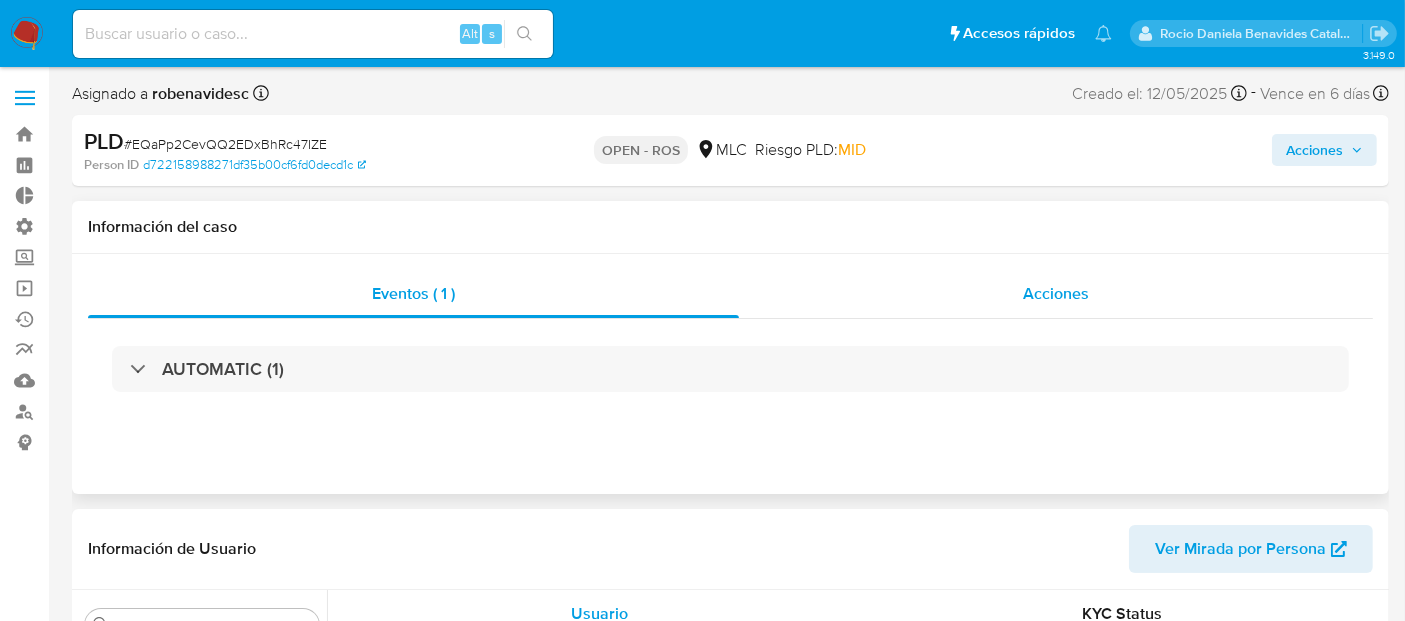 click on "Acciones" at bounding box center [1056, 294] 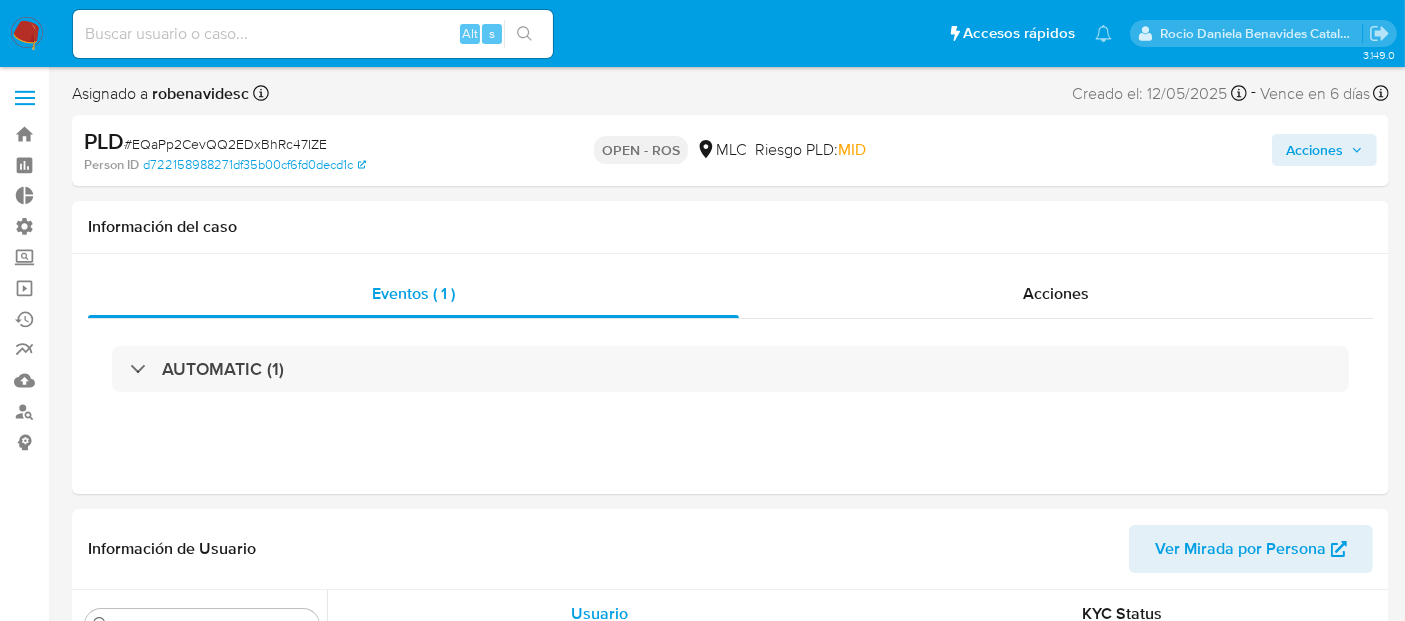 select on "10" 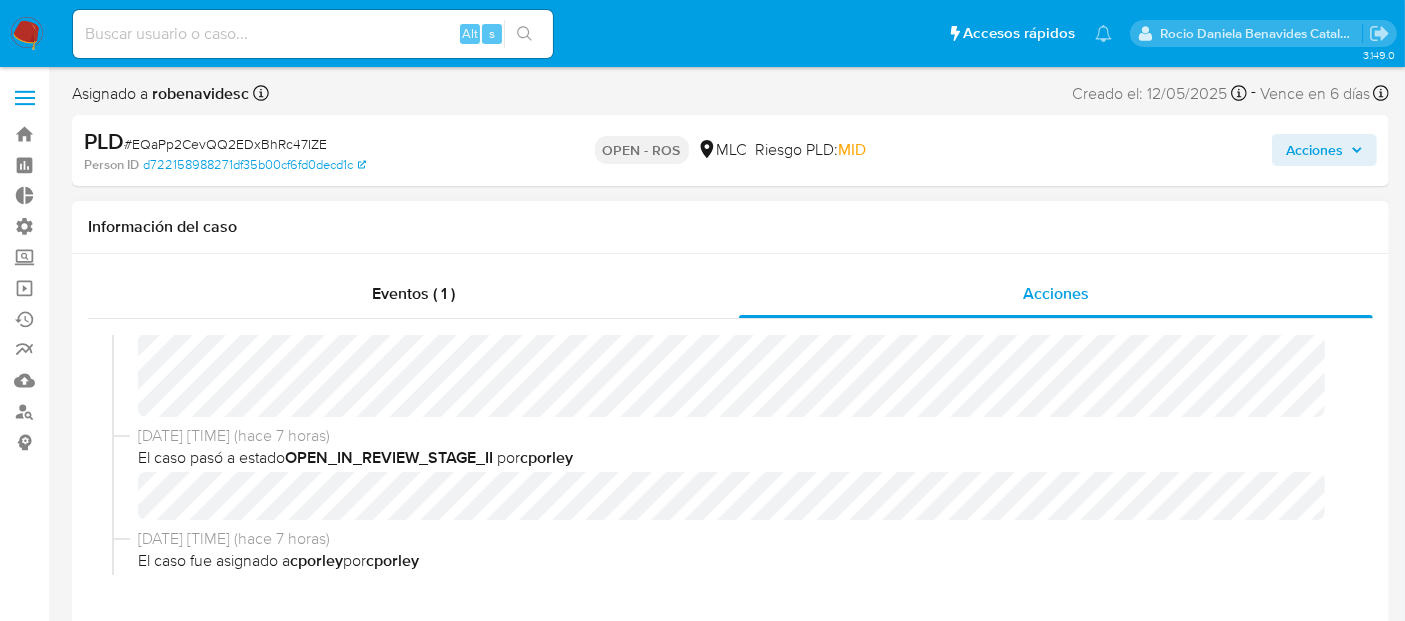scroll, scrollTop: 0, scrollLeft: 0, axis: both 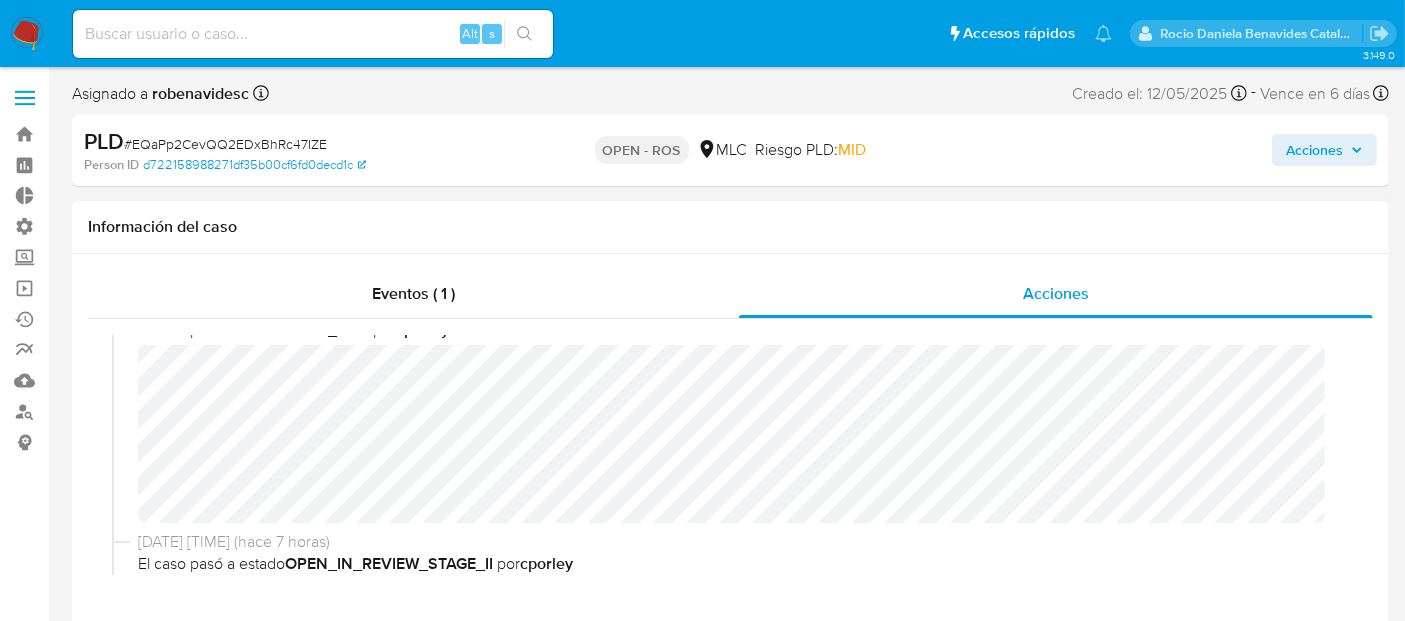 click on "04/08/2025 08:35:02 (hace 7 horas) El caso pasó a estado  OPEN_ROS      por  cporley" at bounding box center (730, 414) 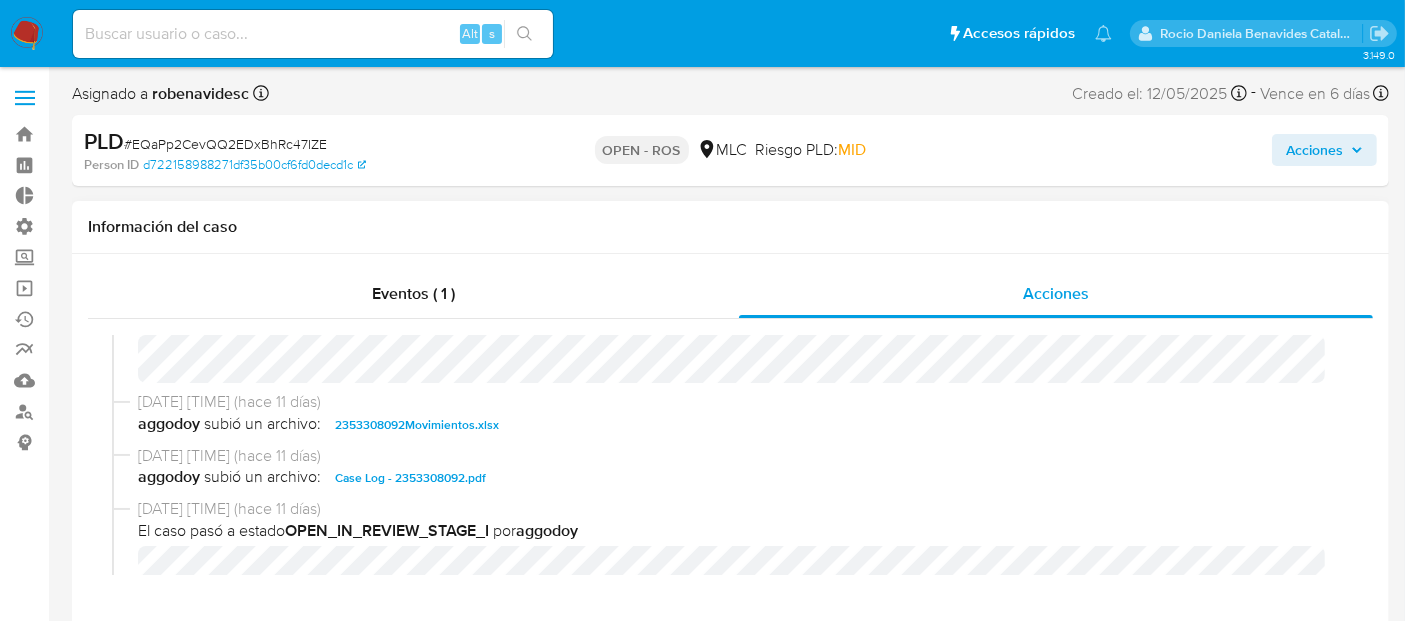 scroll, scrollTop: 441, scrollLeft: 0, axis: vertical 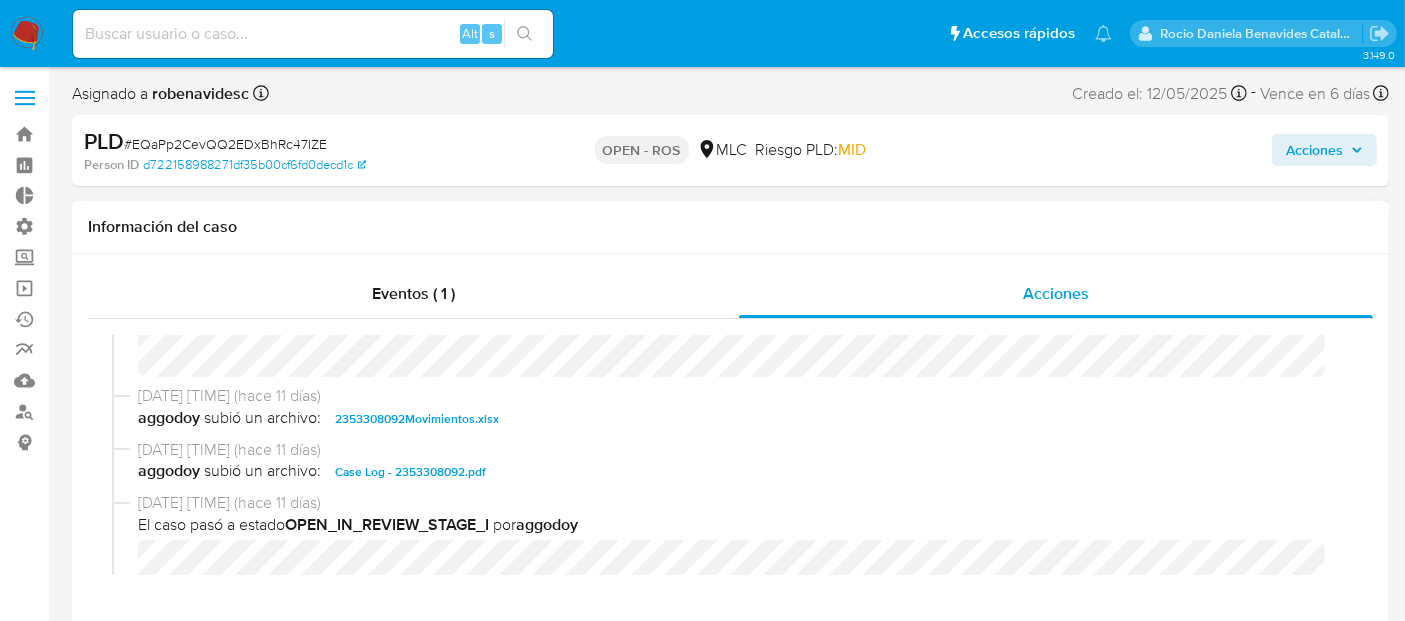 click on "Case Log - 2353308092.pdf" at bounding box center (410, 472) 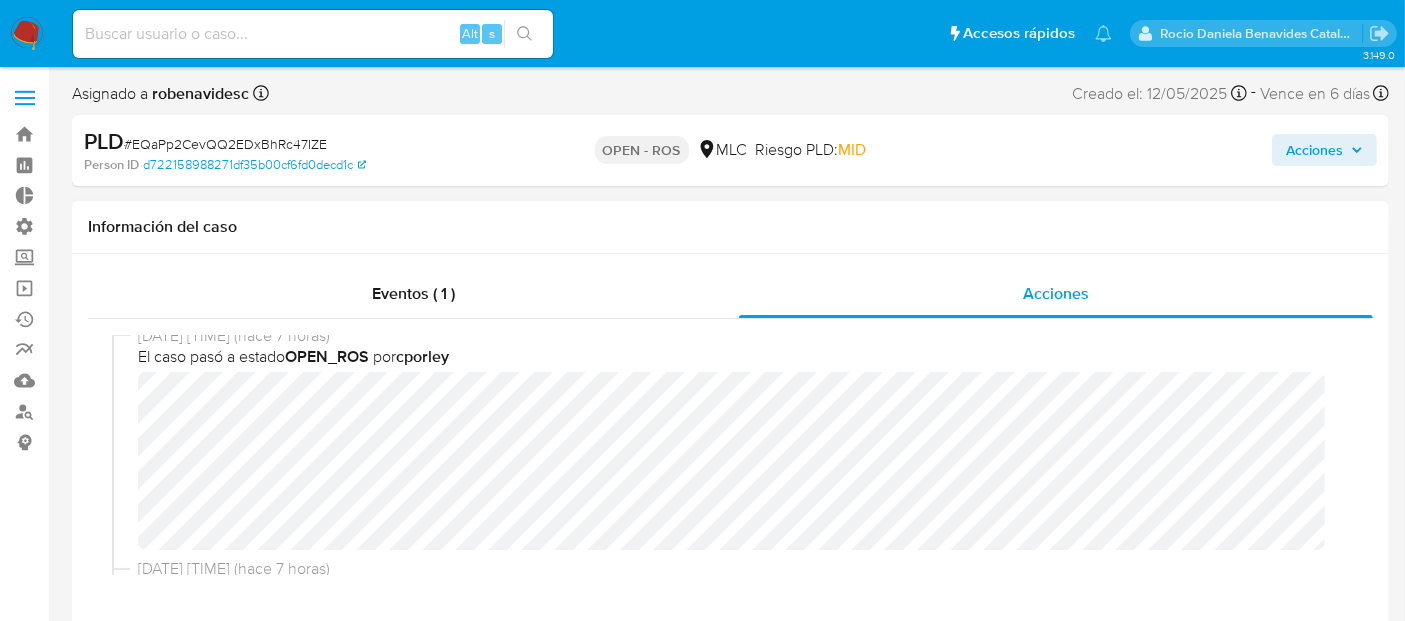 scroll, scrollTop: 0, scrollLeft: 0, axis: both 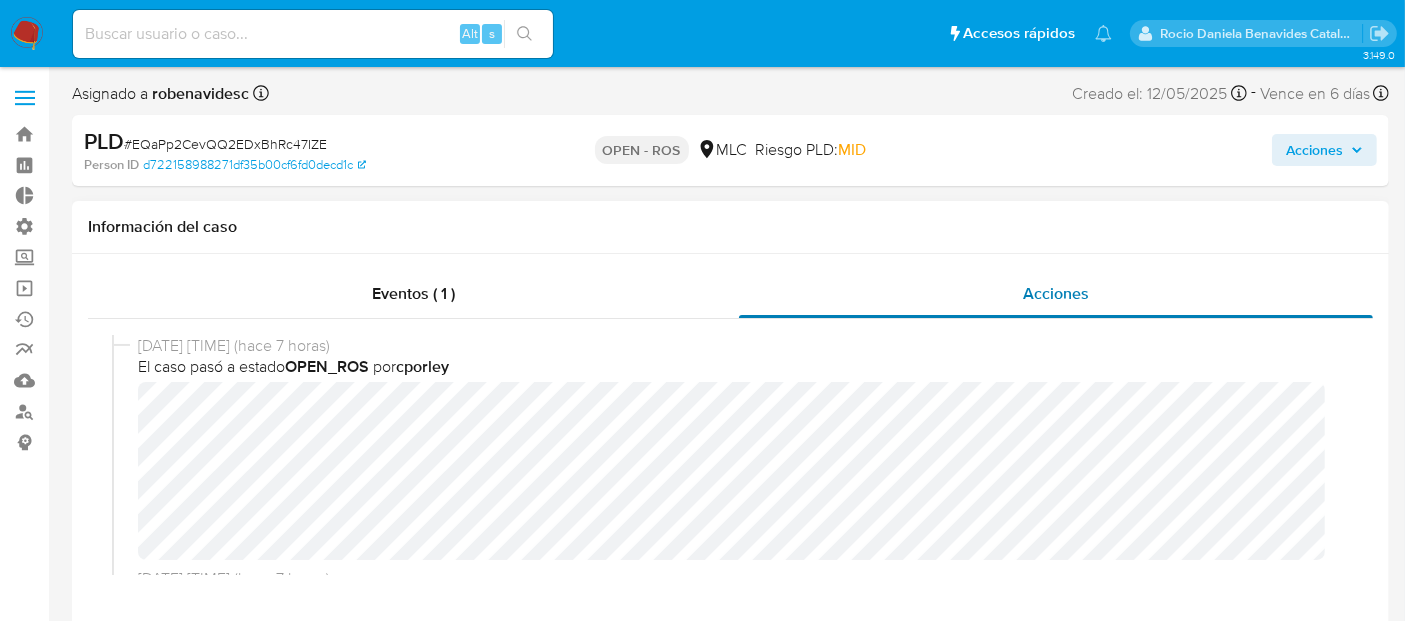 click on "Acciones" at bounding box center [1056, 293] 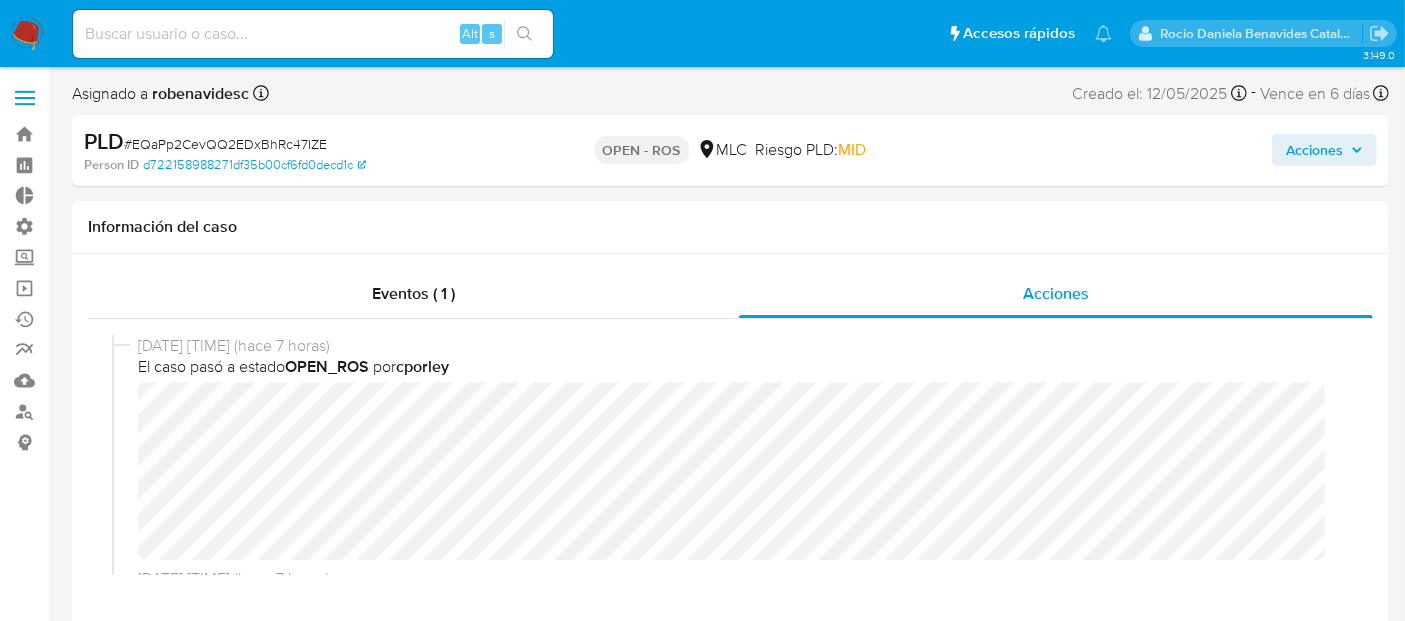 click on "Acciones" at bounding box center (1314, 150) 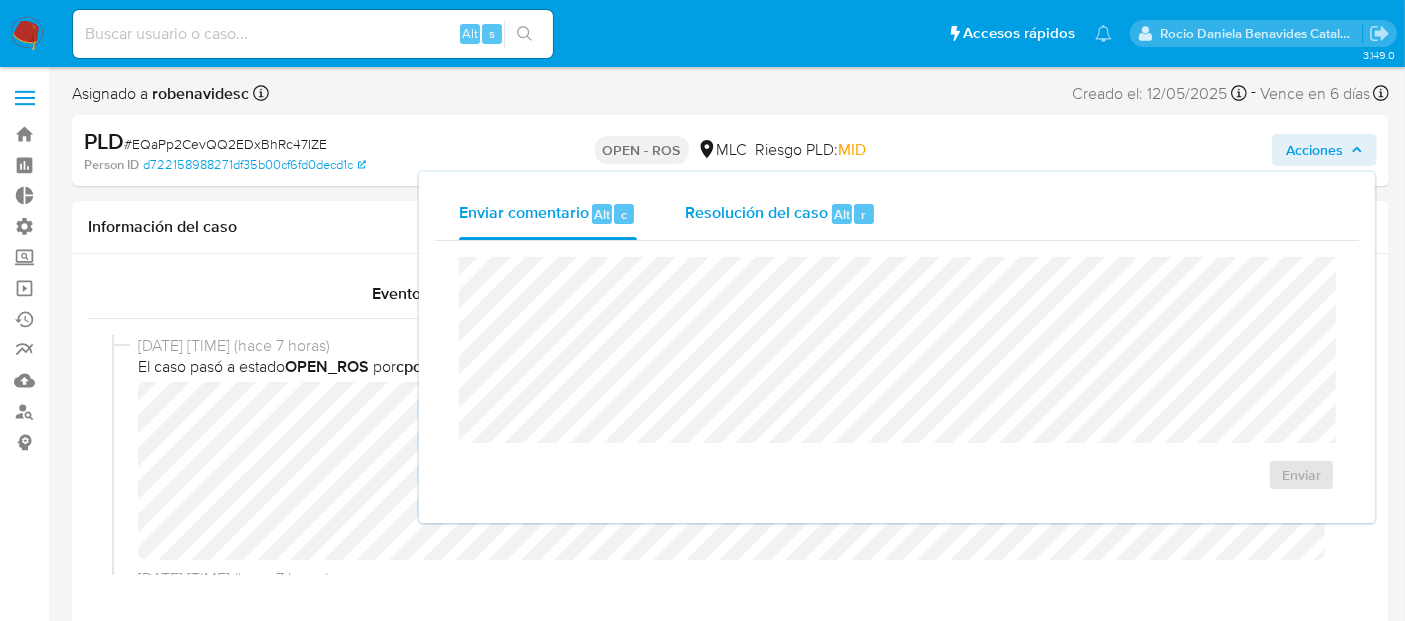click on "Resolución del caso Alt r" at bounding box center (780, 214) 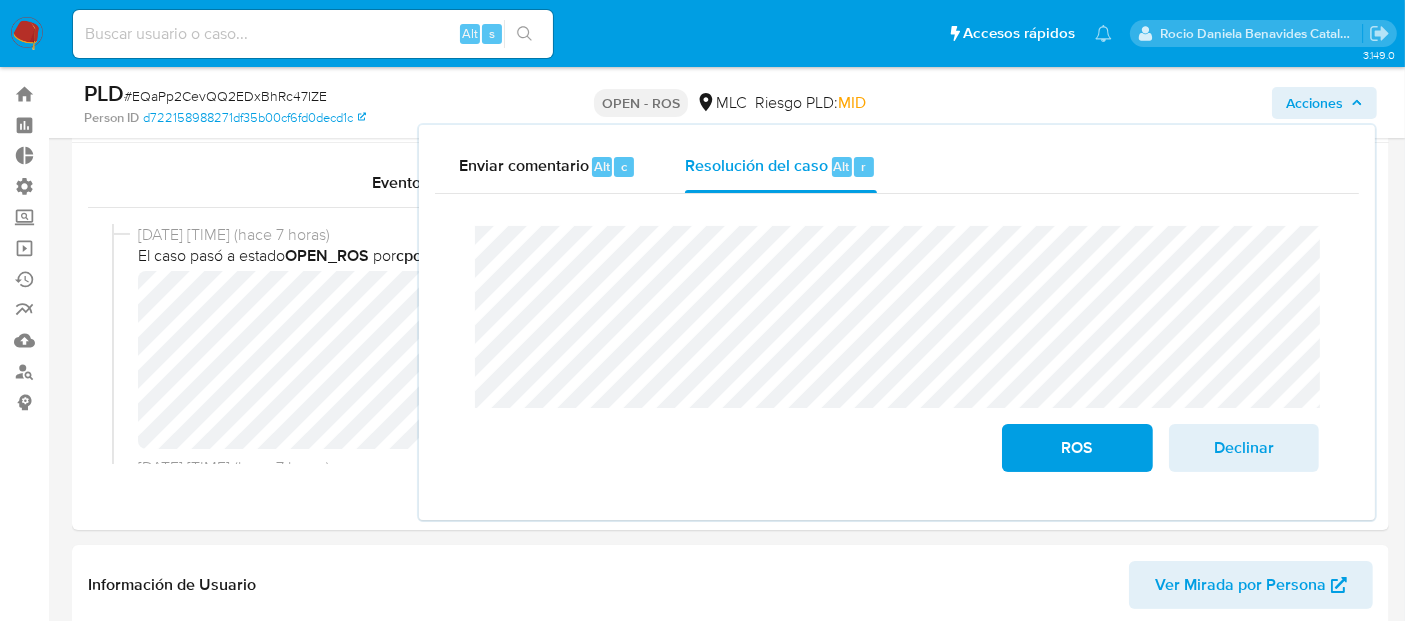 scroll, scrollTop: 64, scrollLeft: 0, axis: vertical 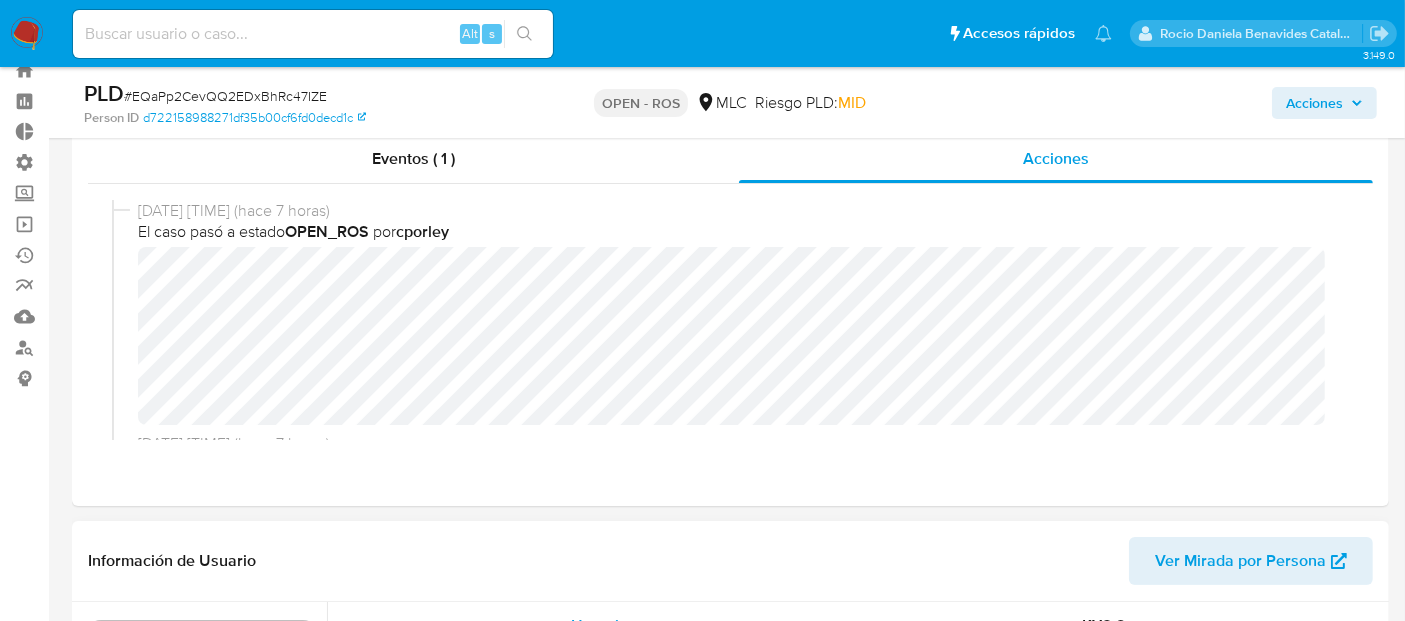 click on "Información de Usuario Ver Mirada por Persona" at bounding box center (730, 561) 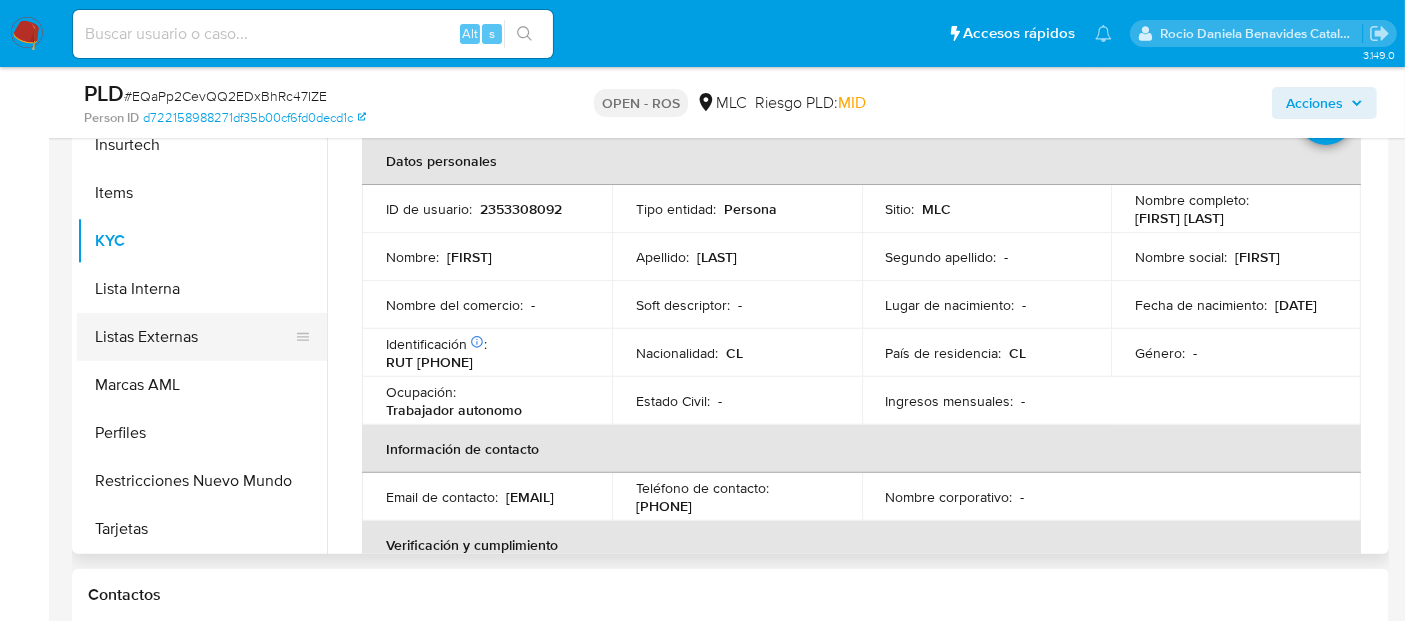 scroll, scrollTop: 640, scrollLeft: 0, axis: vertical 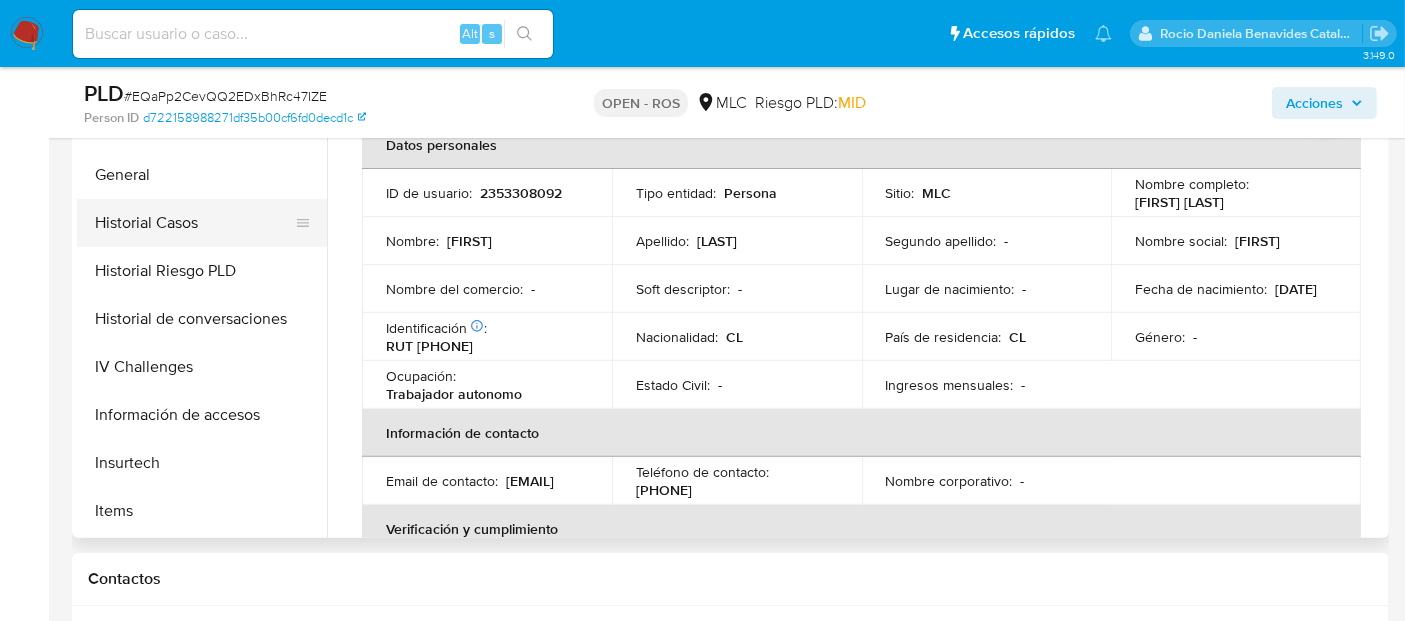 click on "Historial Casos" at bounding box center [194, 223] 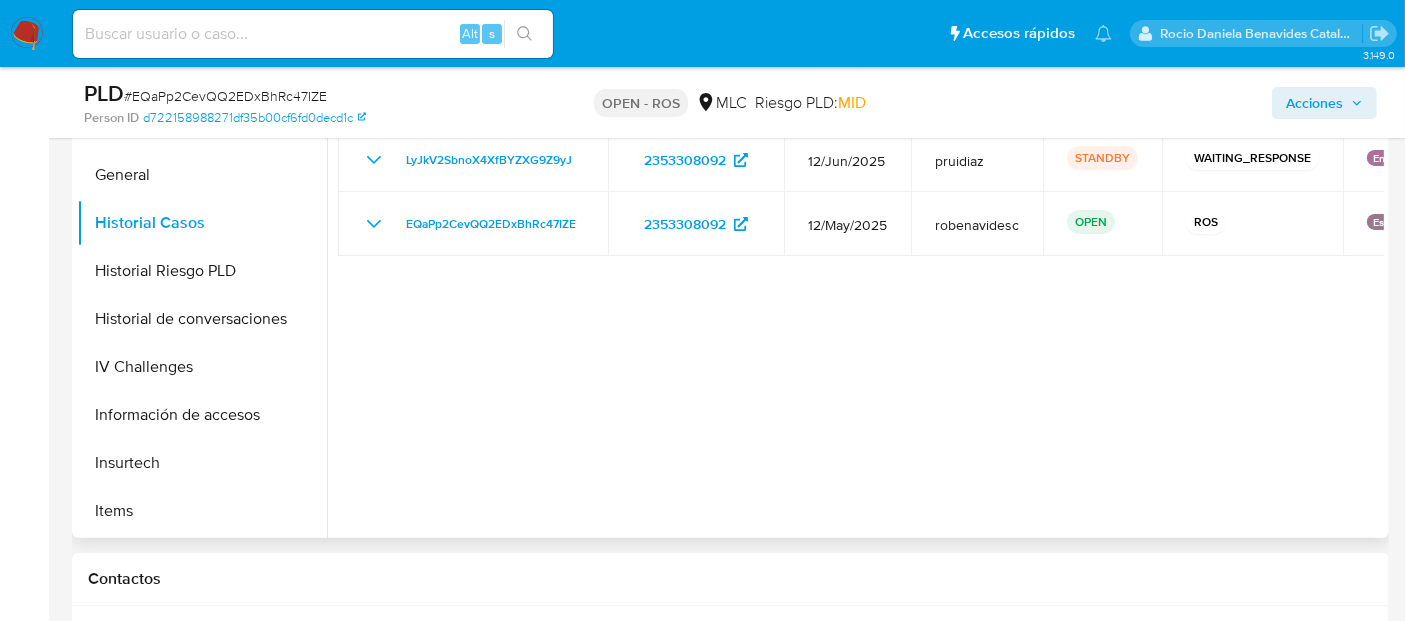 click at bounding box center (855, 282) 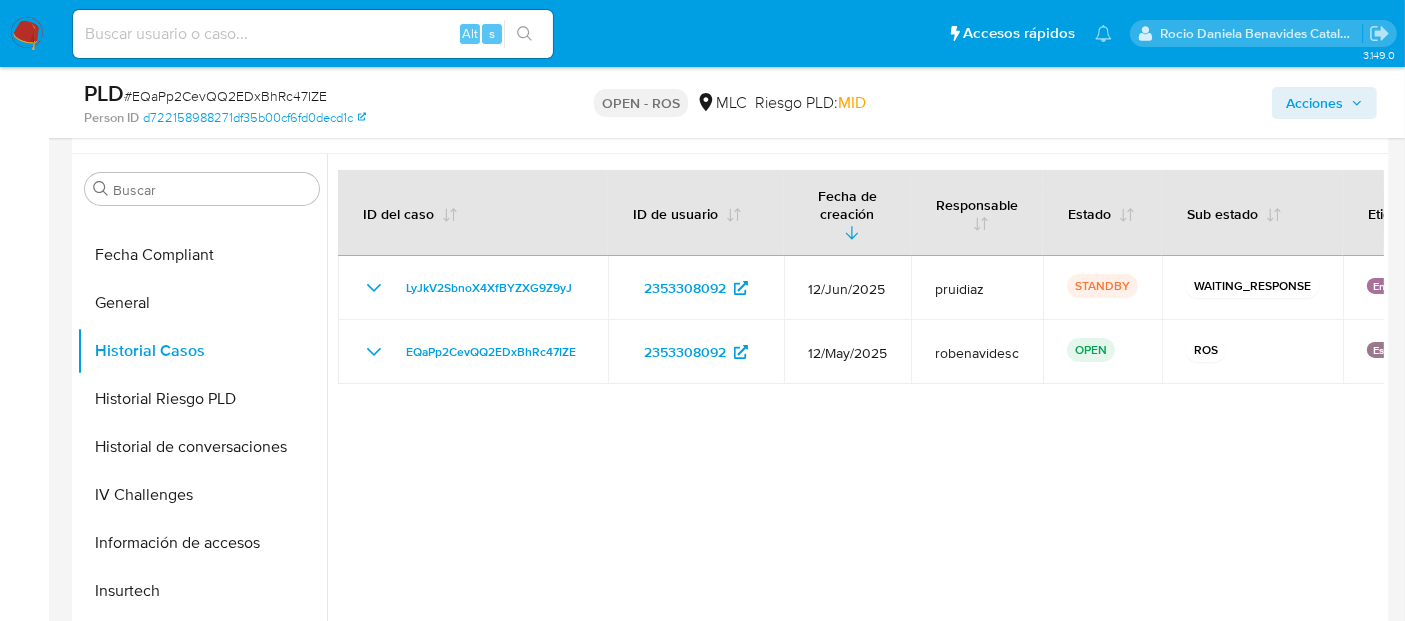 scroll, scrollTop: 514, scrollLeft: 0, axis: vertical 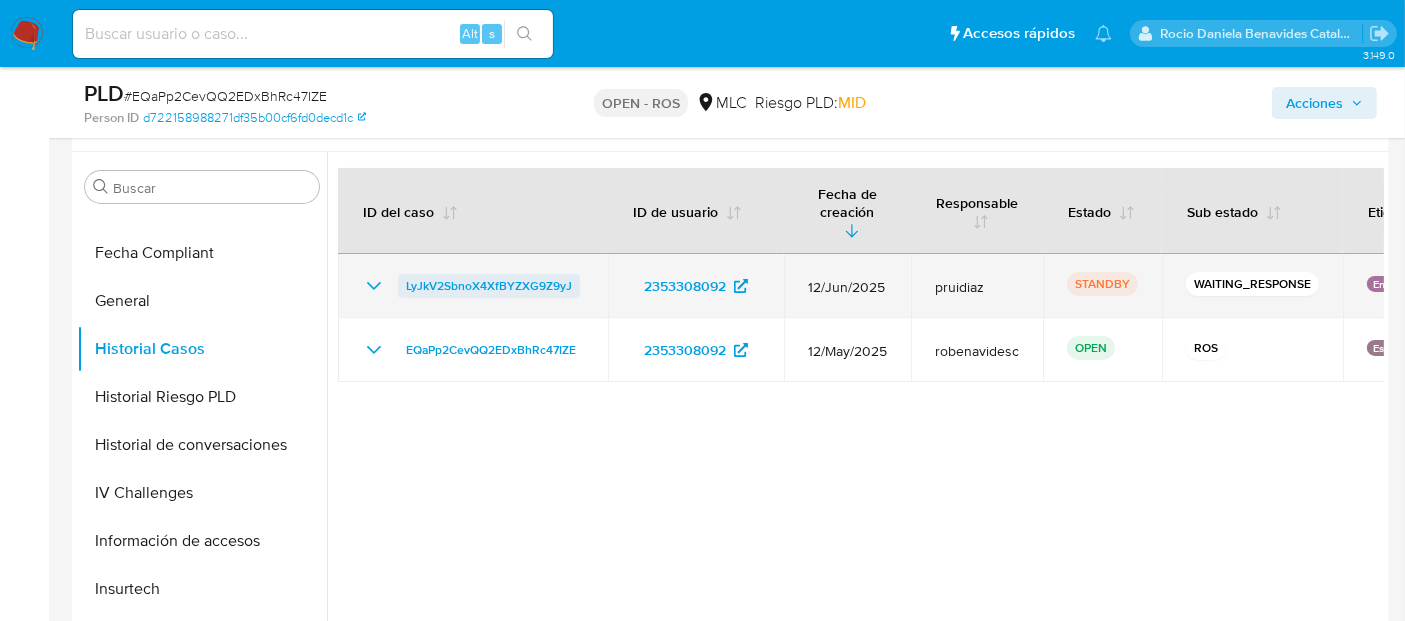 click on "LyJkV2SbnoX4XfBYZXG9Z9yJ" at bounding box center (489, 286) 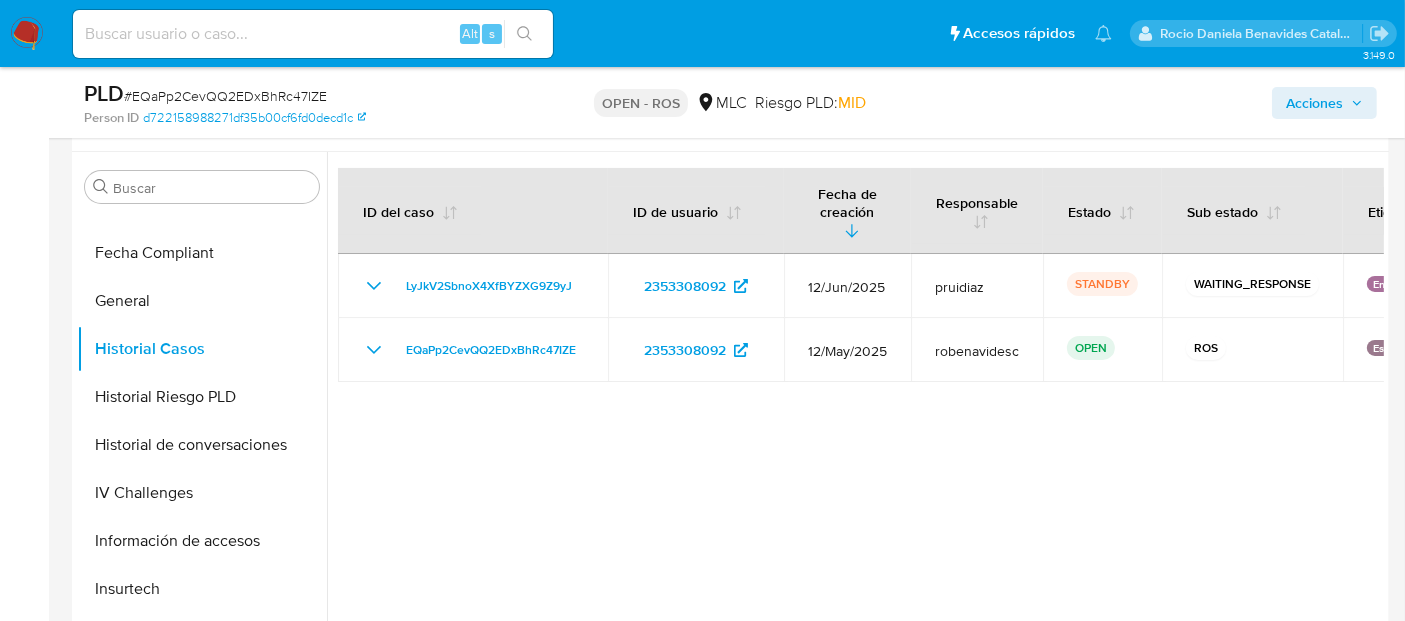 click at bounding box center [855, 408] 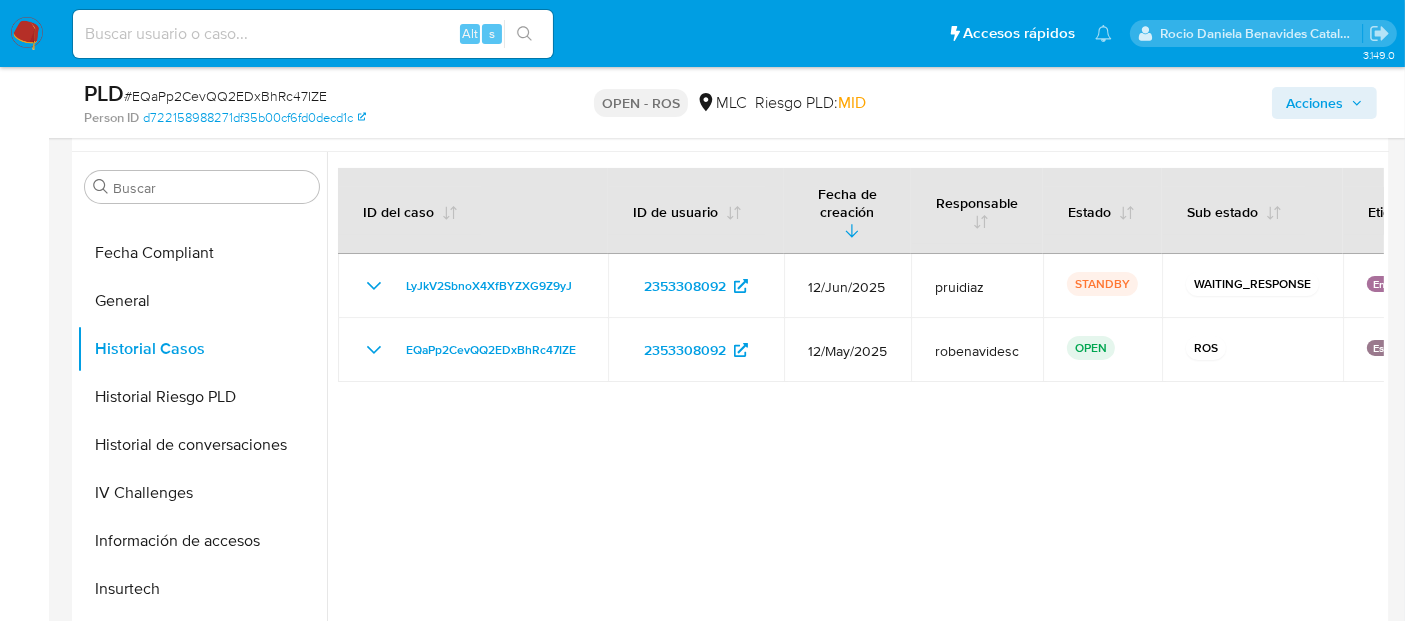drag, startPoint x: 1194, startPoint y: 384, endPoint x: 1421, endPoint y: 353, distance: 229.10696 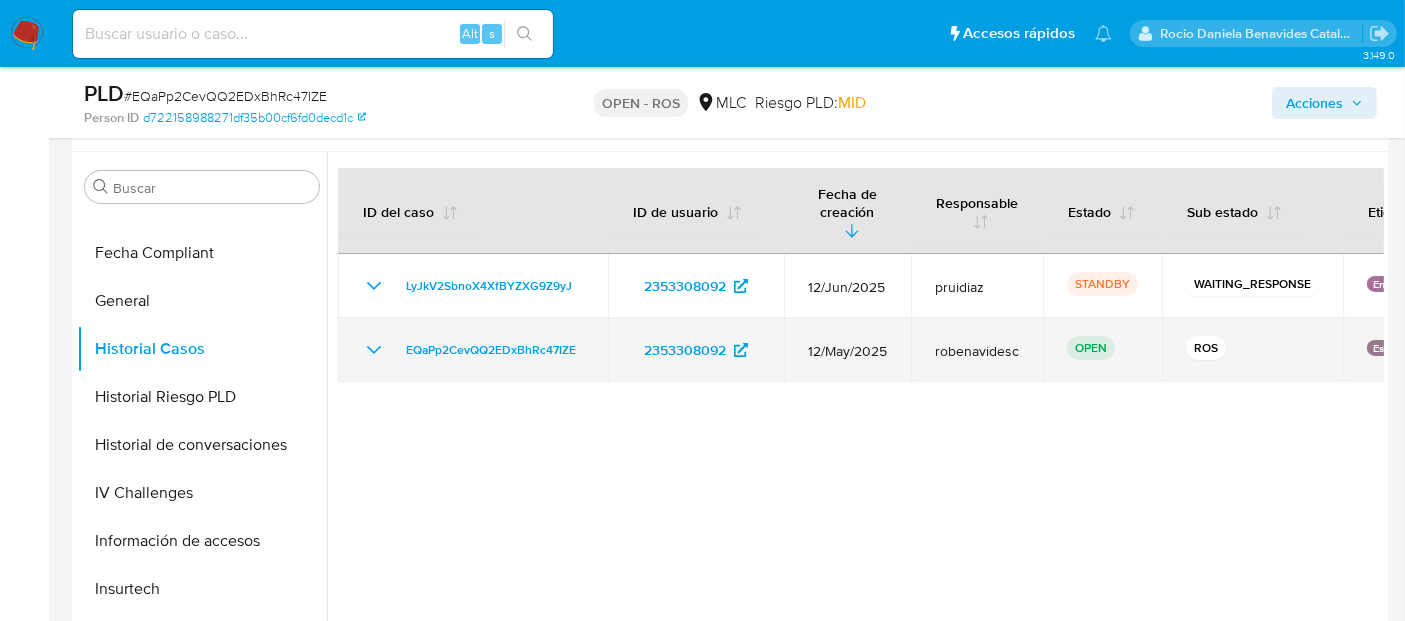 click on "ROS" at bounding box center [1252, 350] 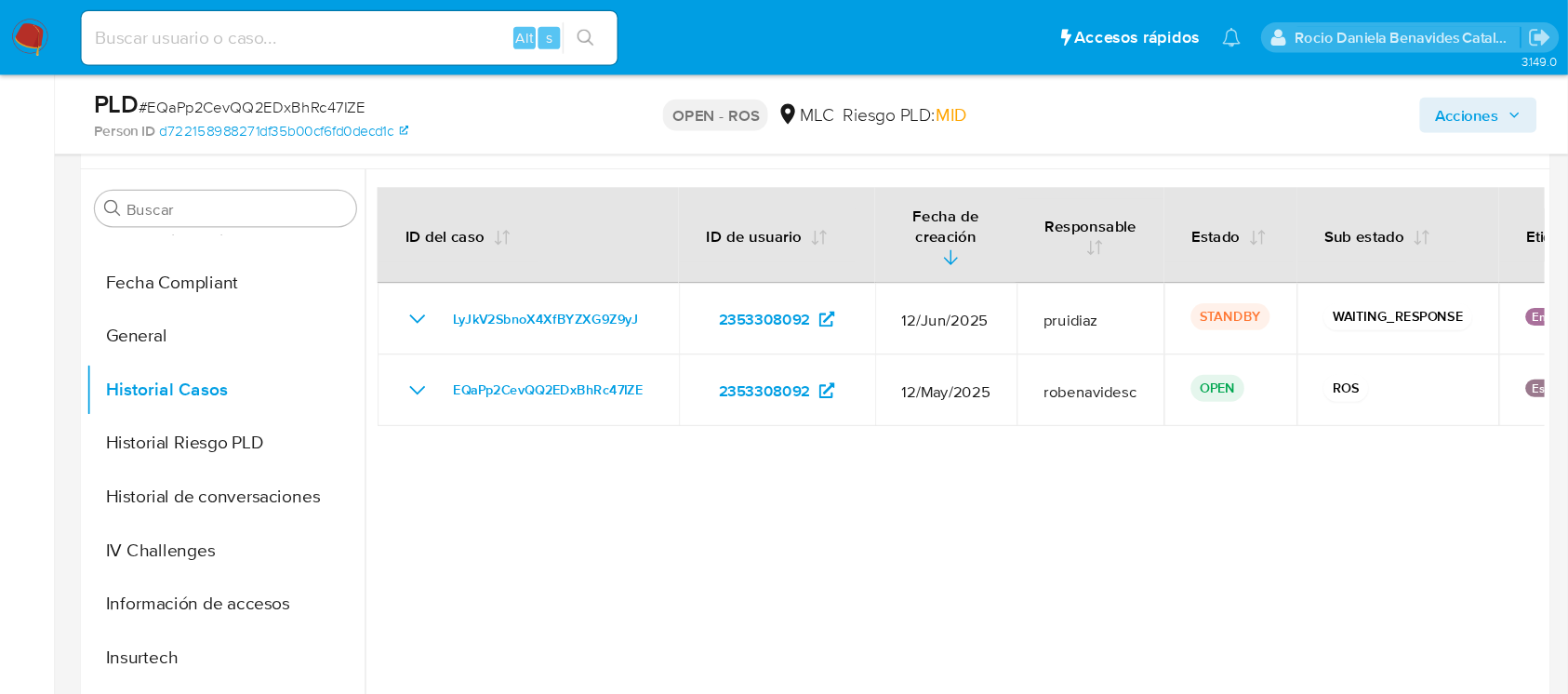 scroll, scrollTop: 478, scrollLeft: 0, axis: vertical 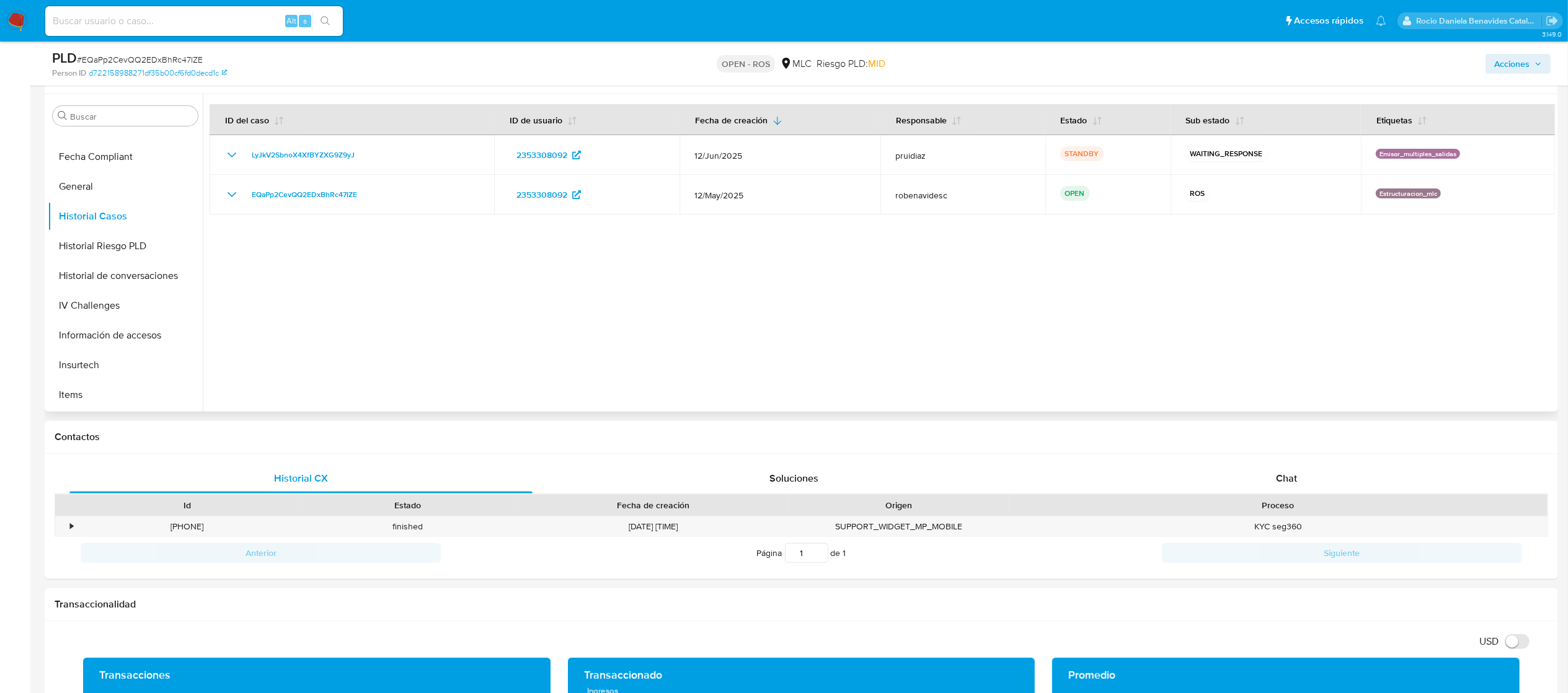 drag, startPoint x: 862, startPoint y: 2, endPoint x: 1034, endPoint y: 374, distance: 409.83899 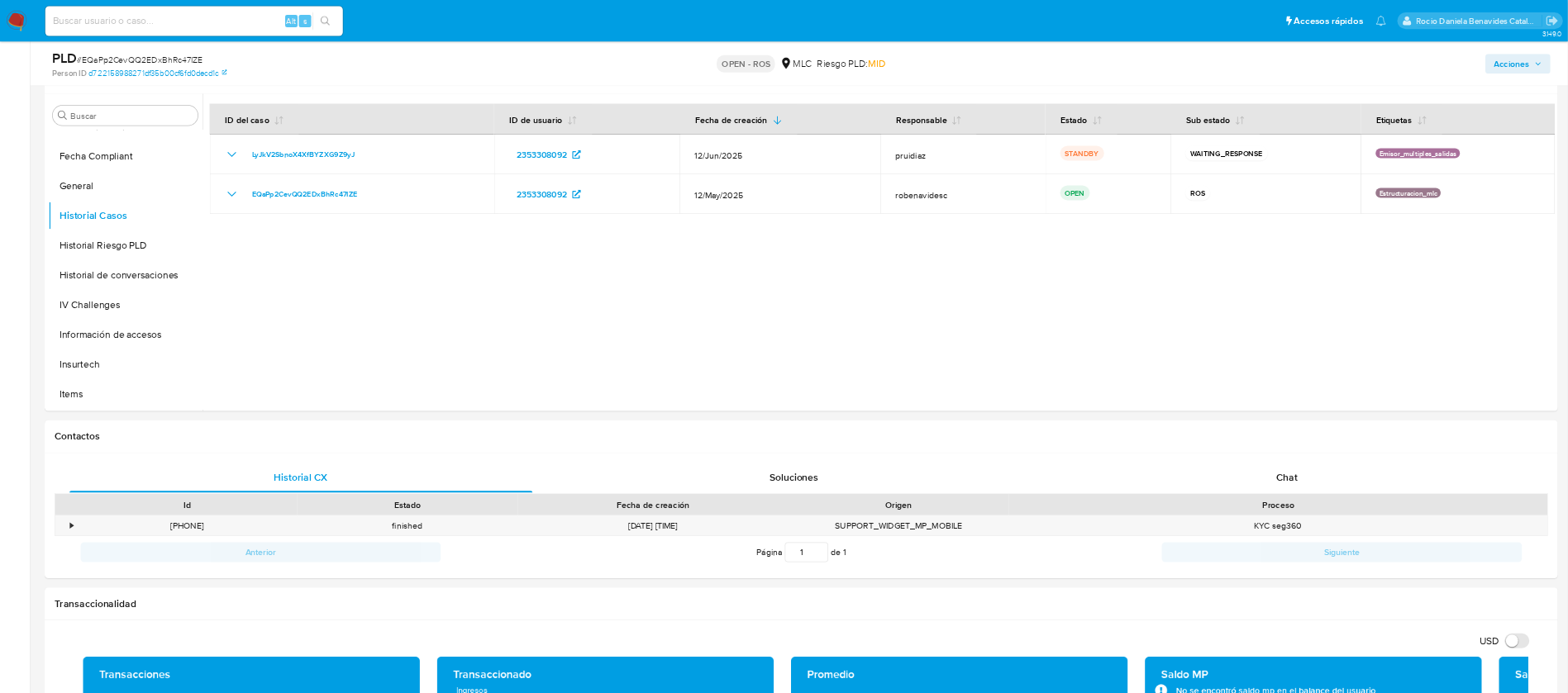 scroll, scrollTop: 425, scrollLeft: 0, axis: vertical 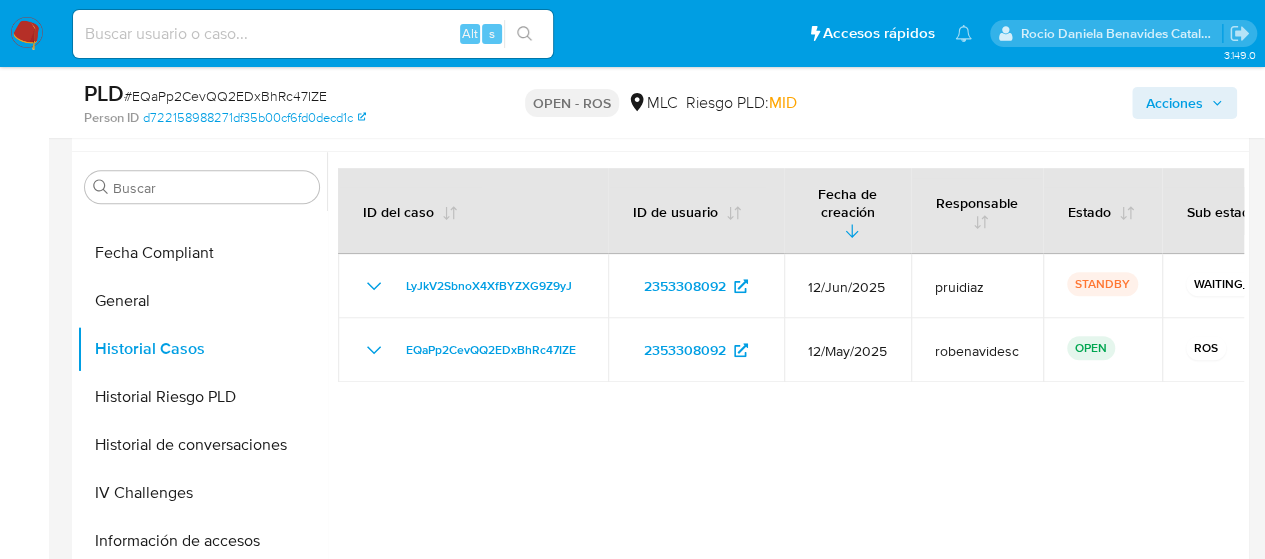 drag, startPoint x: 2558, startPoint y: 6, endPoint x: 742, endPoint y: 480, distance: 1876.841 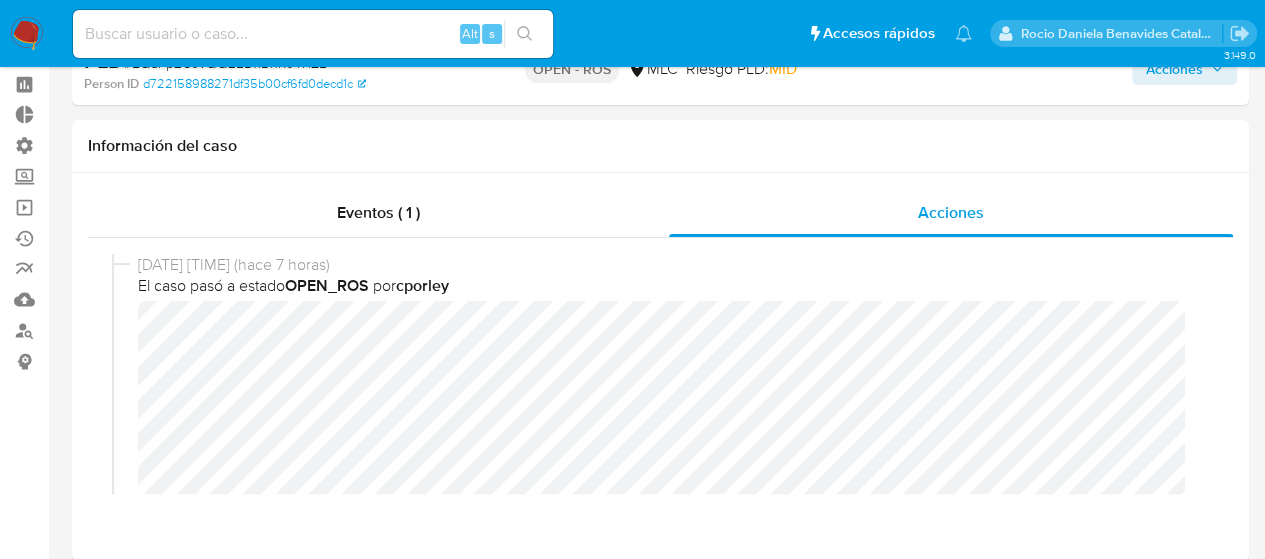 scroll, scrollTop: 0, scrollLeft: 0, axis: both 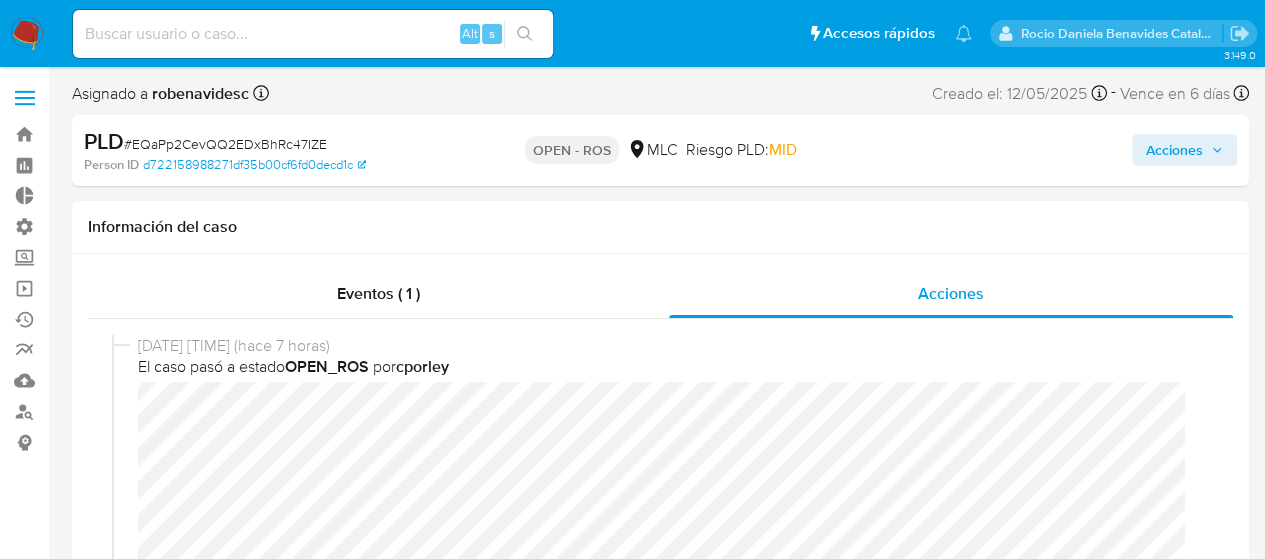 click 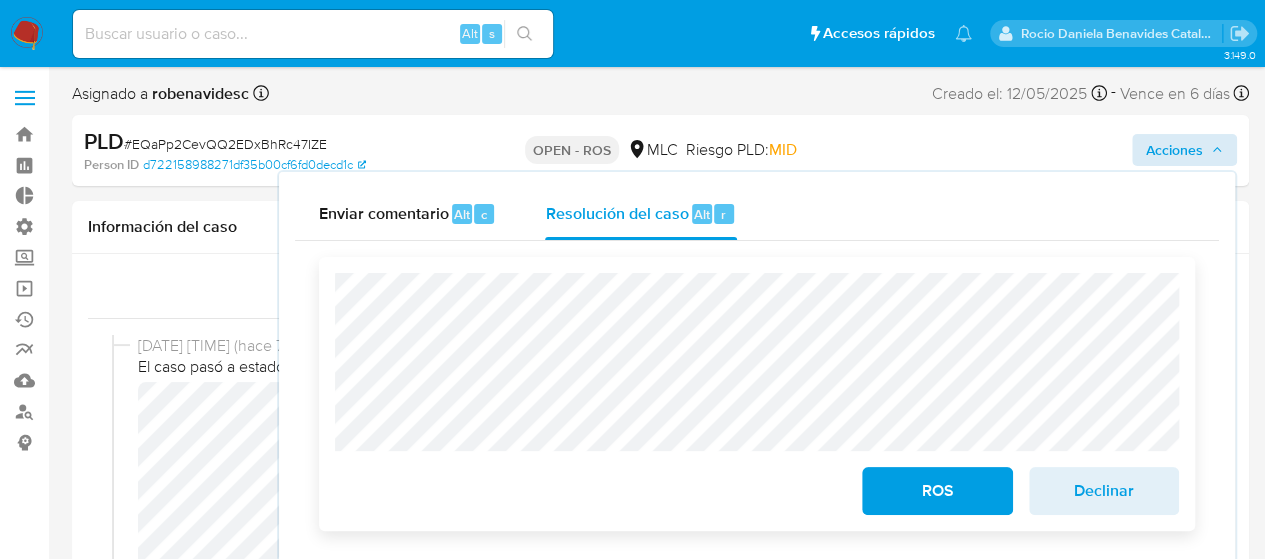 click on "ROS" at bounding box center [937, 491] 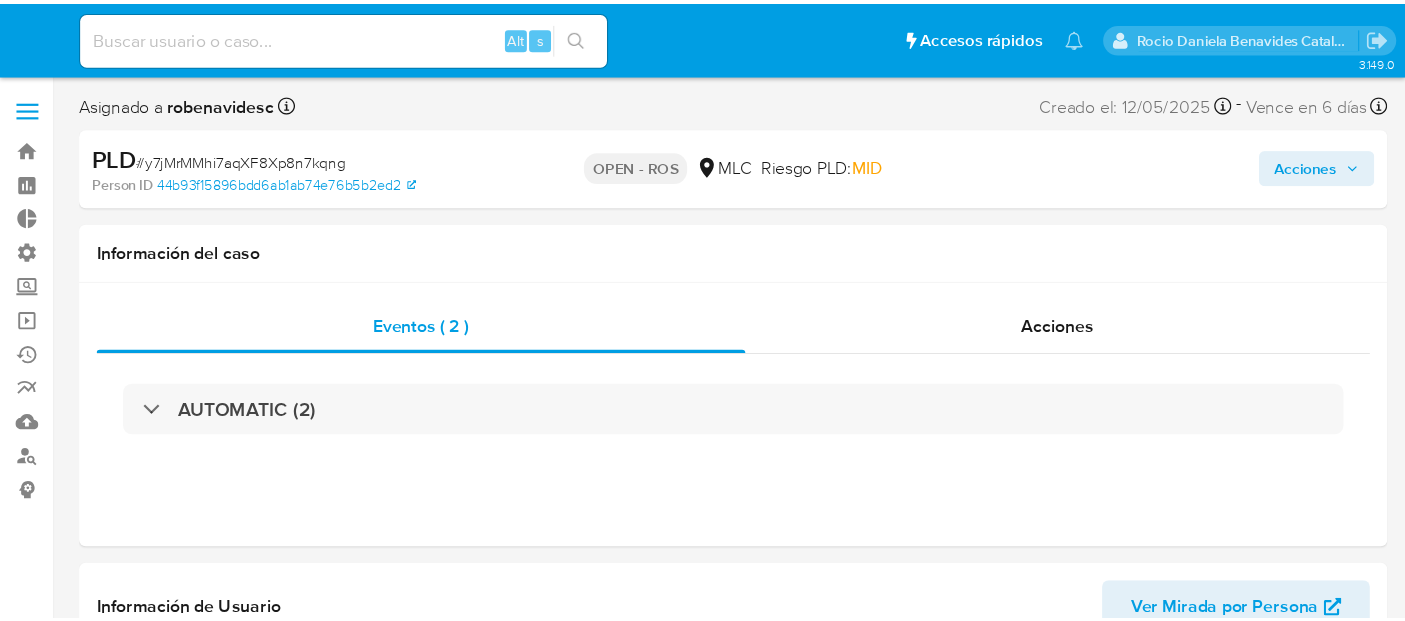 scroll, scrollTop: 0, scrollLeft: 0, axis: both 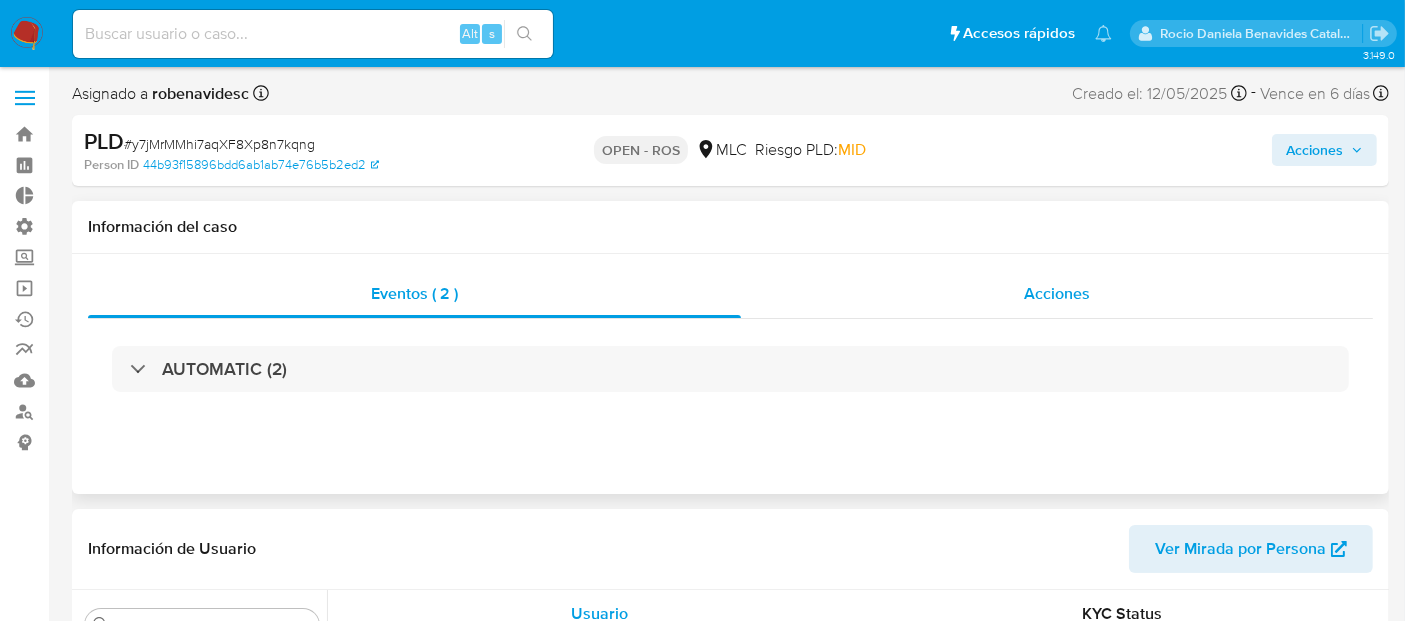 click on "Acciones" at bounding box center [1057, 293] 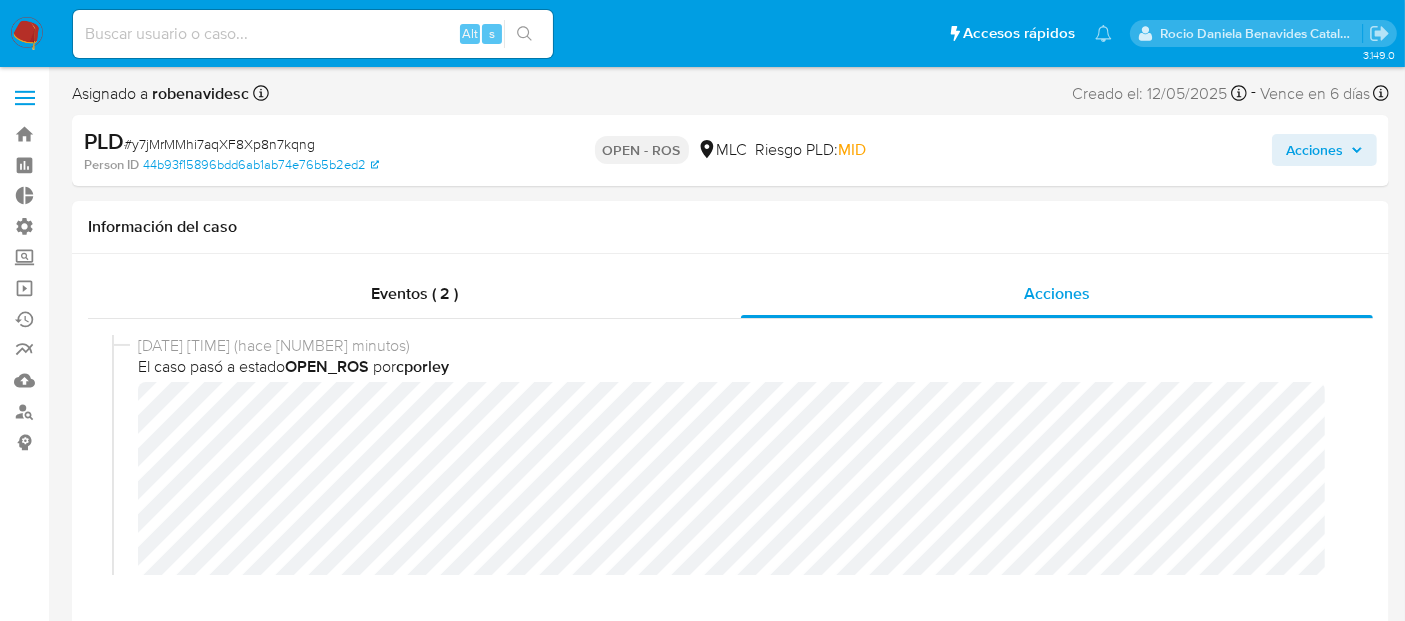 select on "10" 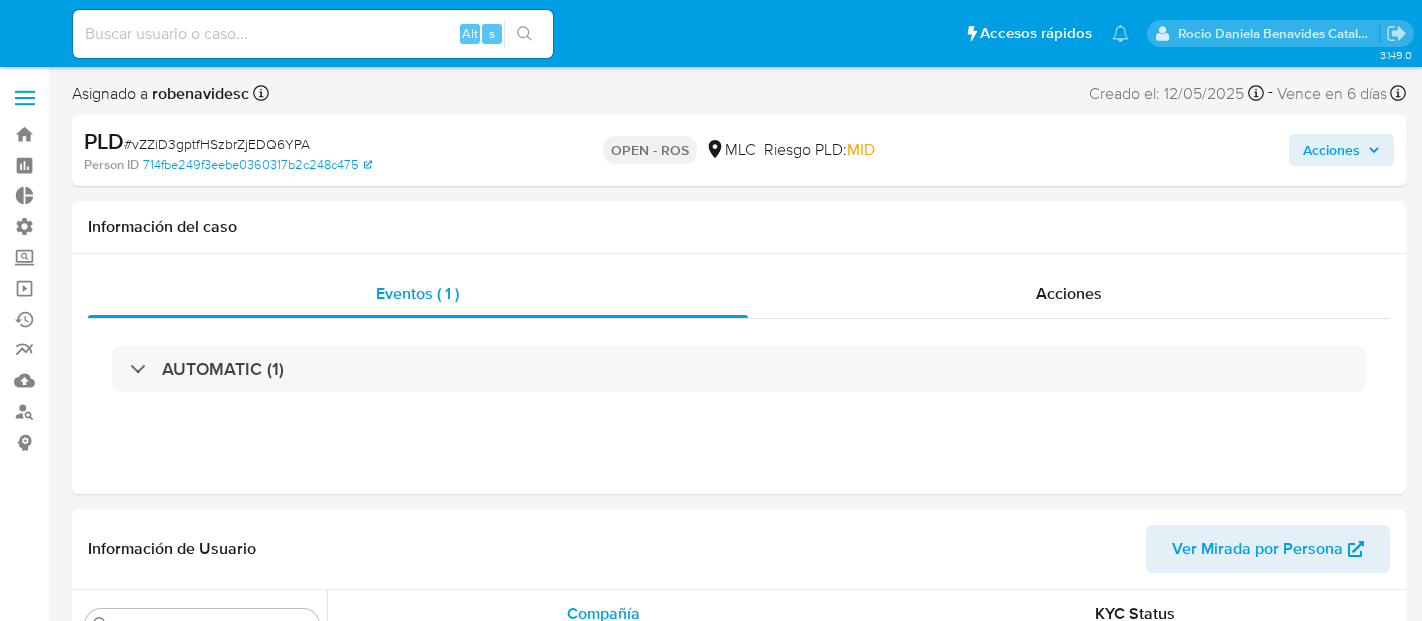 select on "10" 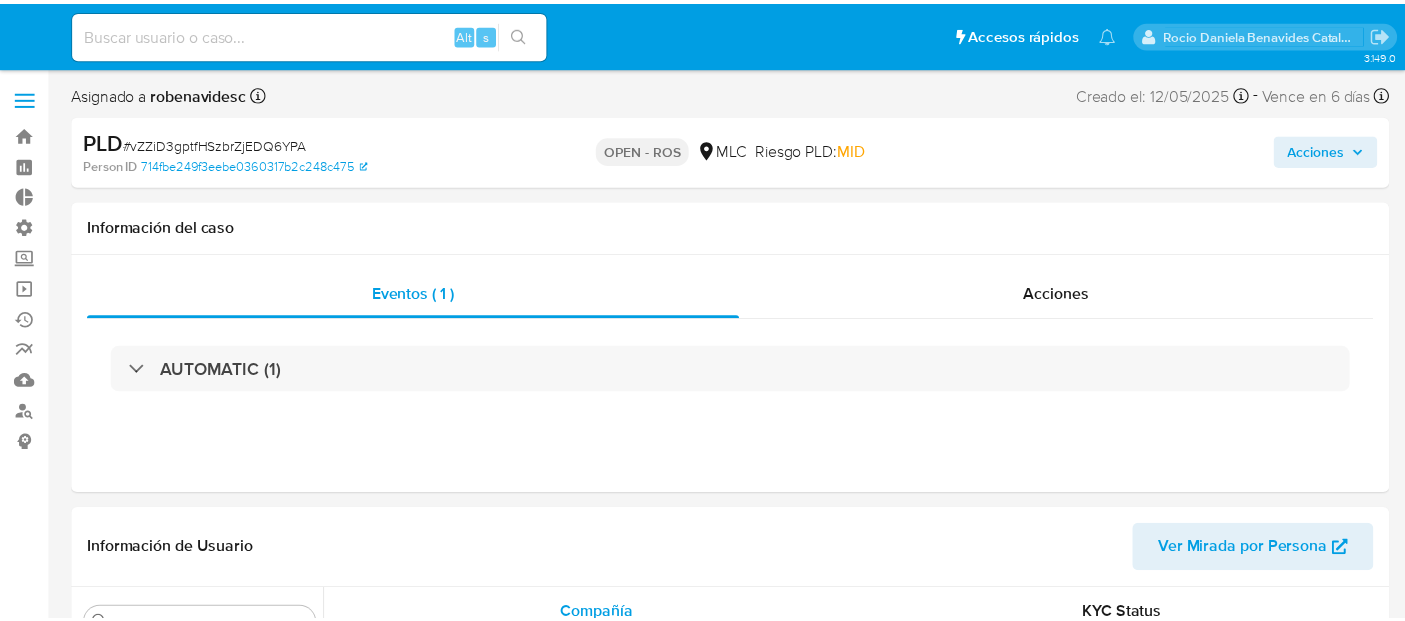 scroll, scrollTop: 0, scrollLeft: 0, axis: both 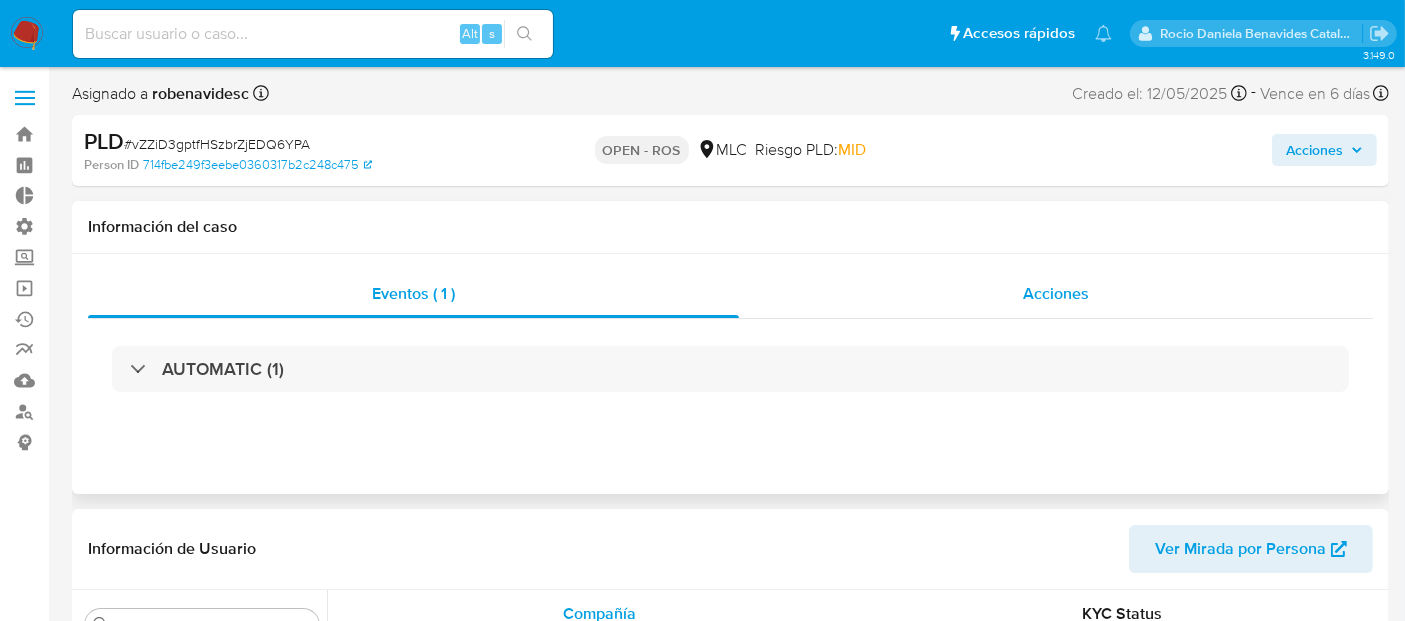 click on "Acciones" at bounding box center (1056, 293) 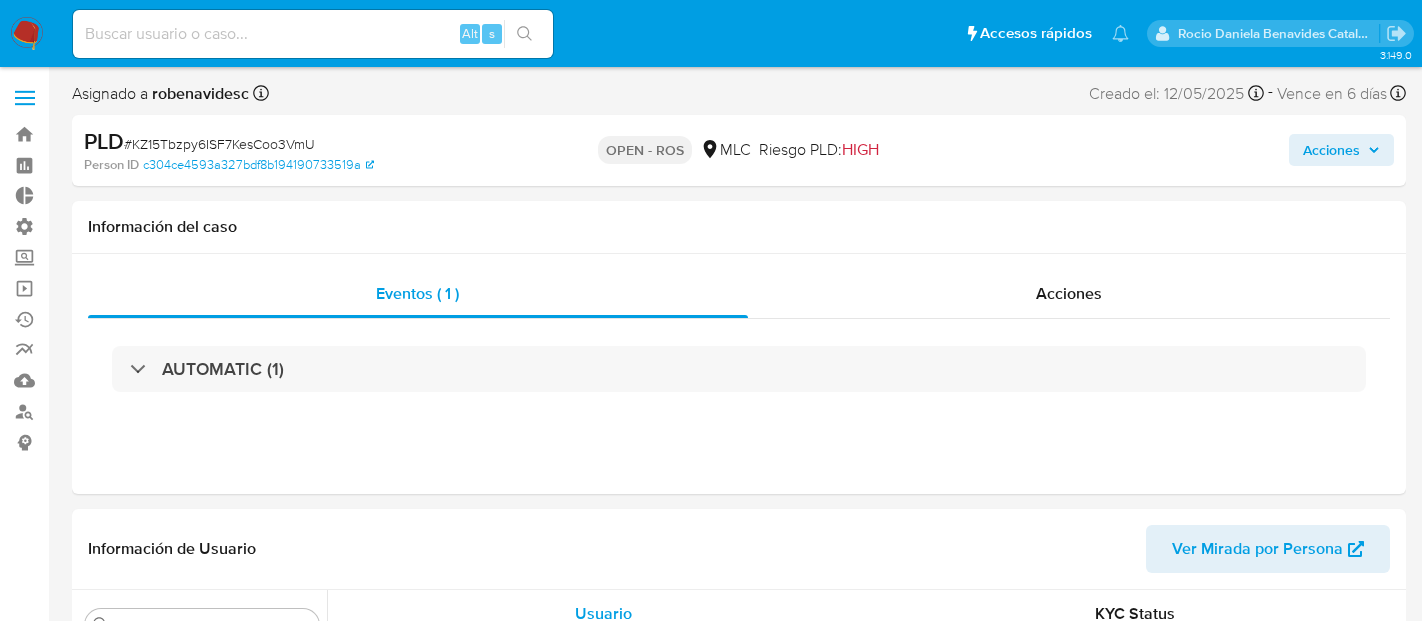 select on "10" 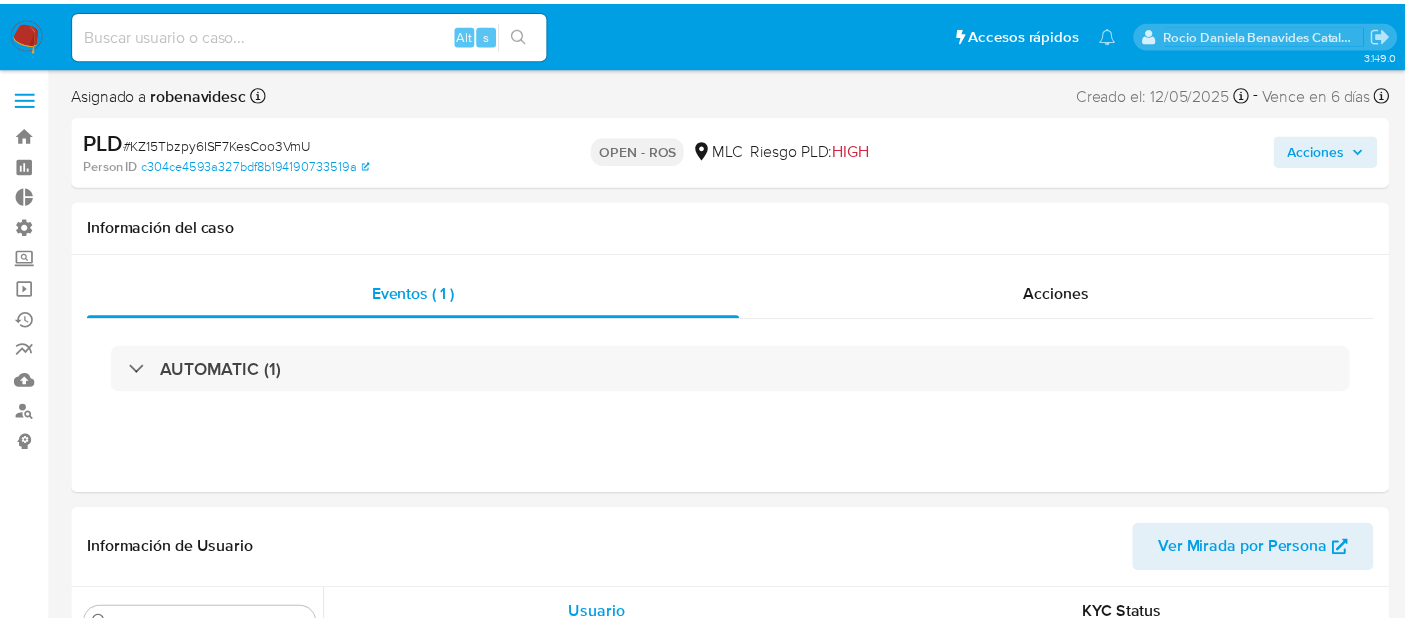scroll, scrollTop: 0, scrollLeft: 0, axis: both 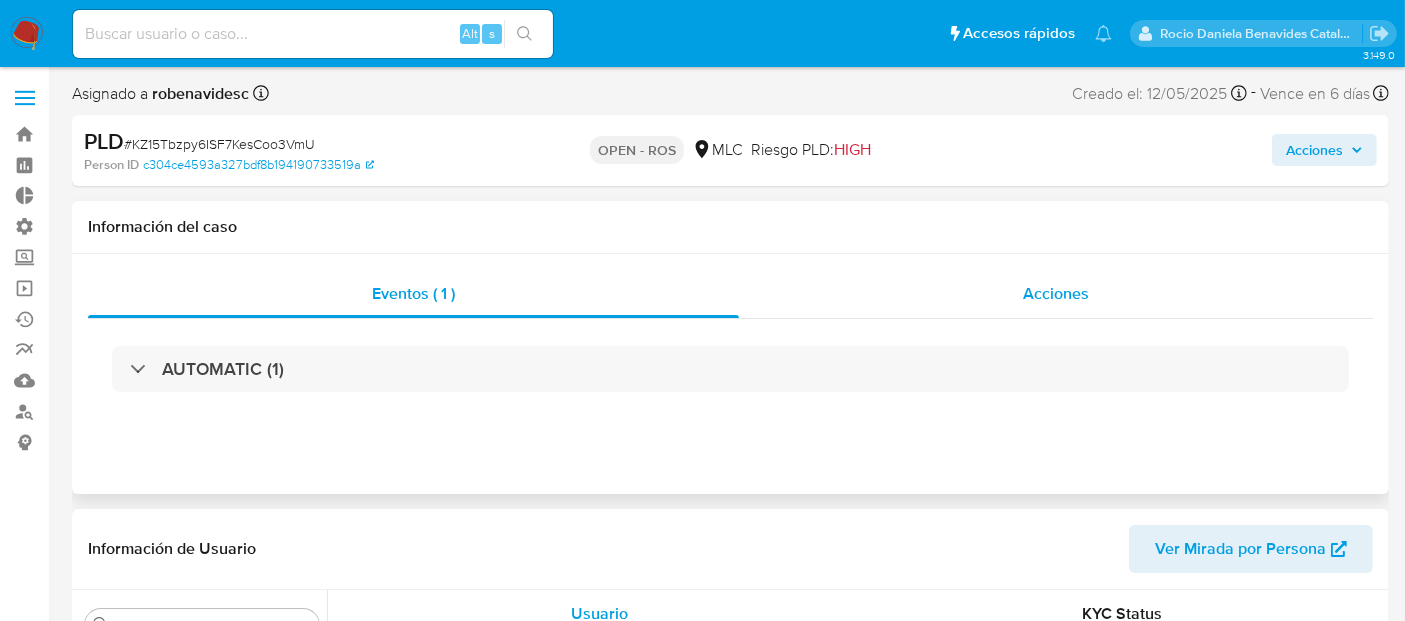 click on "Acciones" at bounding box center (1056, 294) 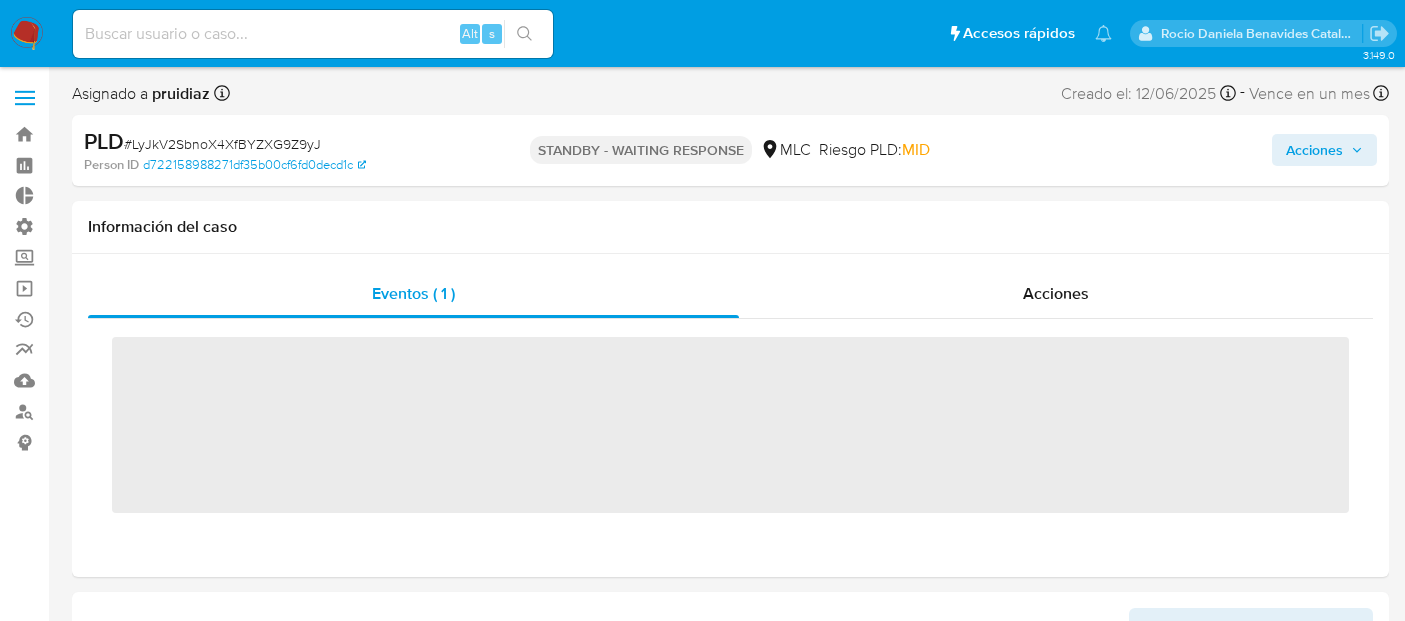 scroll, scrollTop: 0, scrollLeft: 0, axis: both 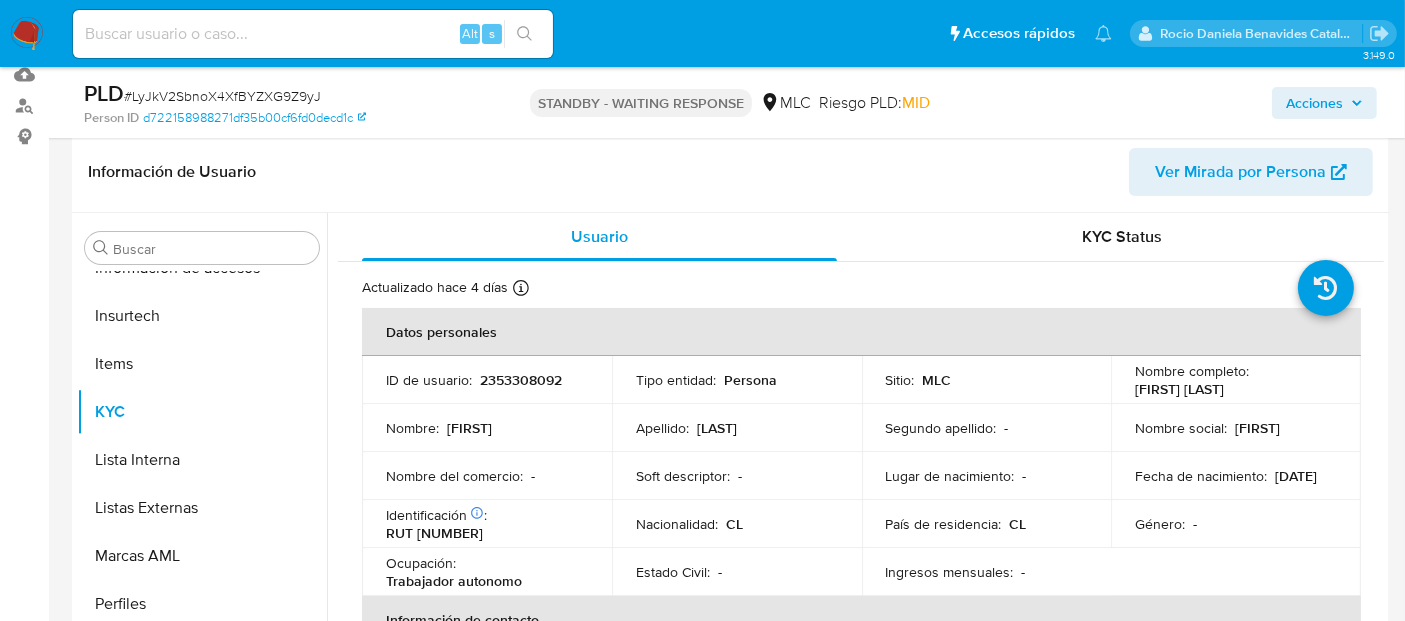 select on "10" 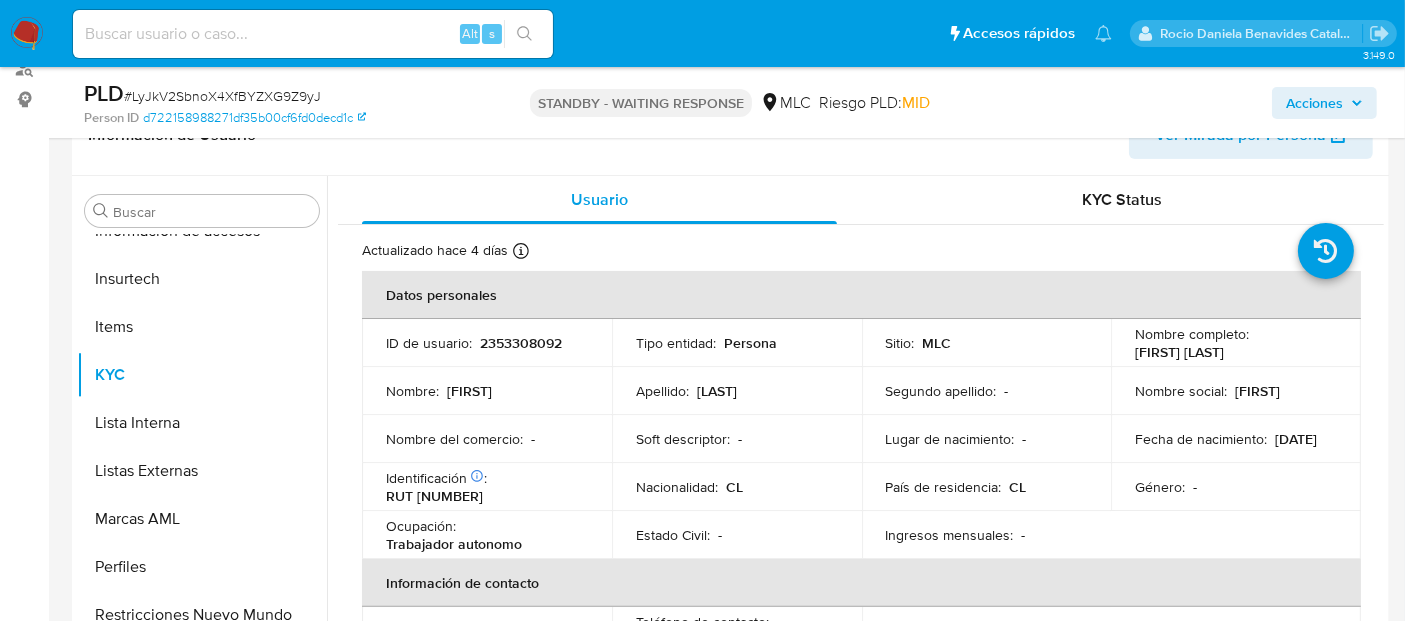 scroll, scrollTop: 0, scrollLeft: 0, axis: both 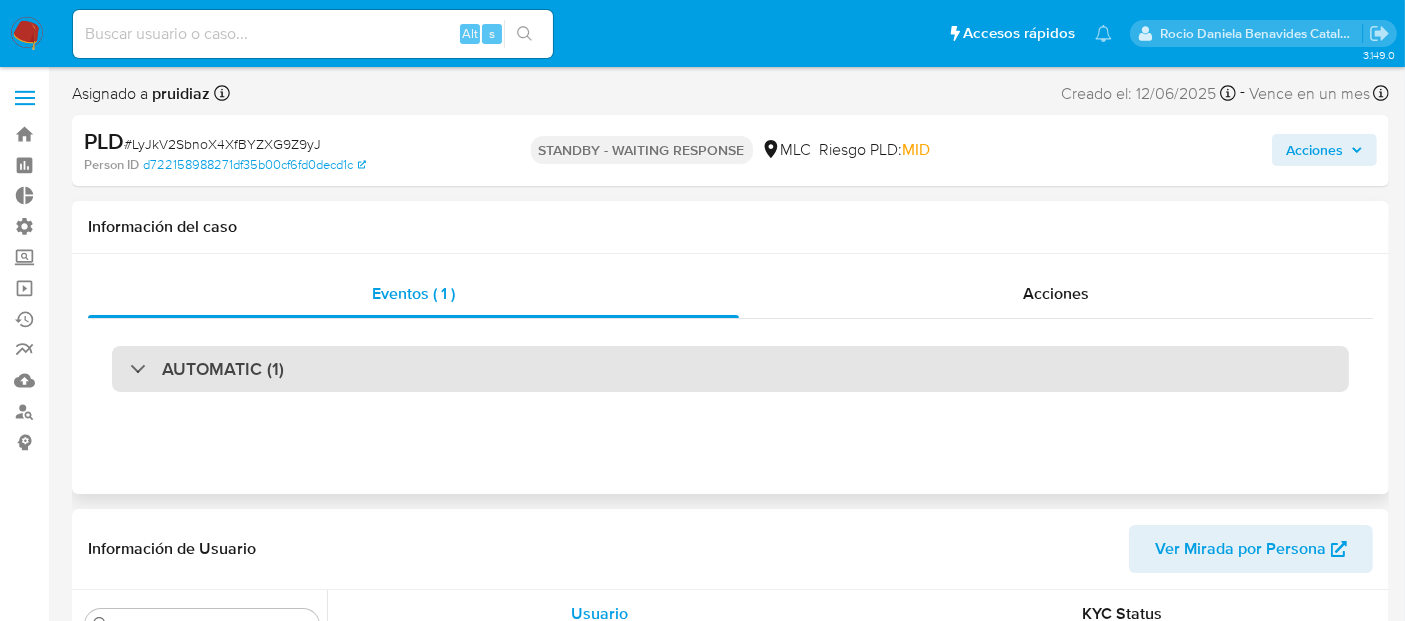 click on "AUTOMATIC (1)" at bounding box center (730, 369) 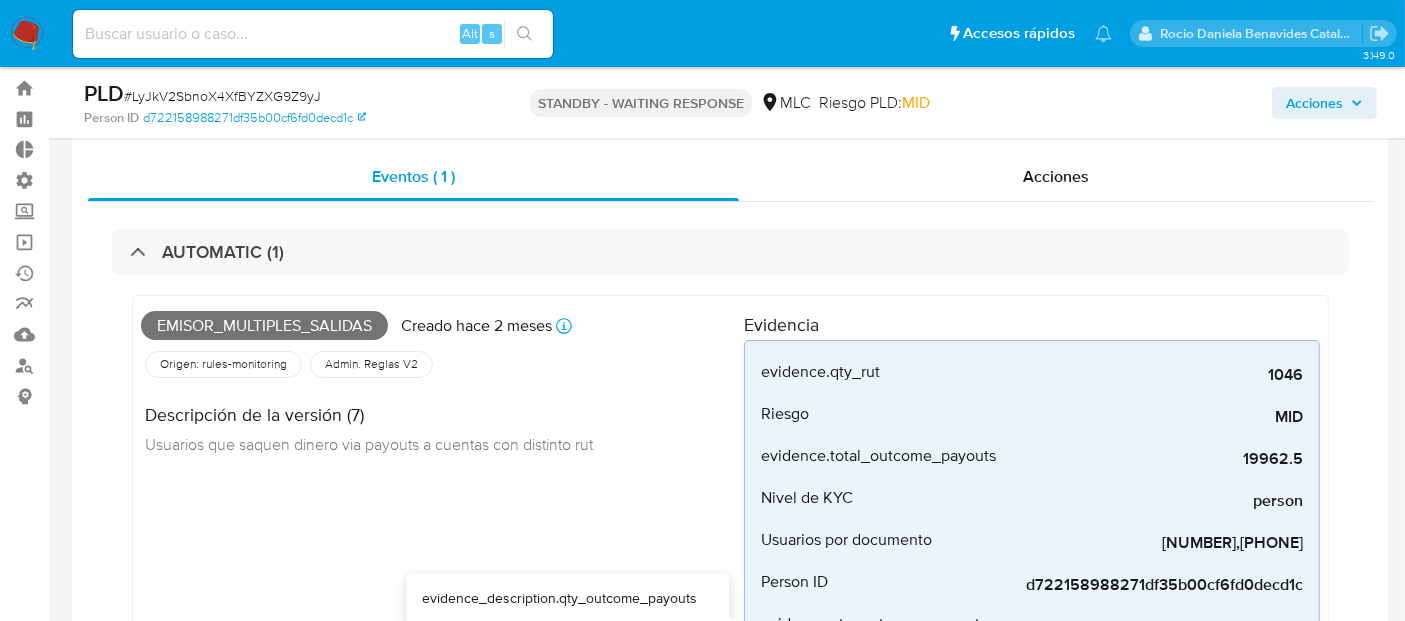 scroll, scrollTop: 42, scrollLeft: 0, axis: vertical 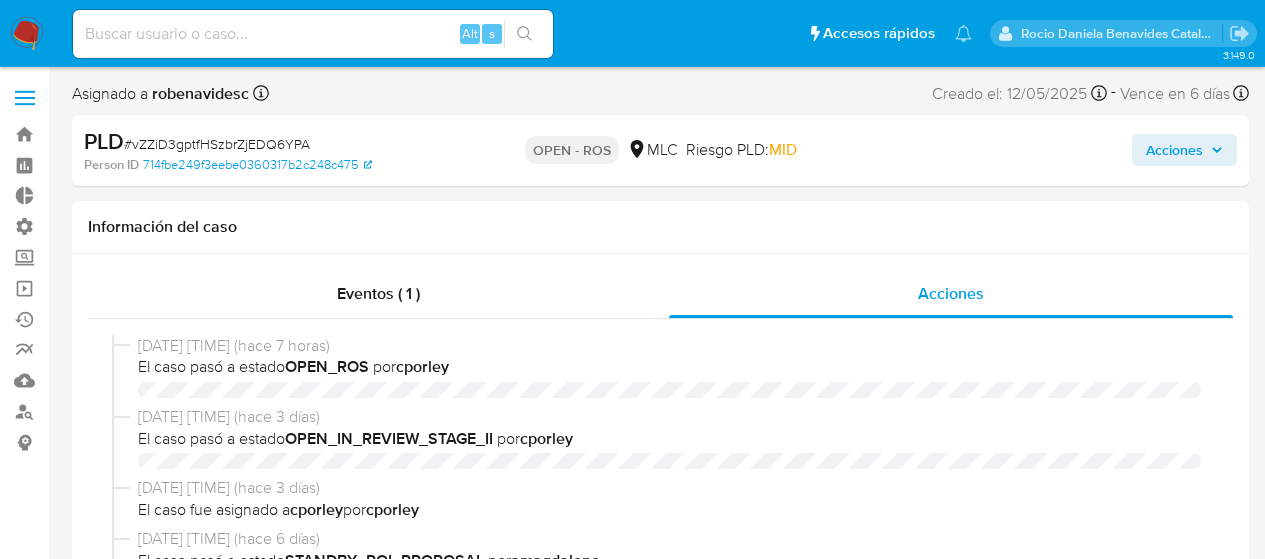 select on "10" 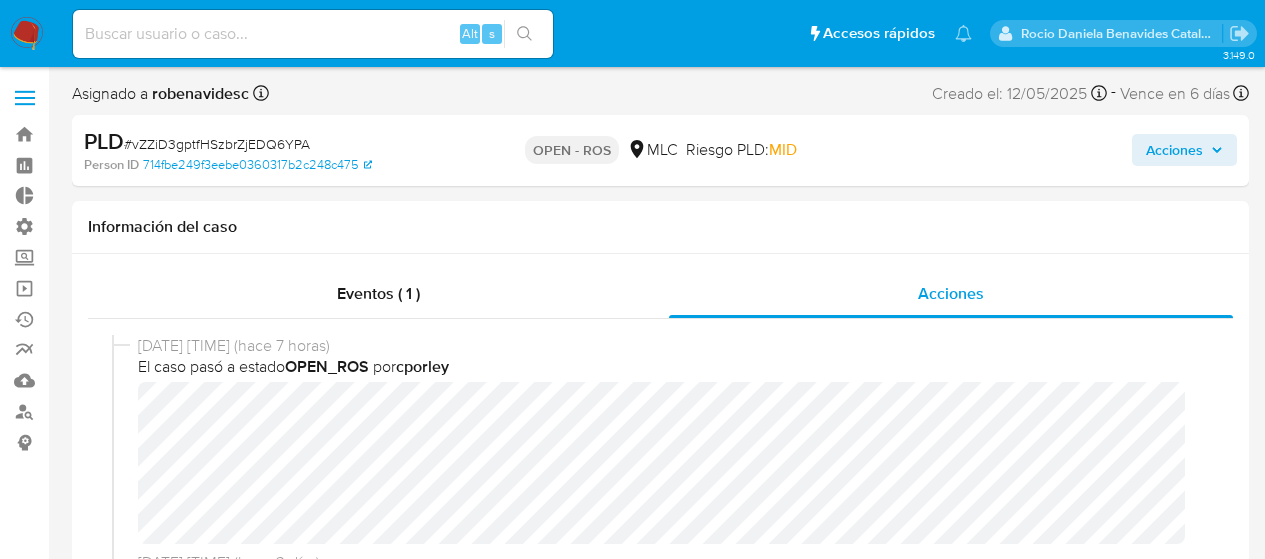 scroll, scrollTop: 0, scrollLeft: 0, axis: both 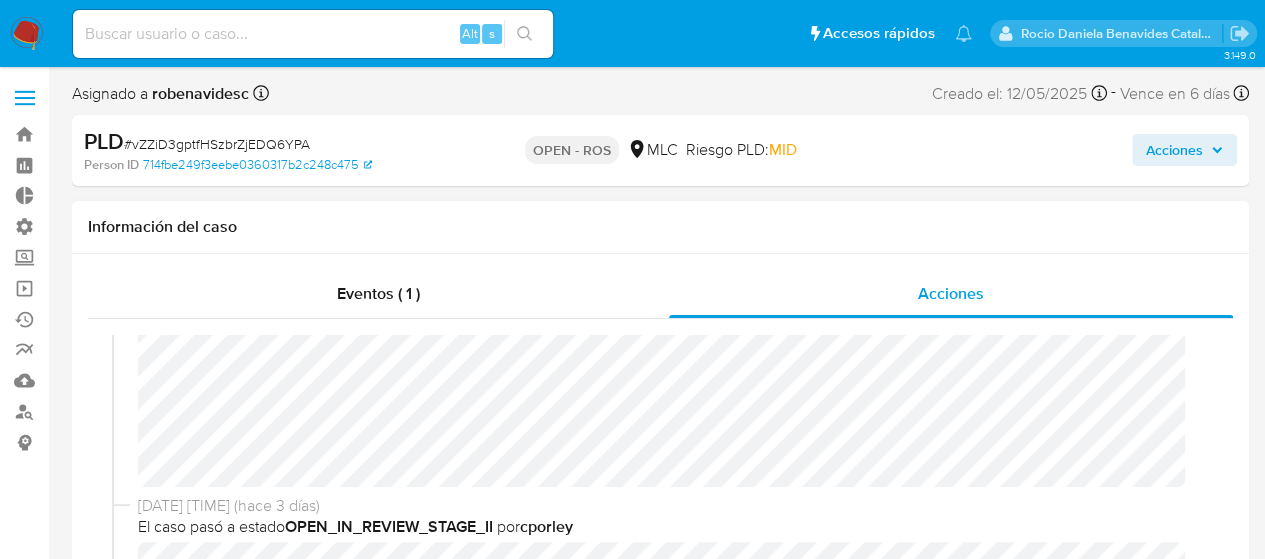click on "01/08/2025 16:59:43 (hace 3 días)" at bounding box center (669, 506) 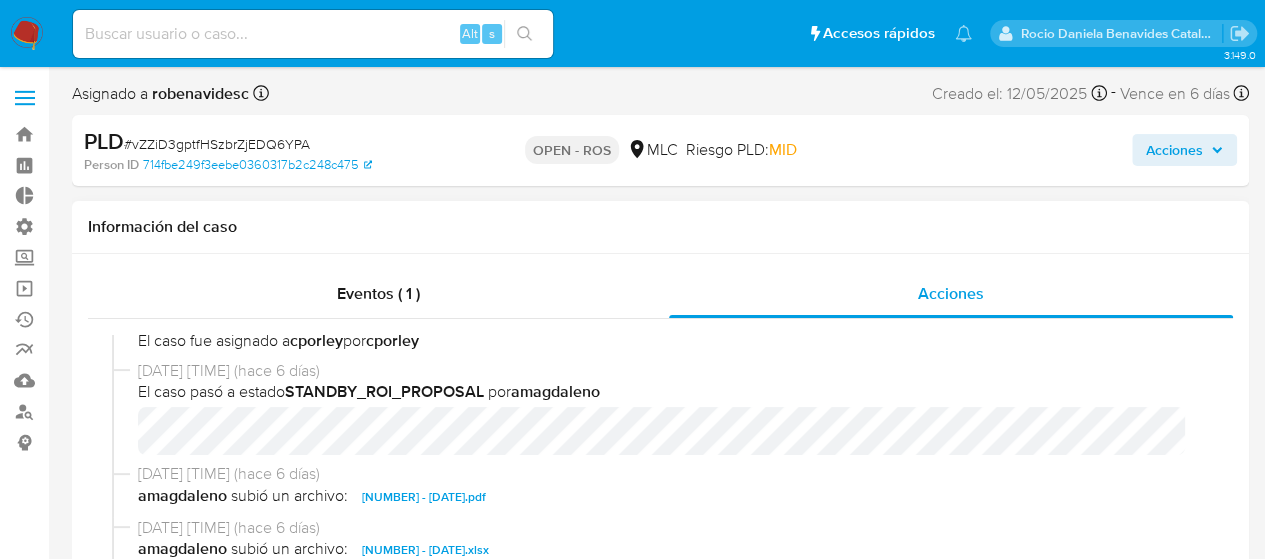 scroll, scrollTop: 348, scrollLeft: 0, axis: vertical 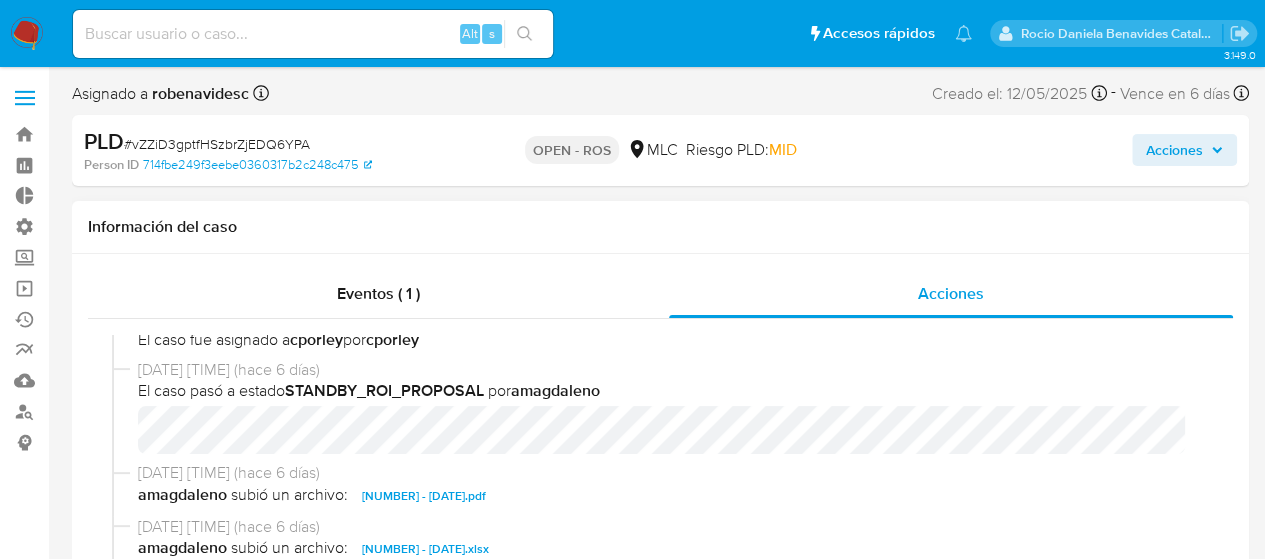 click on "2306580145 - 29_07_2025.pdf" at bounding box center (424, 496) 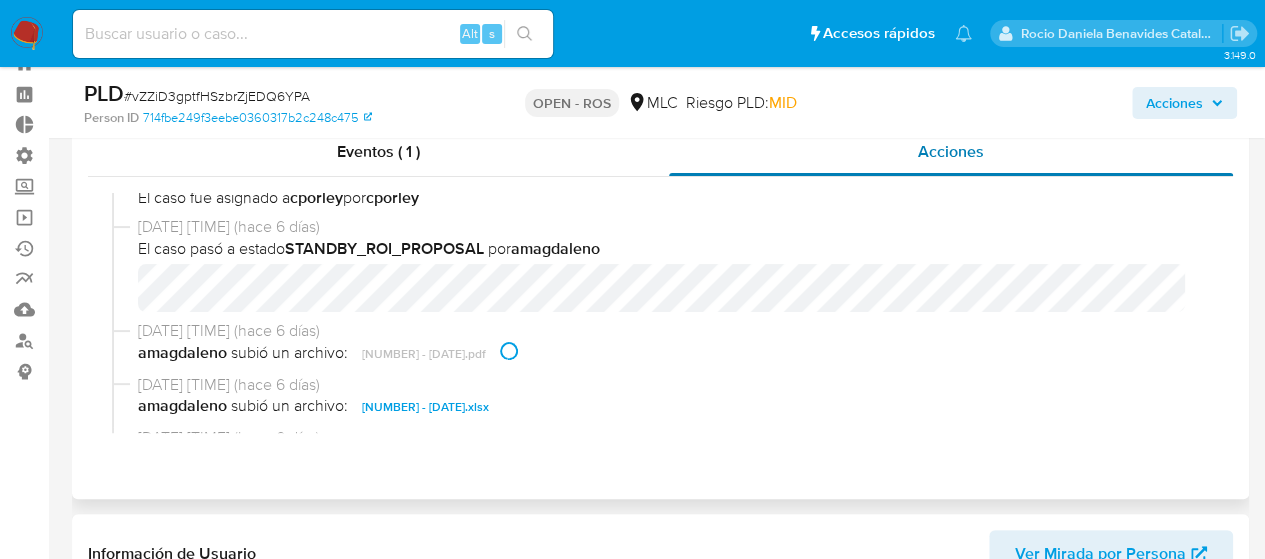scroll, scrollTop: 84, scrollLeft: 0, axis: vertical 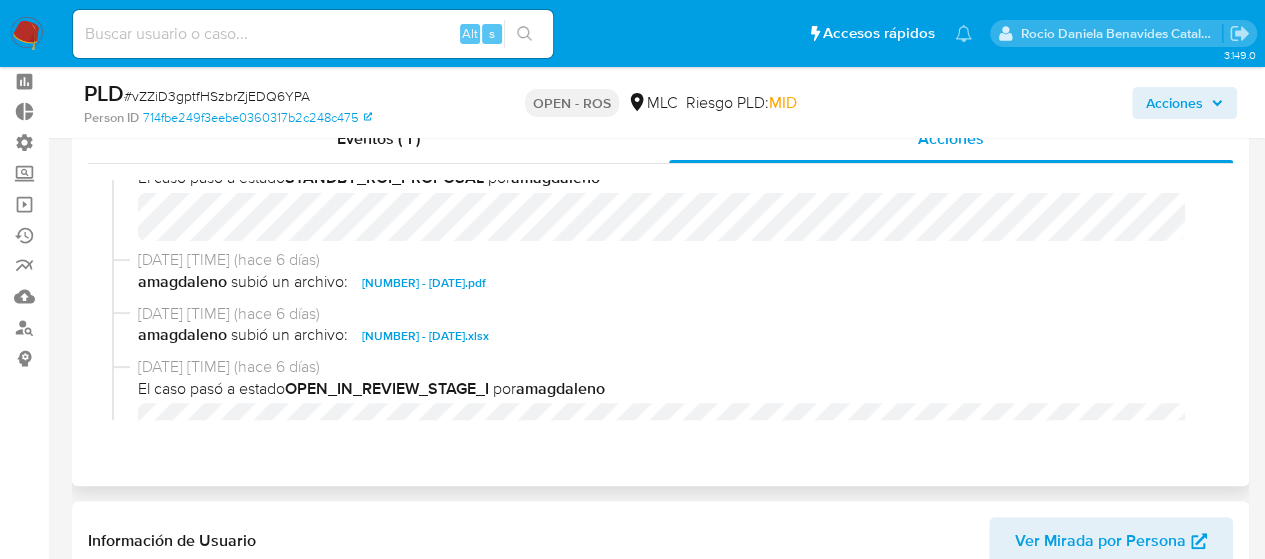 click on "2306580145 - 29_07_2025.pdf" at bounding box center (424, 283) 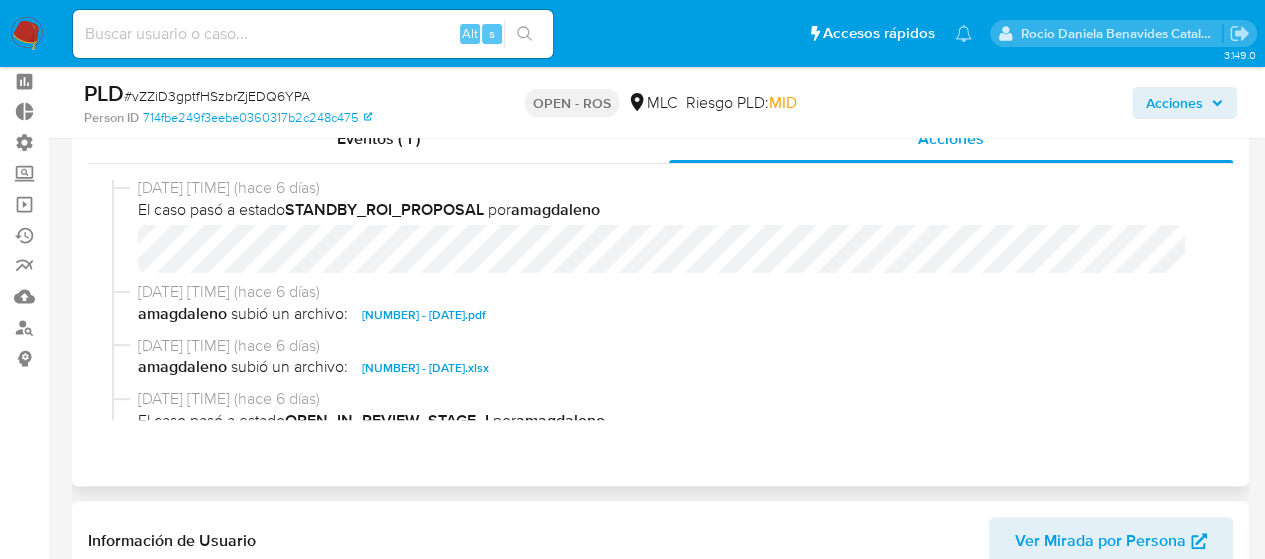 scroll, scrollTop: 390, scrollLeft: 0, axis: vertical 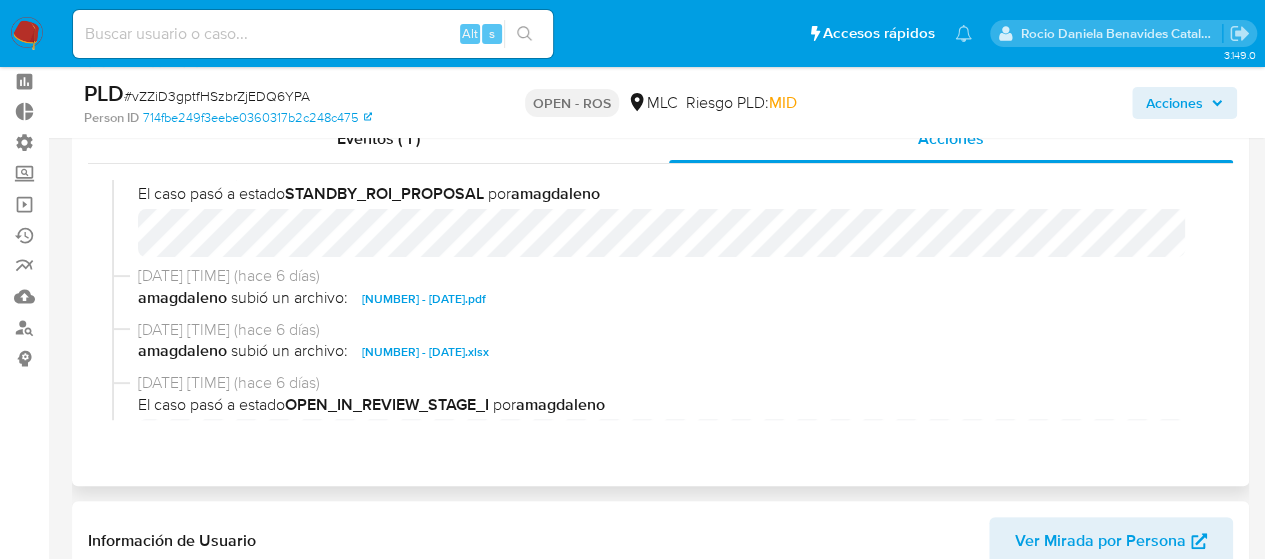 click on "[NUMBER] - [DATE].pdf" at bounding box center [424, 299] 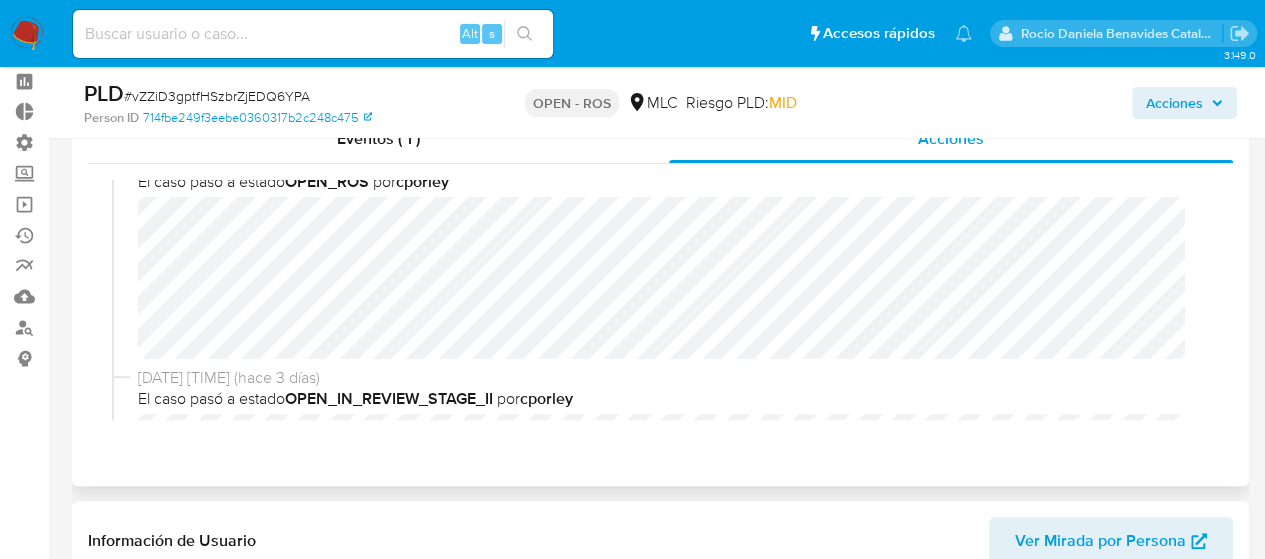 scroll, scrollTop: 33, scrollLeft: 0, axis: vertical 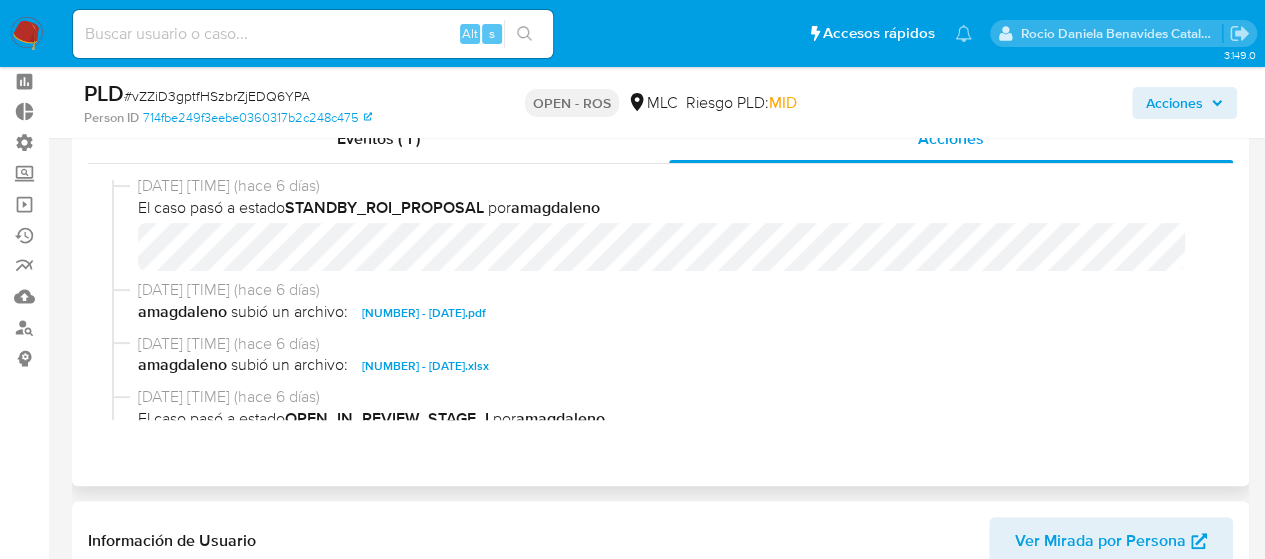 click on "2306580145 - 29_07_2025.pdf" at bounding box center [424, 313] 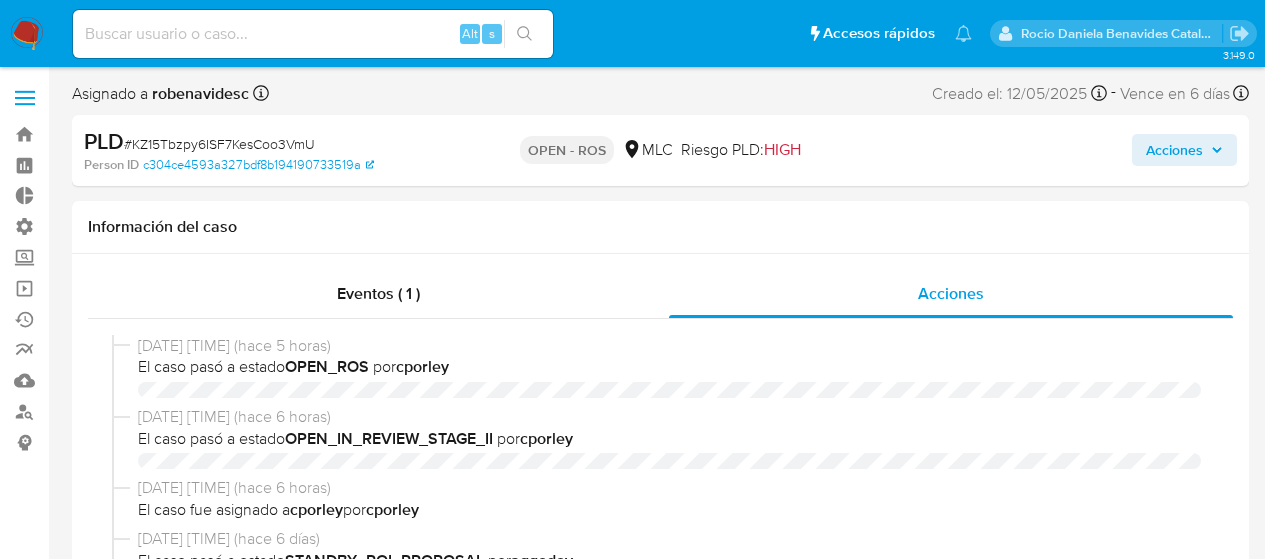 select on "10" 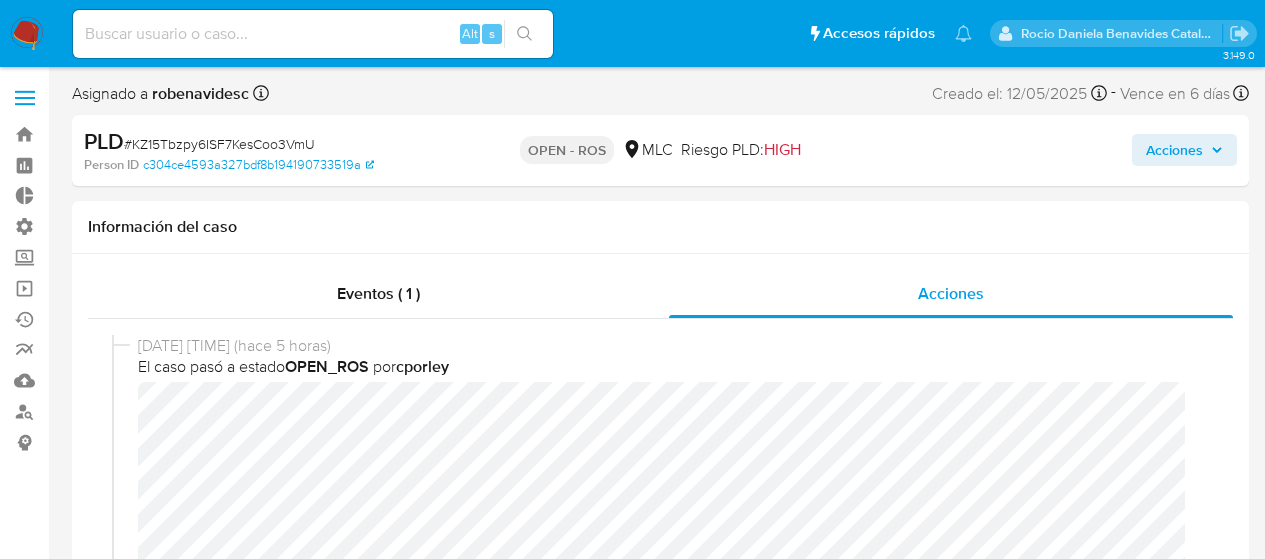scroll, scrollTop: 0, scrollLeft: 0, axis: both 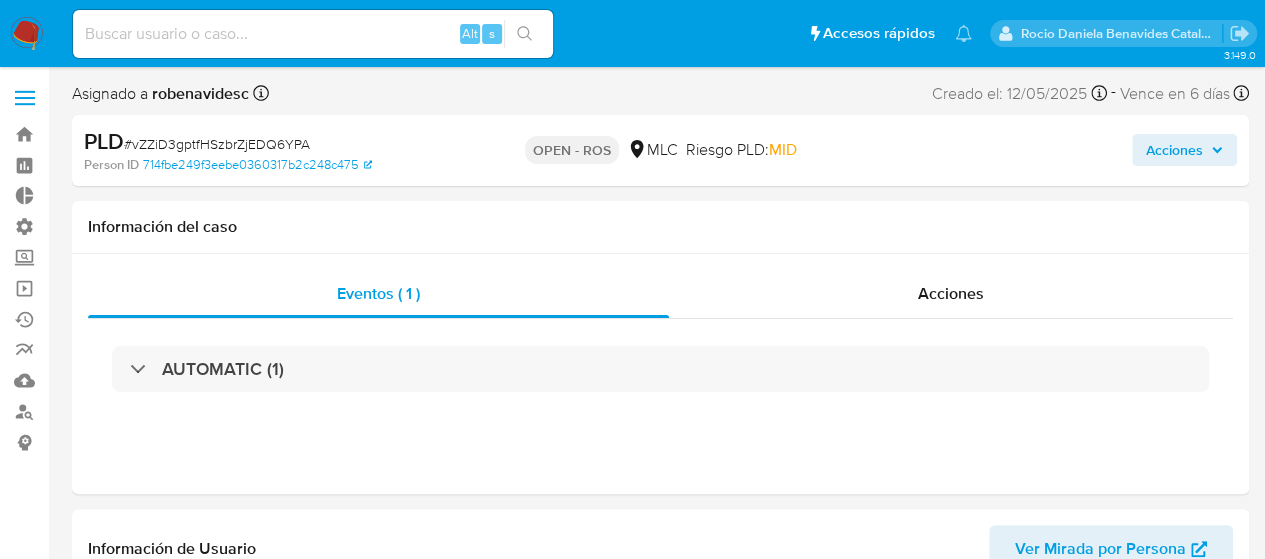select on "10" 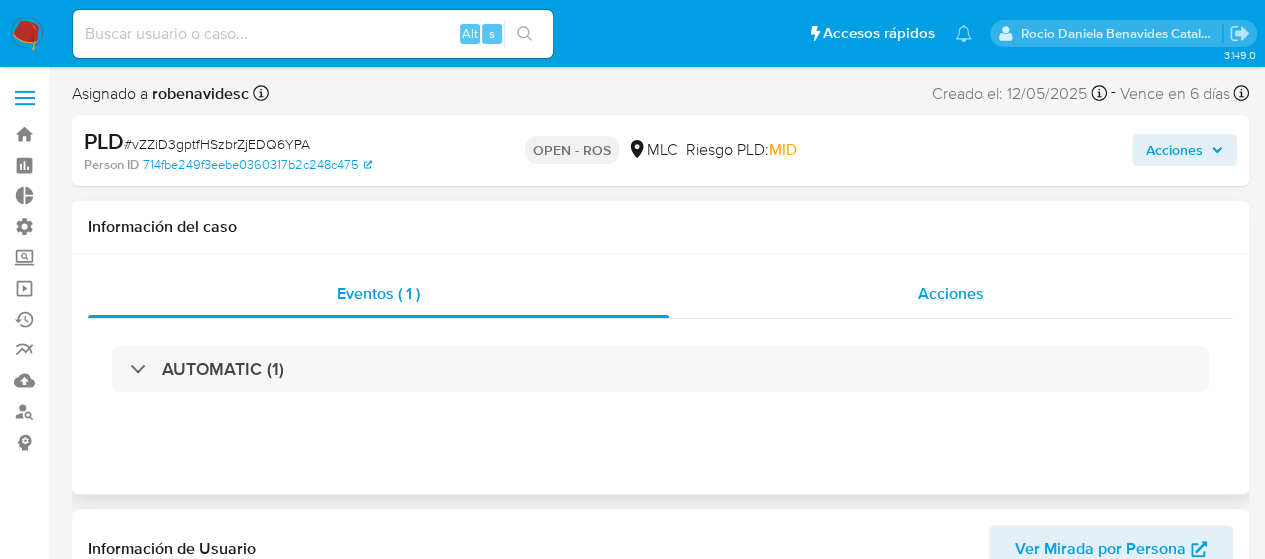 click on "Acciones" at bounding box center [951, 294] 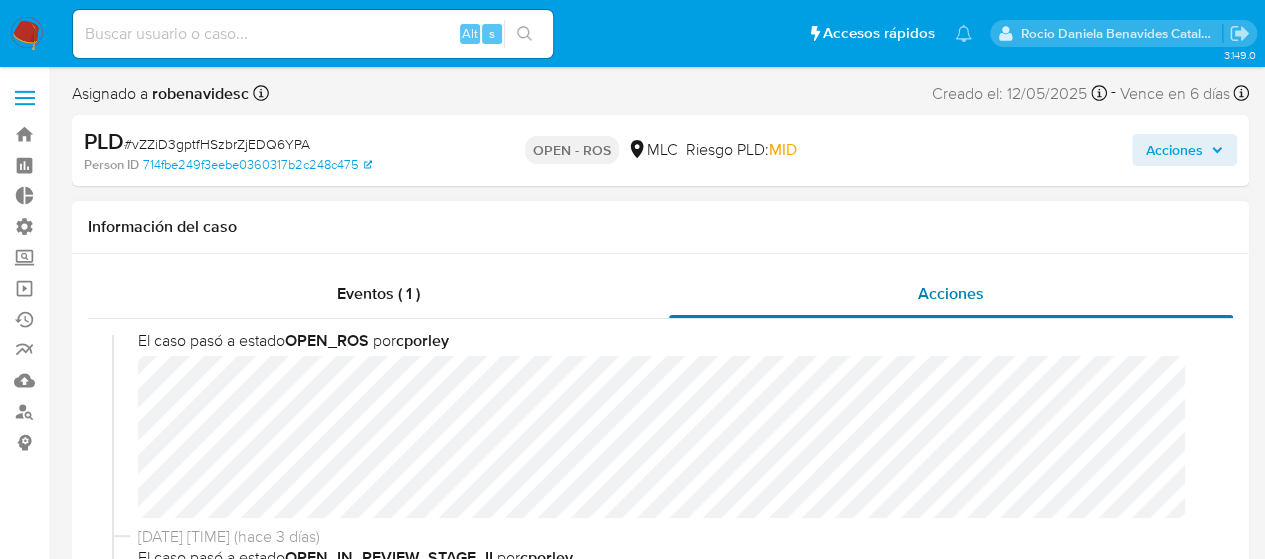 scroll, scrollTop: 25, scrollLeft: 0, axis: vertical 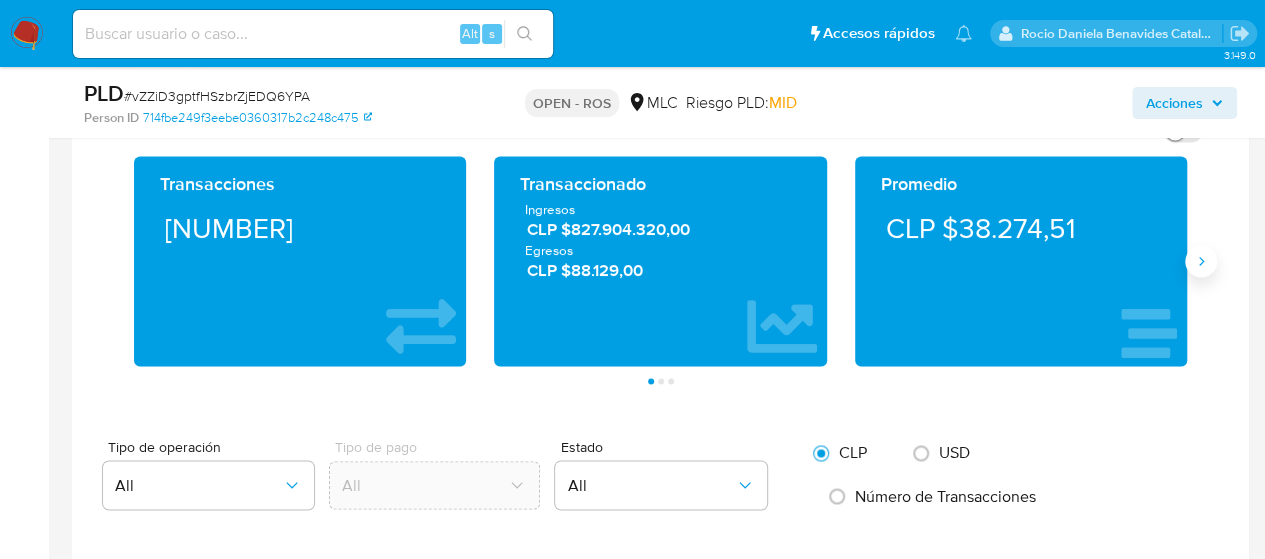 click at bounding box center [1201, 261] 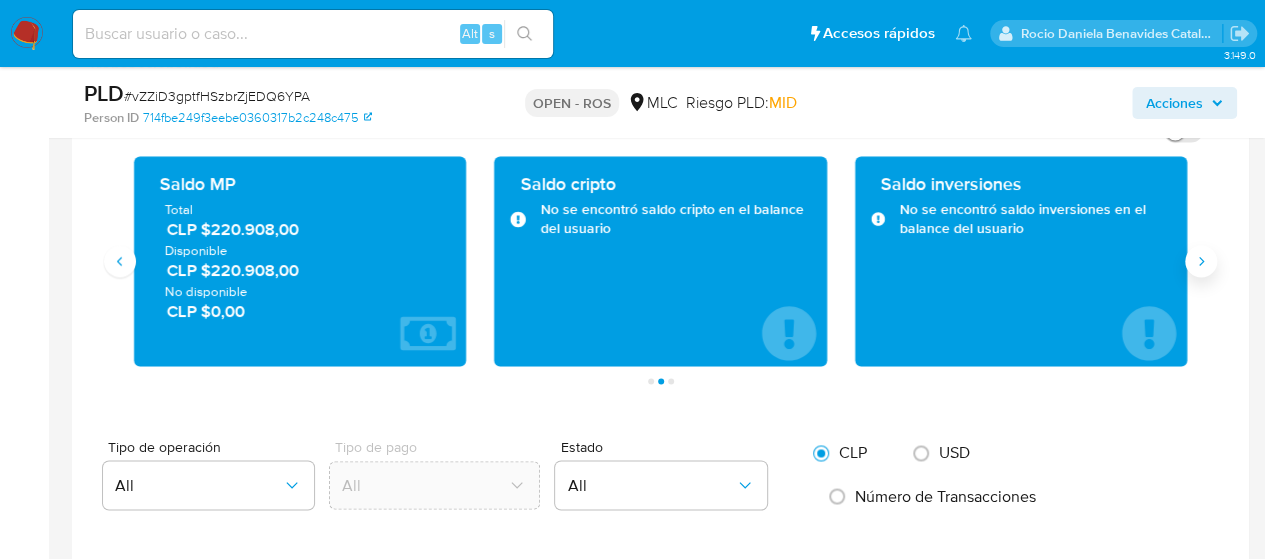 click at bounding box center (1201, 261) 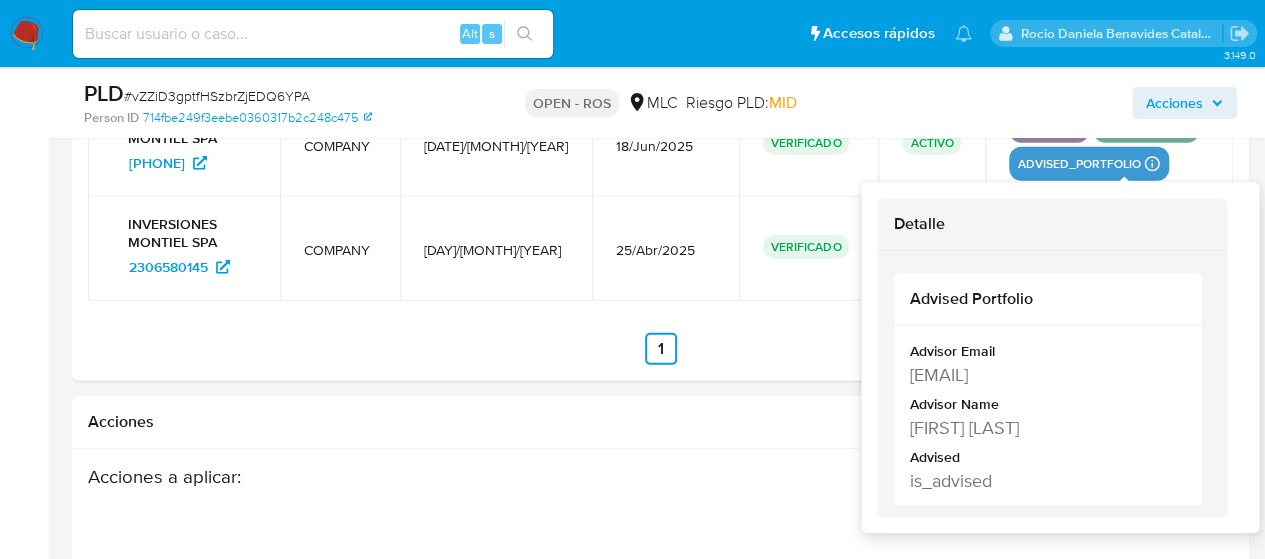 scroll, scrollTop: 2841, scrollLeft: 0, axis: vertical 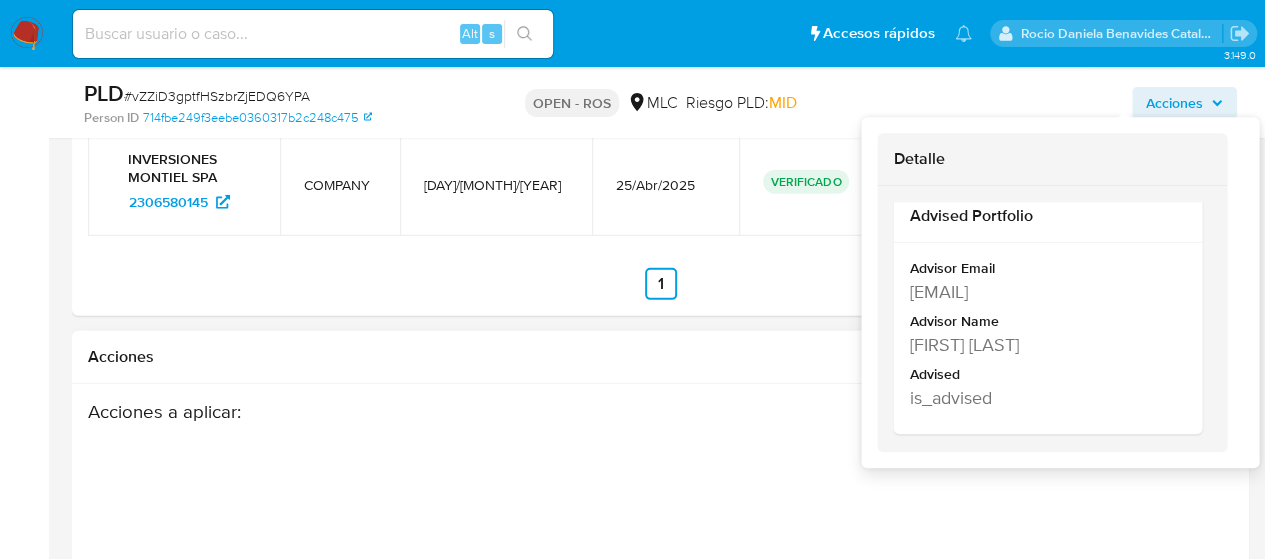 drag, startPoint x: 966, startPoint y: 399, endPoint x: 796, endPoint y: 403, distance: 170.04706 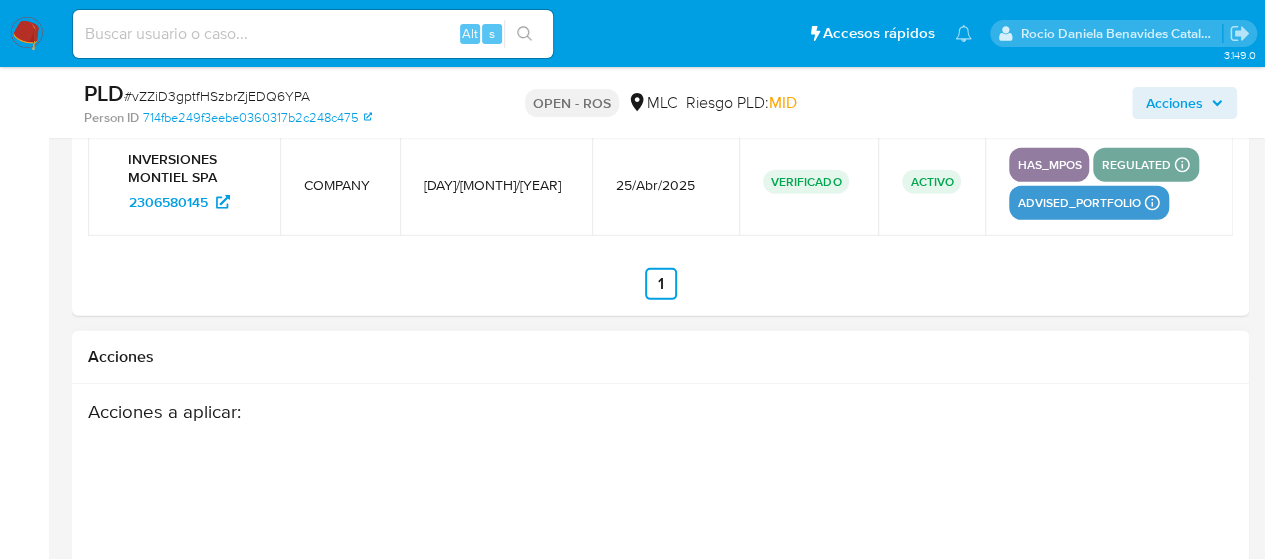 click on "Acciones a aplicar :" at bounding box center [597, 411] 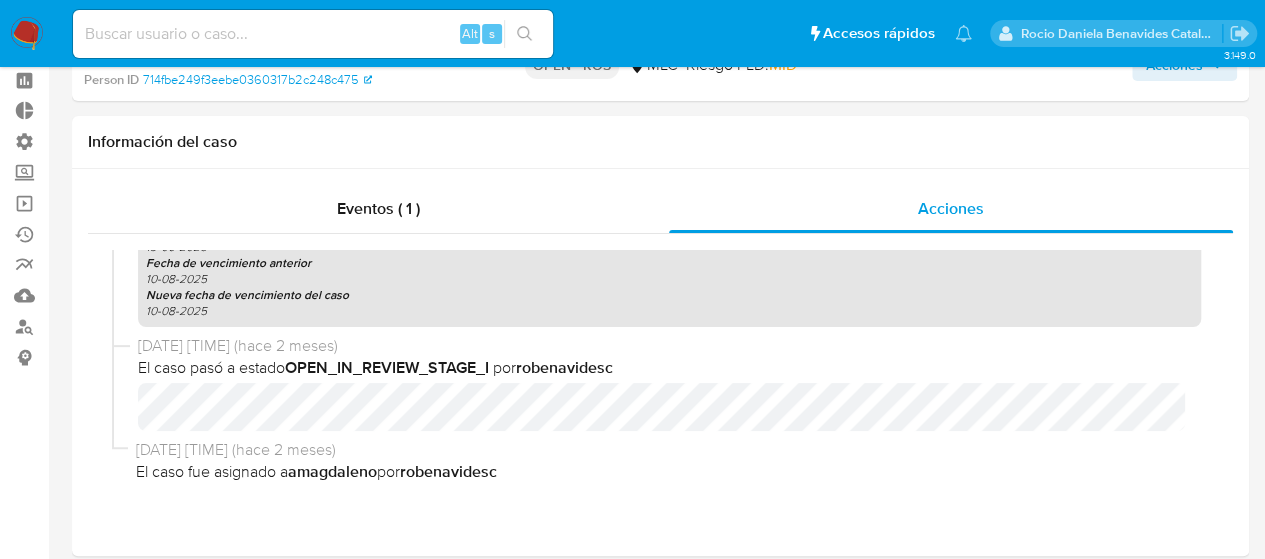 scroll, scrollTop: 35, scrollLeft: 0, axis: vertical 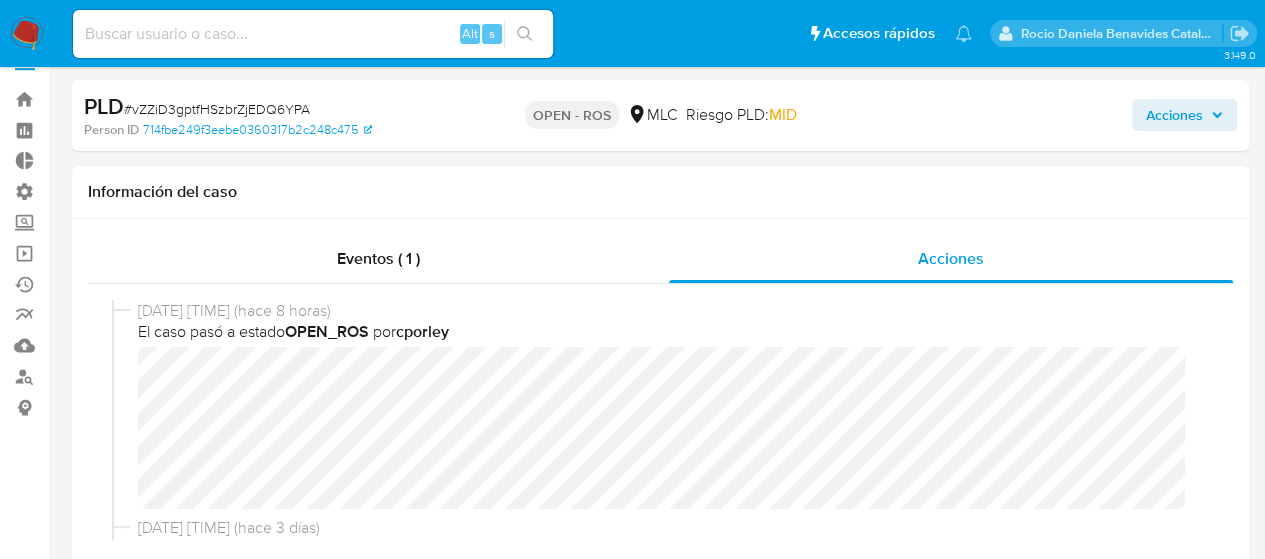 click on "Acciones" at bounding box center (1174, 115) 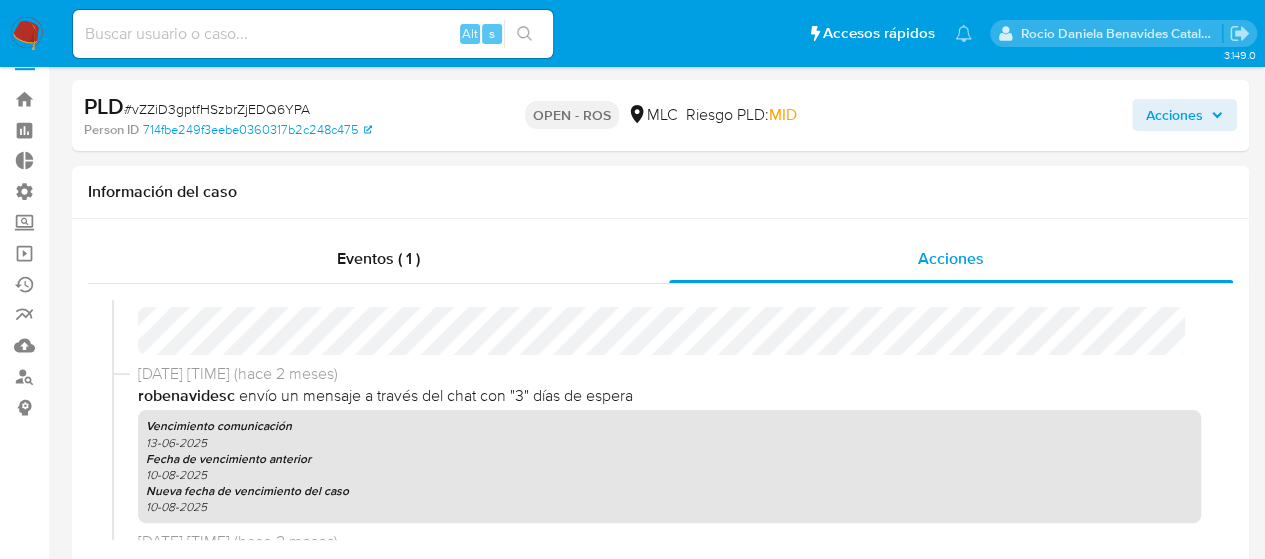 scroll, scrollTop: 1277, scrollLeft: 0, axis: vertical 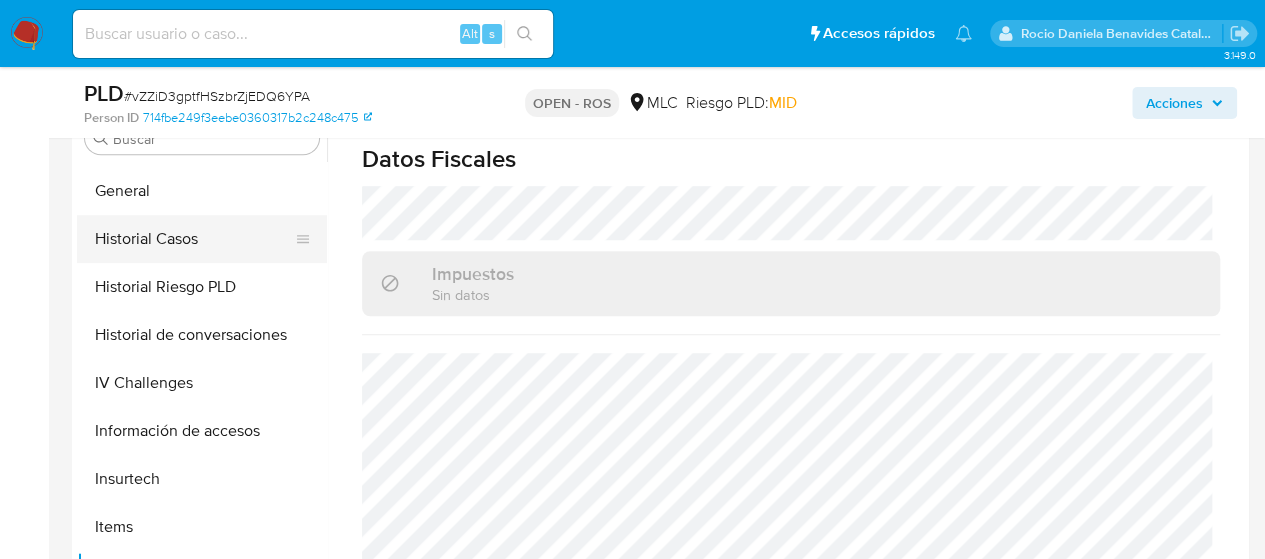 click on "Historial Casos" at bounding box center [194, 239] 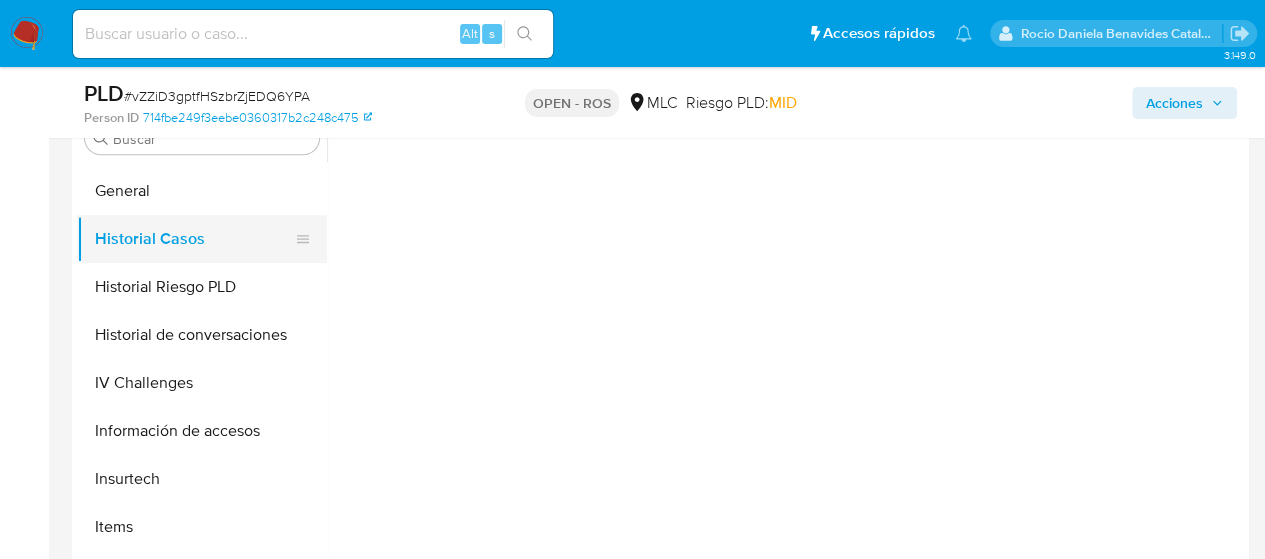 scroll, scrollTop: 0, scrollLeft: 0, axis: both 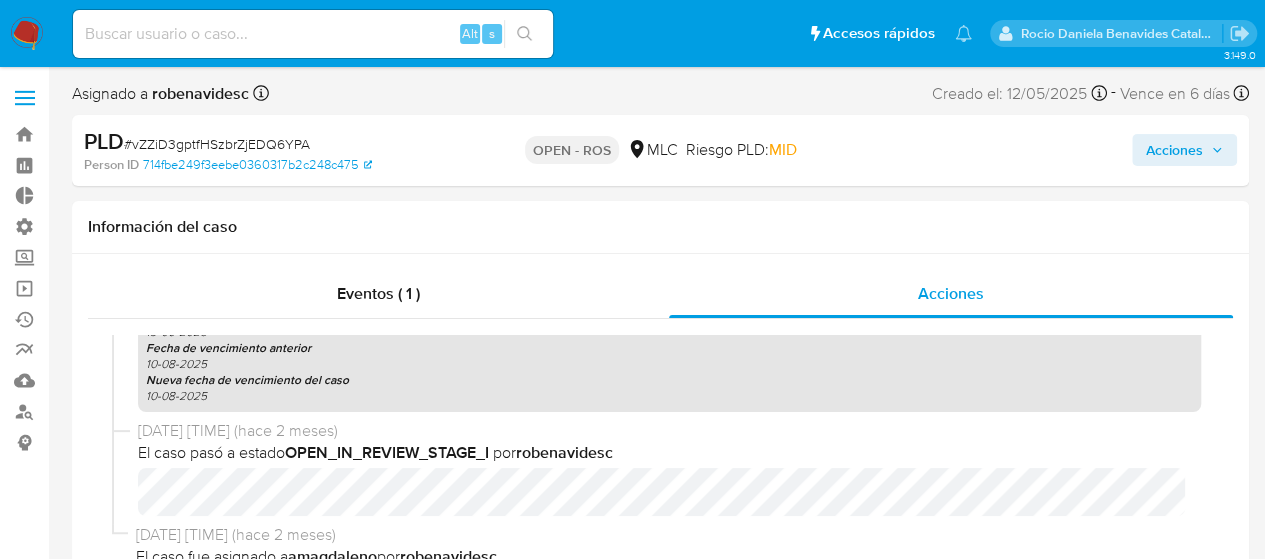 click on "Acciones" at bounding box center [1174, 150] 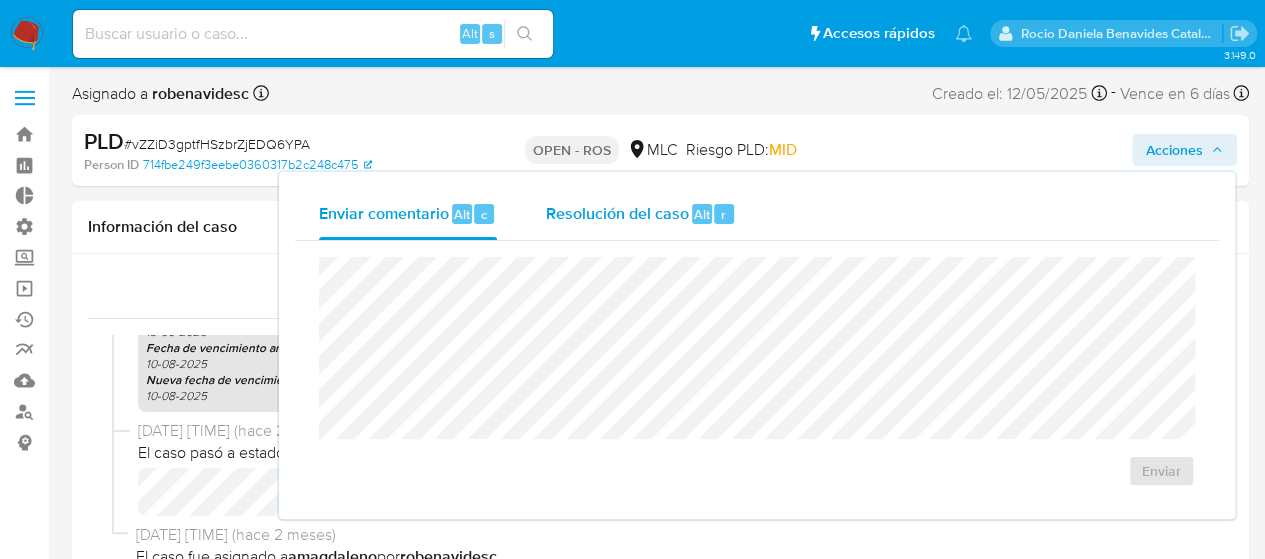 click on "Alt" at bounding box center (702, 214) 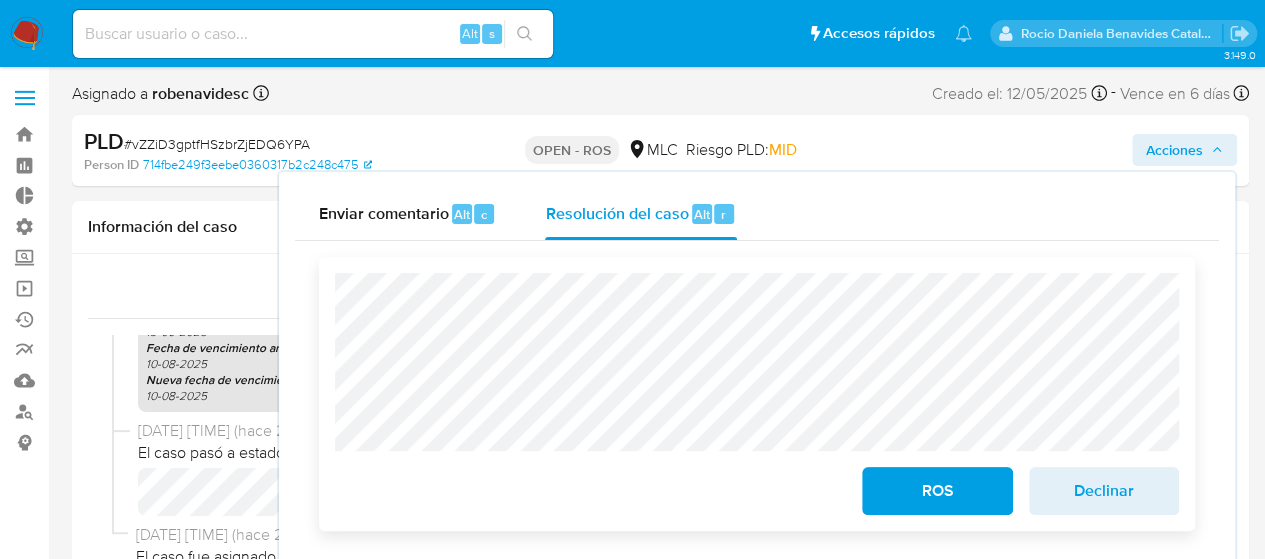 click on "Declinar" at bounding box center [1104, 491] 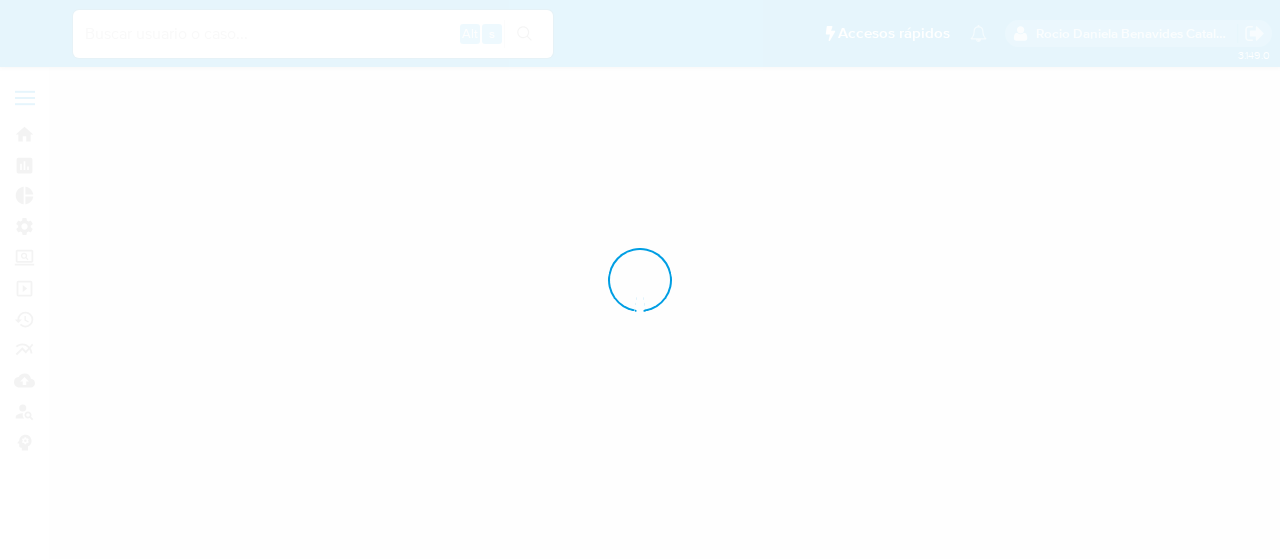 select on "10" 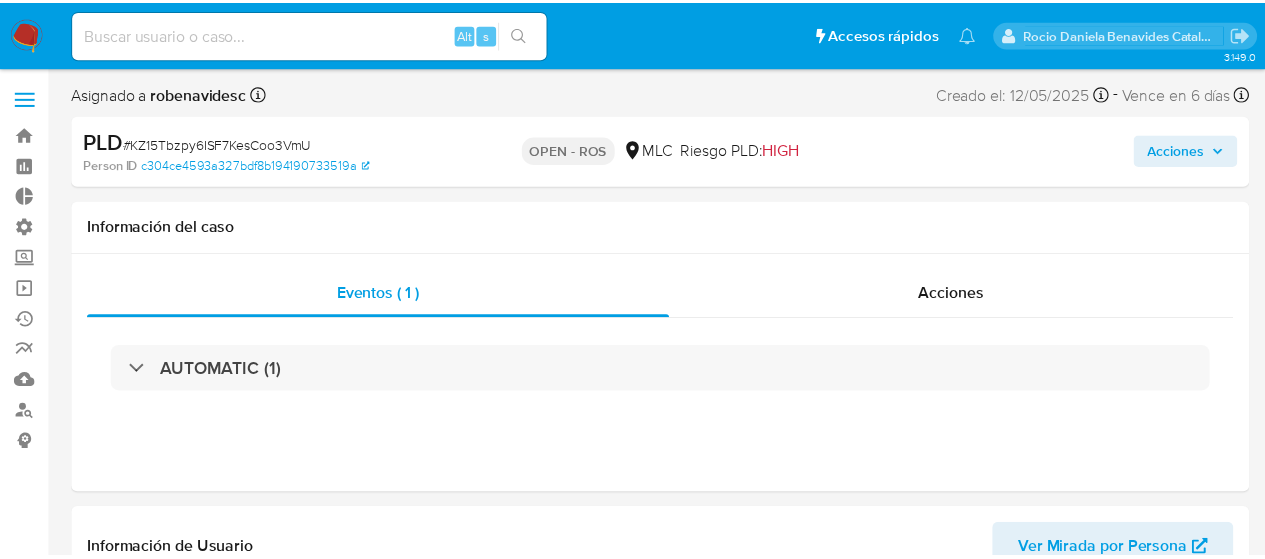 scroll, scrollTop: 0, scrollLeft: 0, axis: both 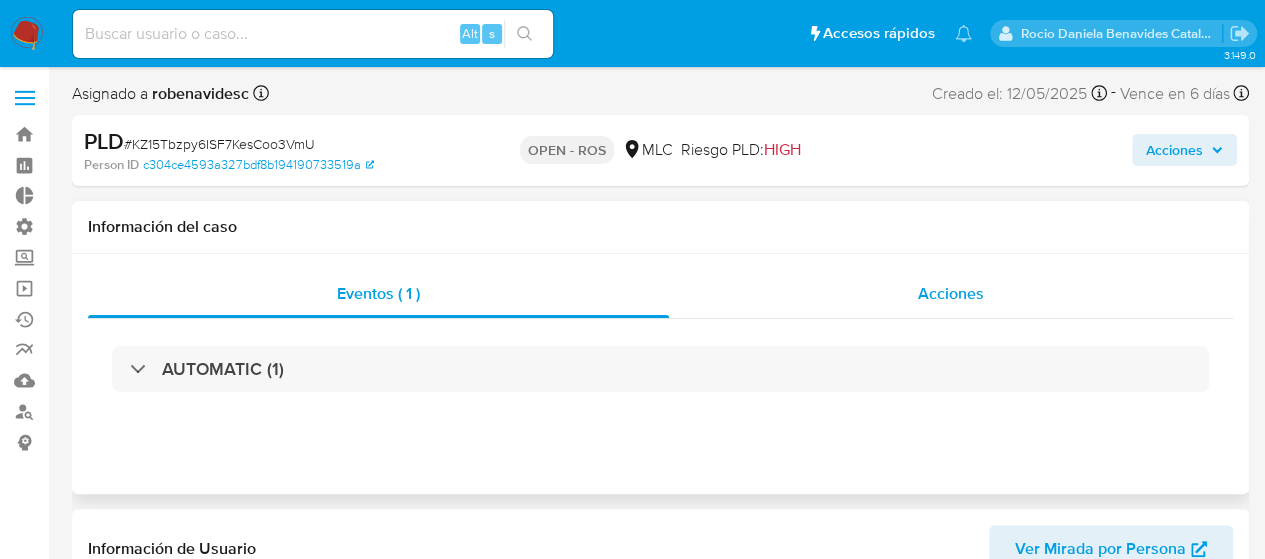 click on "Acciones" at bounding box center (951, 293) 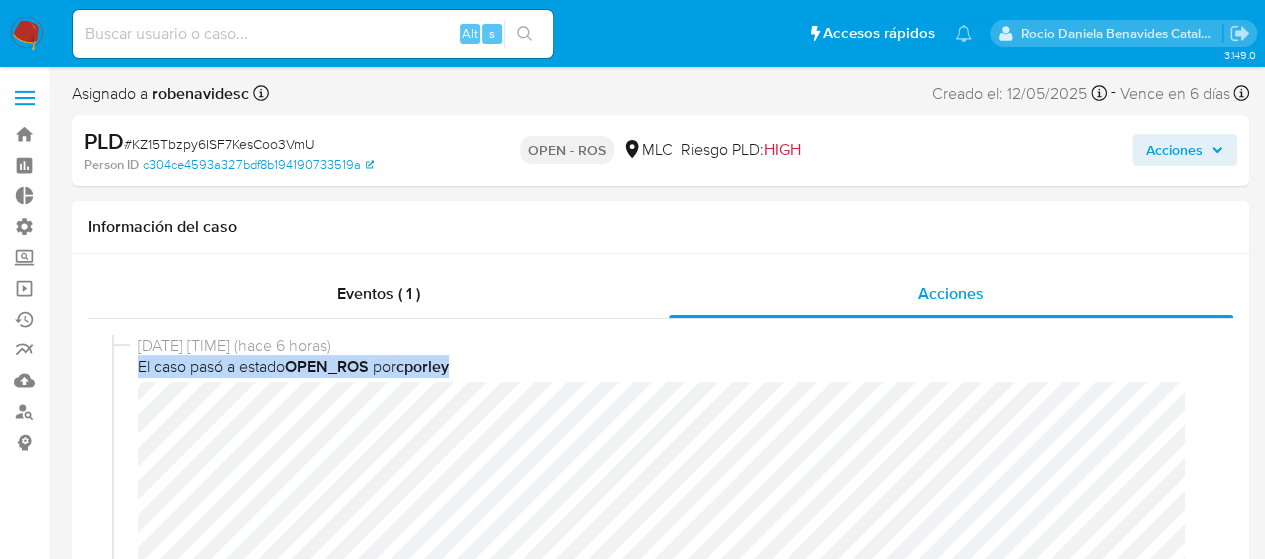 scroll, scrollTop: 0, scrollLeft: 0, axis: both 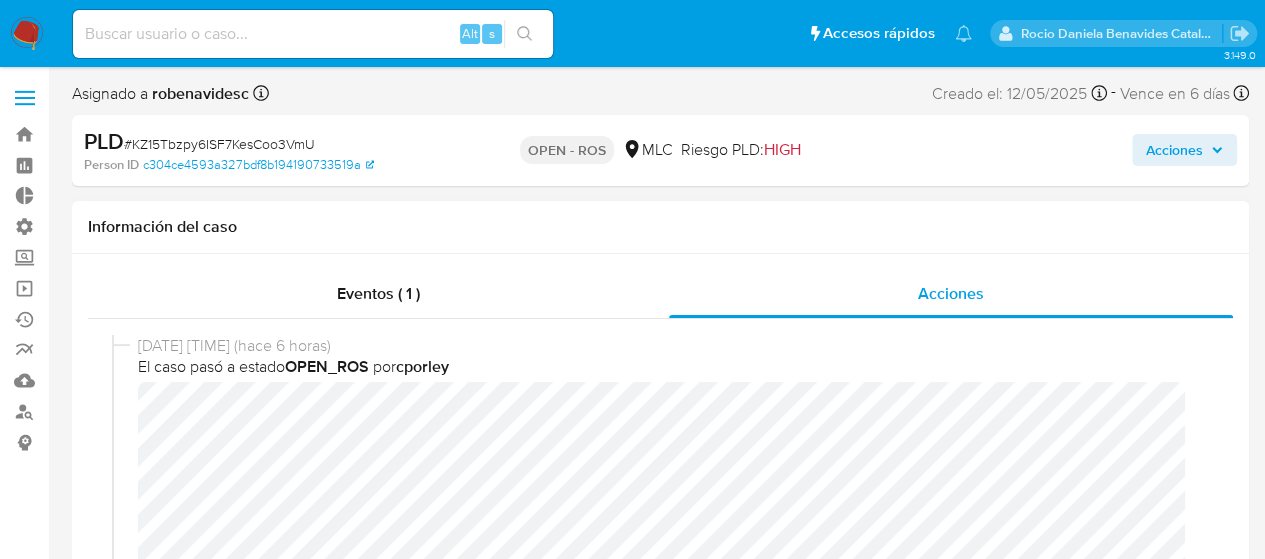 click on "04/08/2025 10:20:59 (hace 6 horas) El caso pasó a estado  OPEN_ROS      por  cporley" at bounding box center [660, 540] 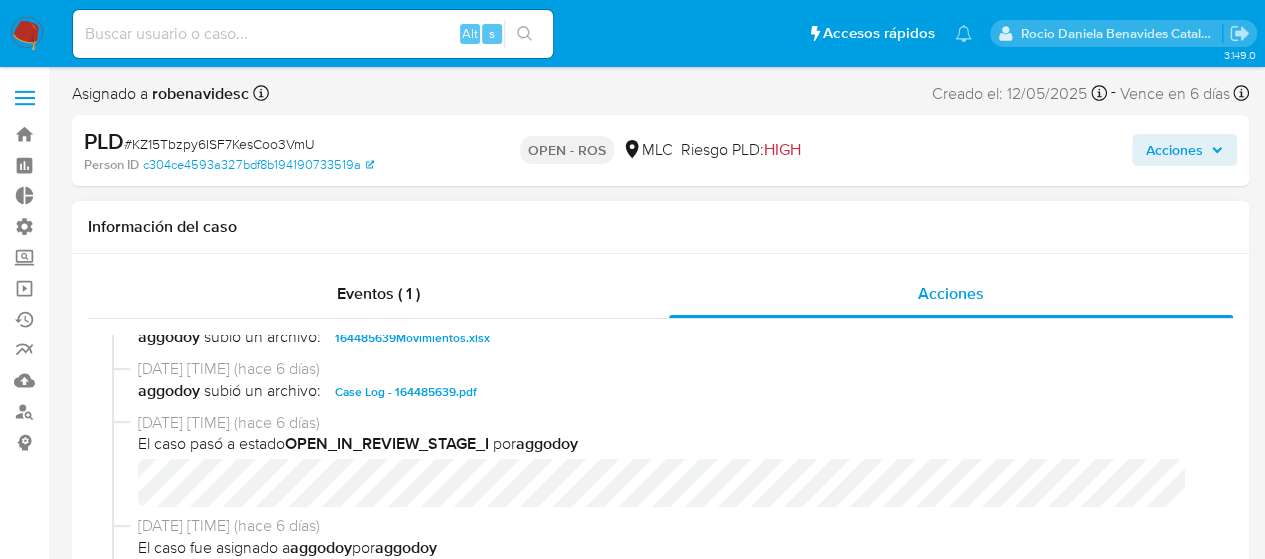 scroll, scrollTop: 702, scrollLeft: 0, axis: vertical 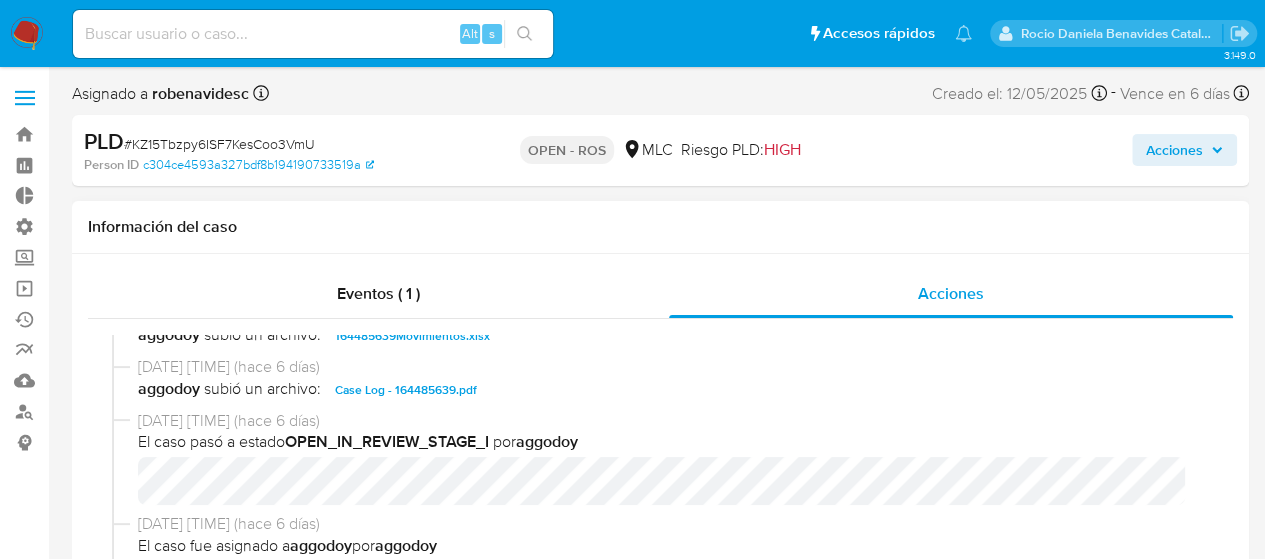 click on "Case Log - 164485639.pdf" at bounding box center (406, 390) 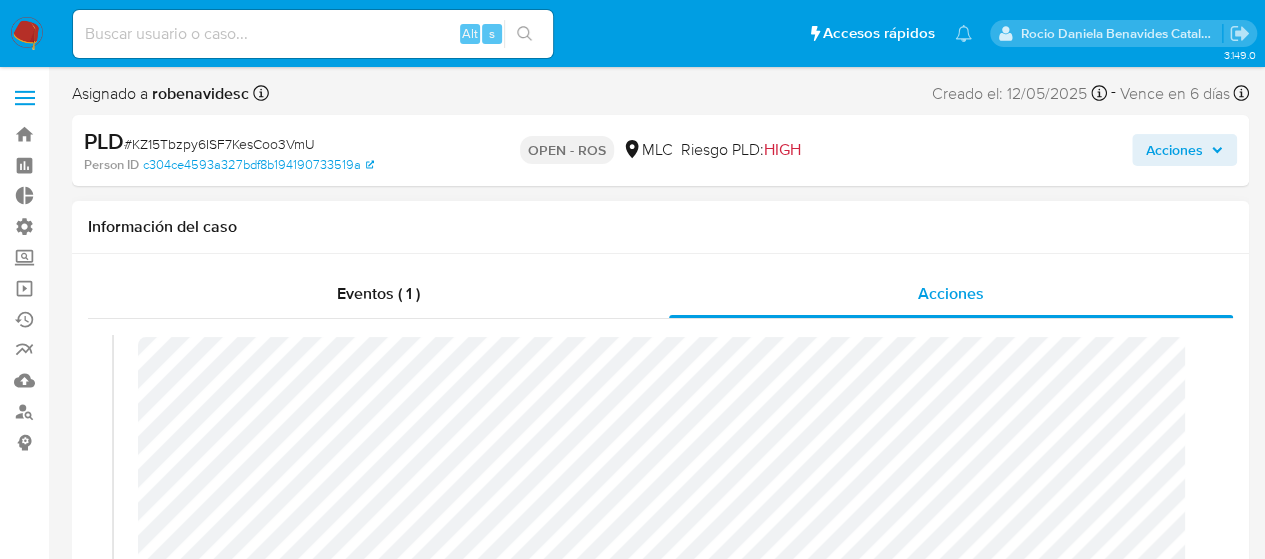 scroll, scrollTop: 44, scrollLeft: 0, axis: vertical 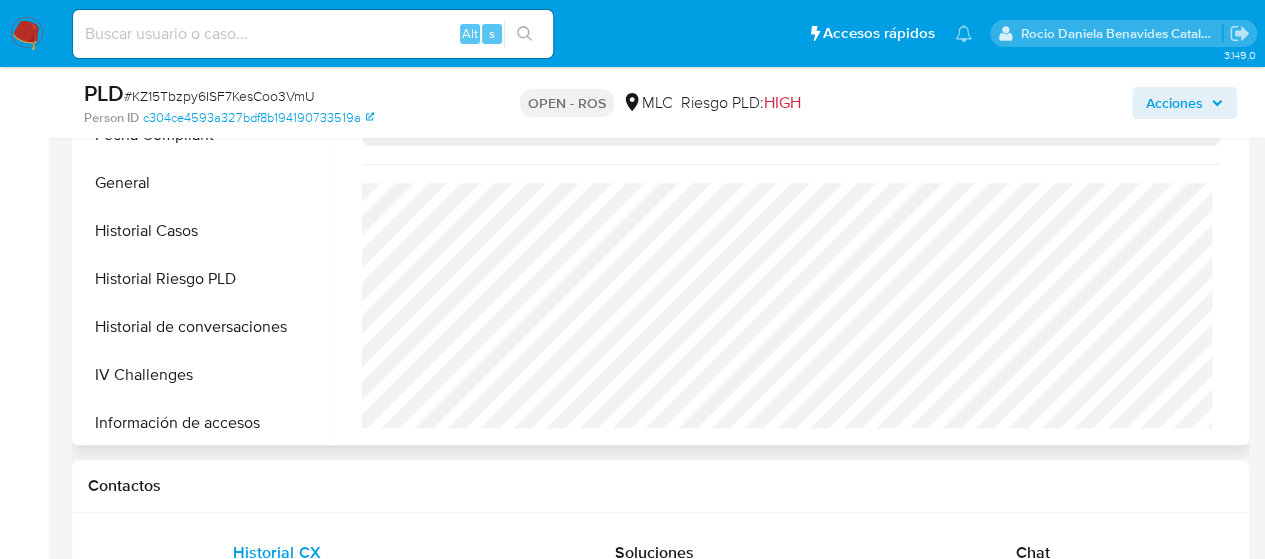 click on "Historial Casos" at bounding box center (202, 231) 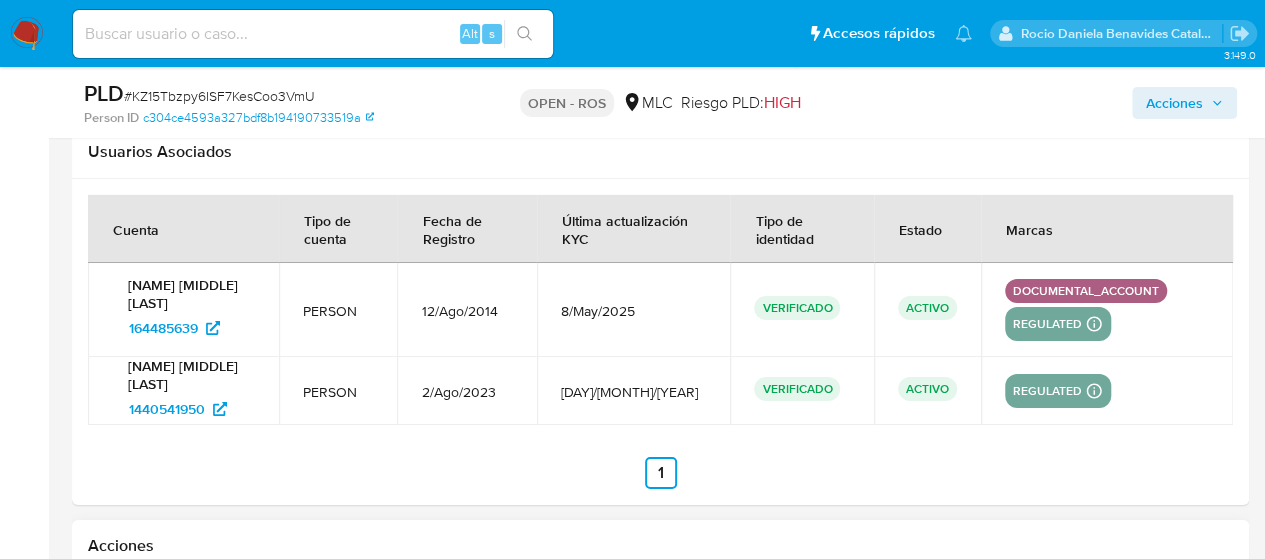 scroll, scrollTop: 3150, scrollLeft: 0, axis: vertical 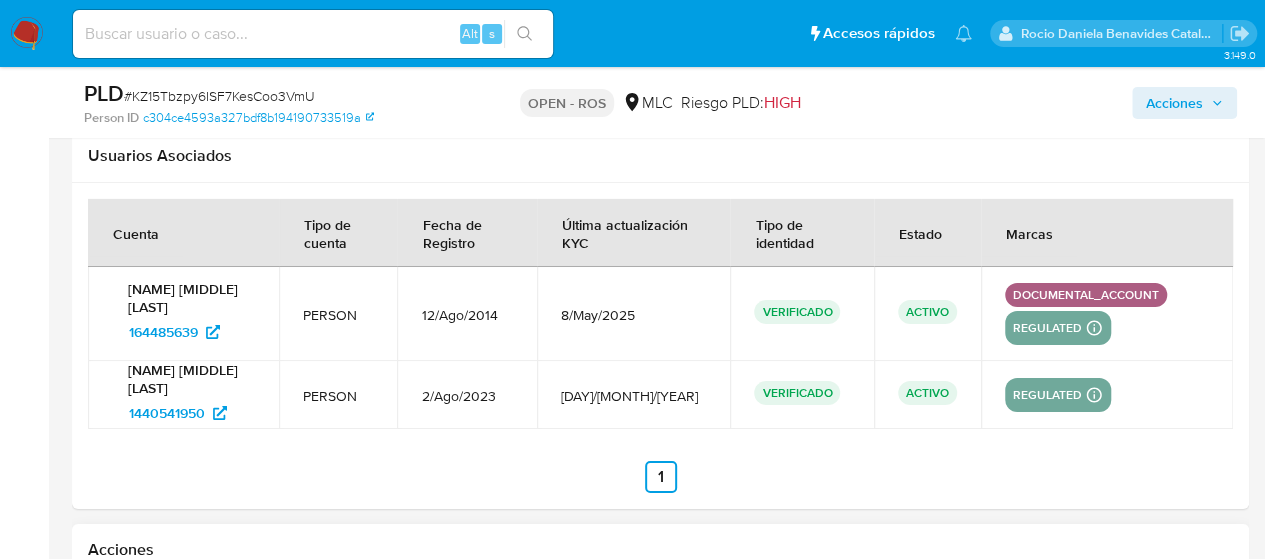 click on "Anterior 1 Siguiente" at bounding box center [660, 477] 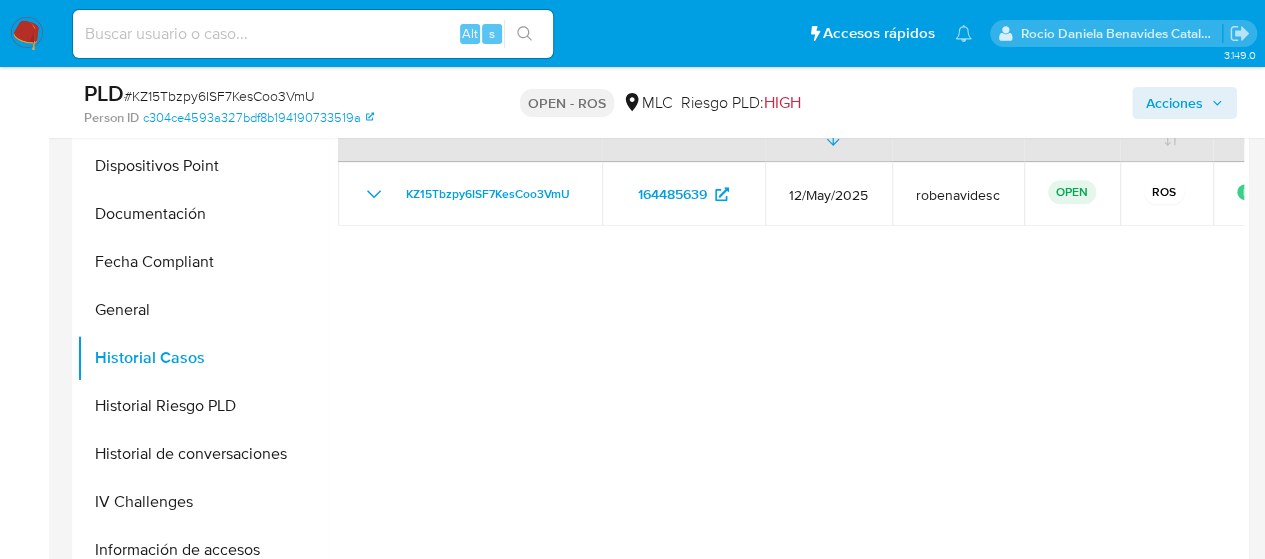scroll, scrollTop: 594, scrollLeft: 0, axis: vertical 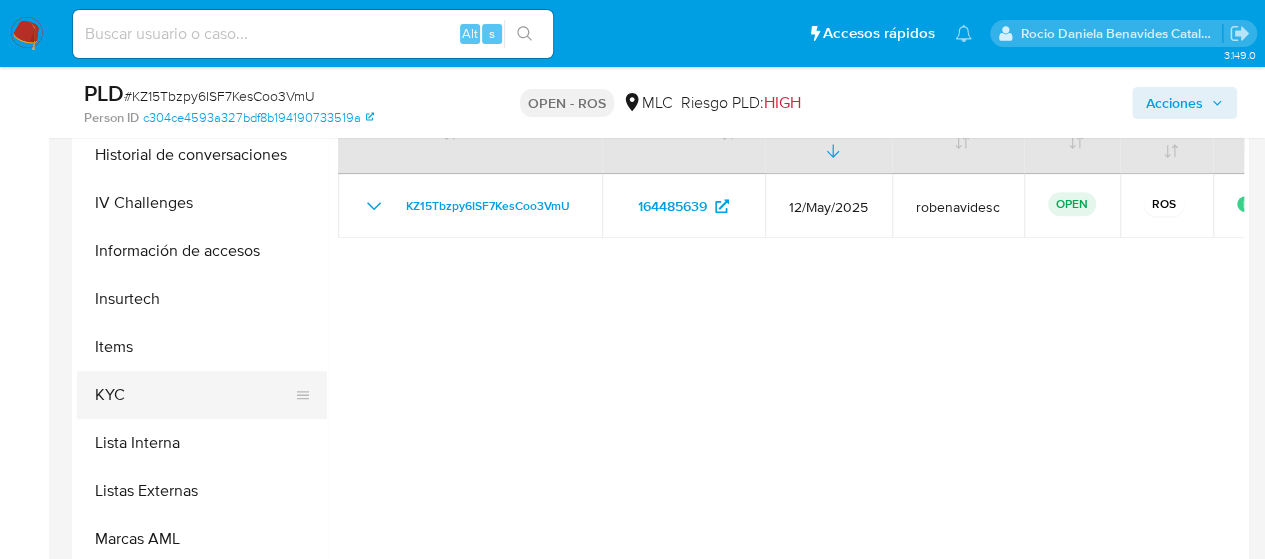 click on "KYC" at bounding box center (194, 395) 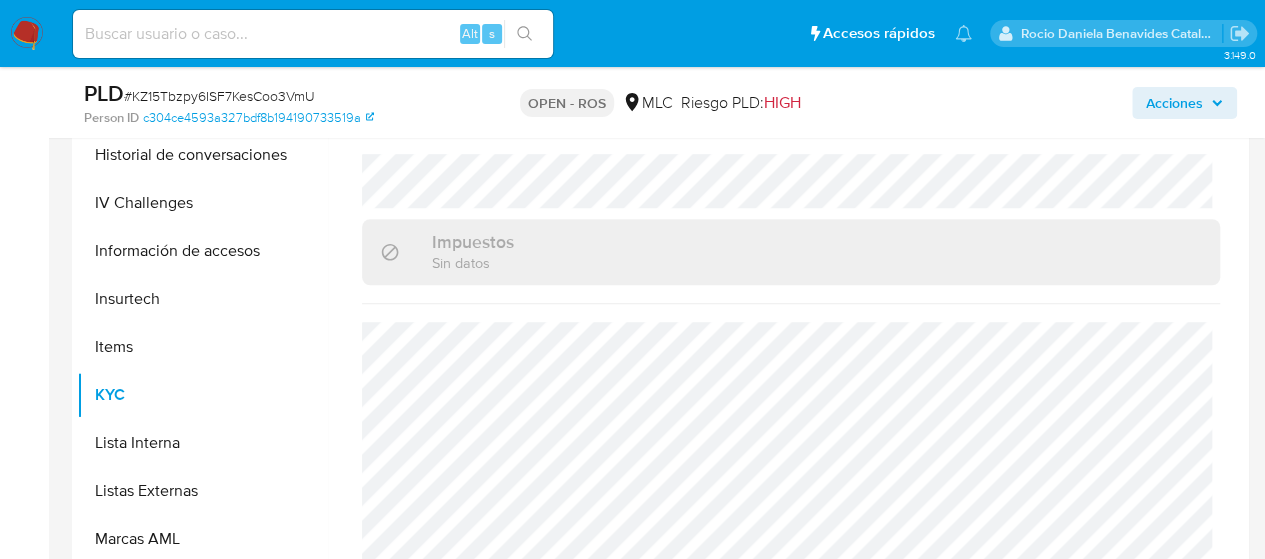 scroll, scrollTop: 1149, scrollLeft: 0, axis: vertical 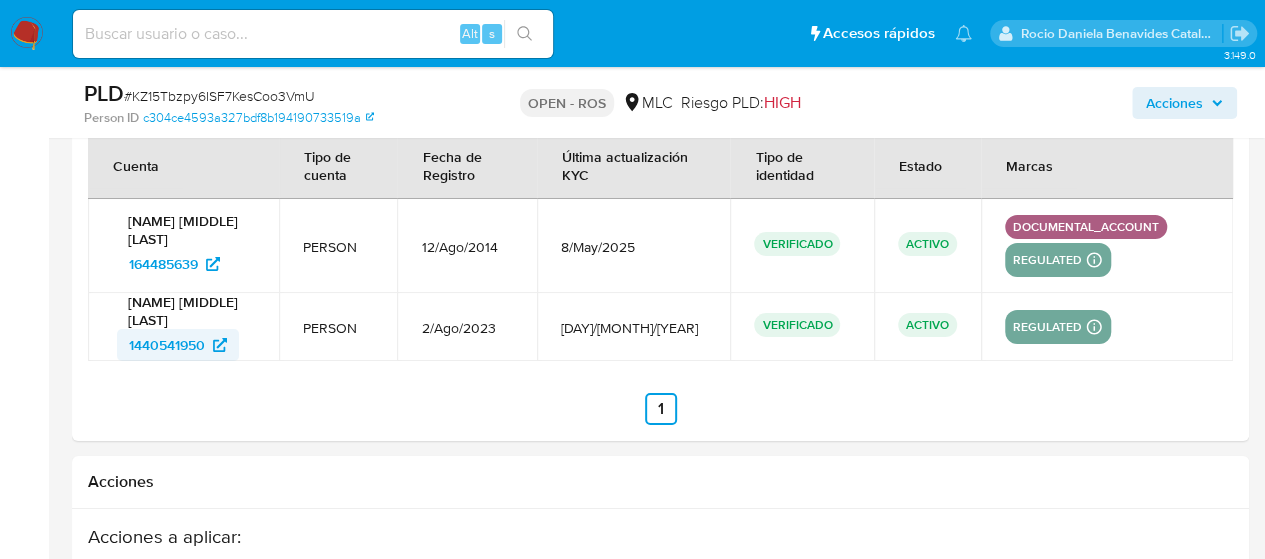 click on "1440541950" at bounding box center [167, 345] 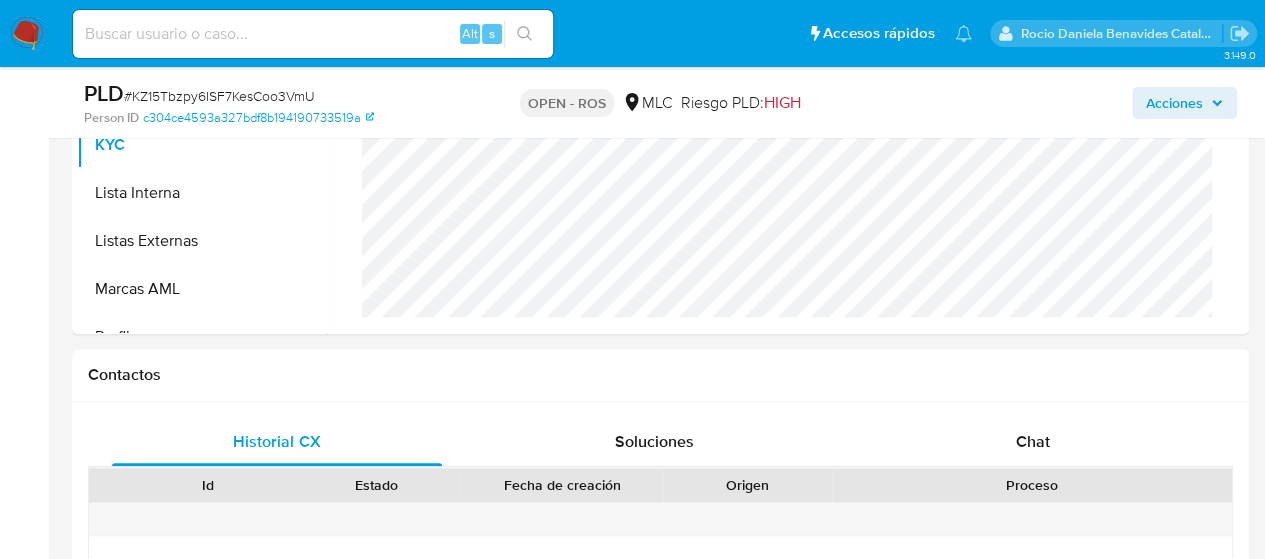 scroll, scrollTop: 824, scrollLeft: 0, axis: vertical 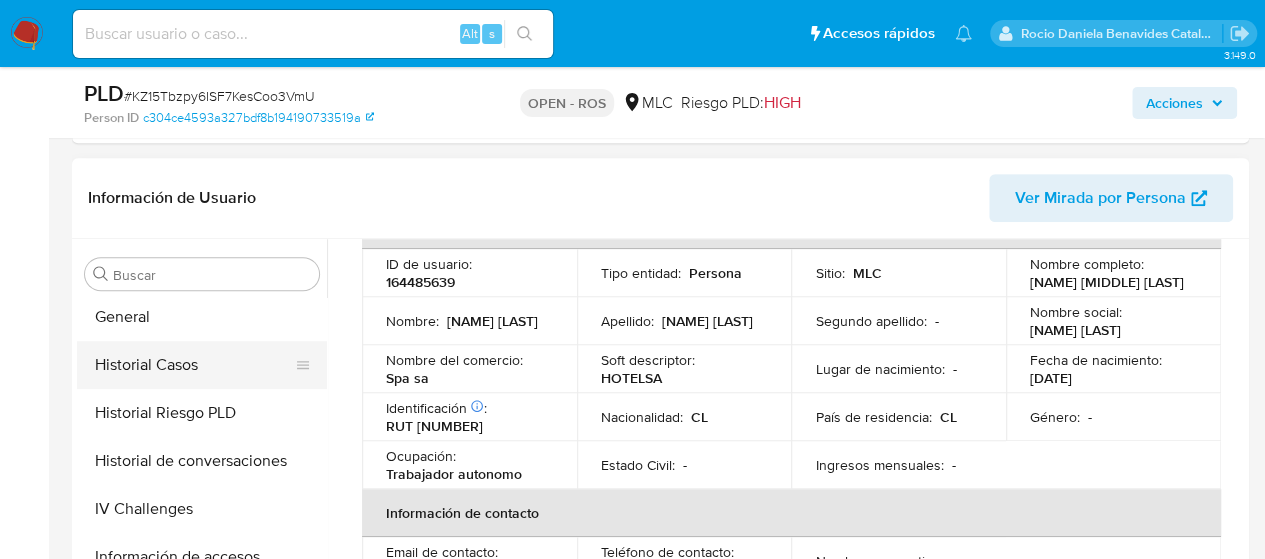 click on "Historial Casos" at bounding box center (194, 365) 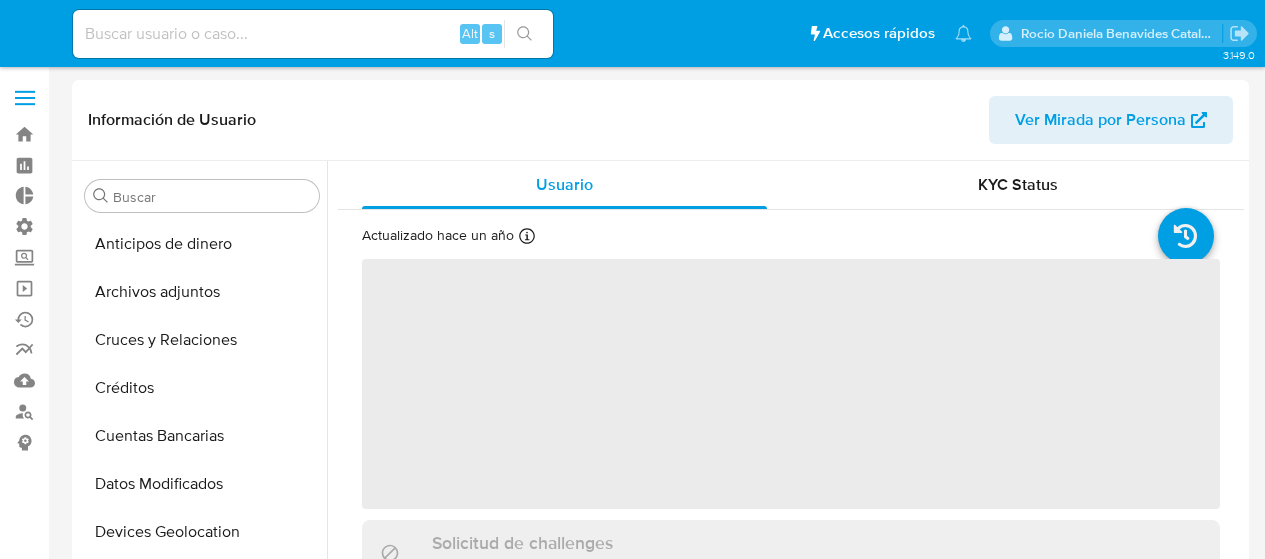 select on "10" 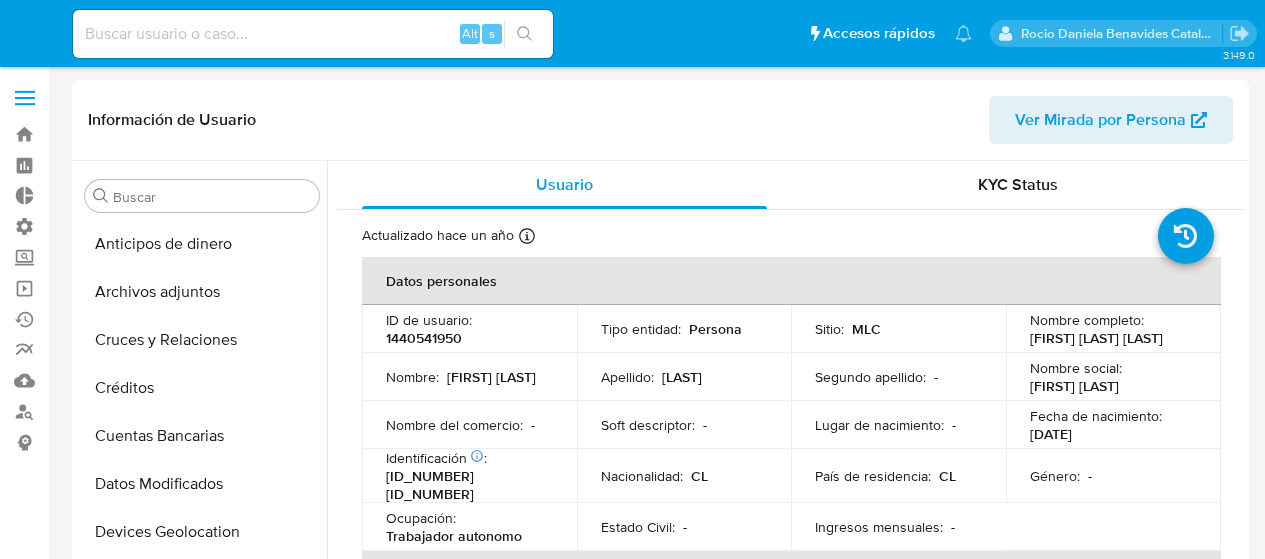 scroll, scrollTop: 0, scrollLeft: 0, axis: both 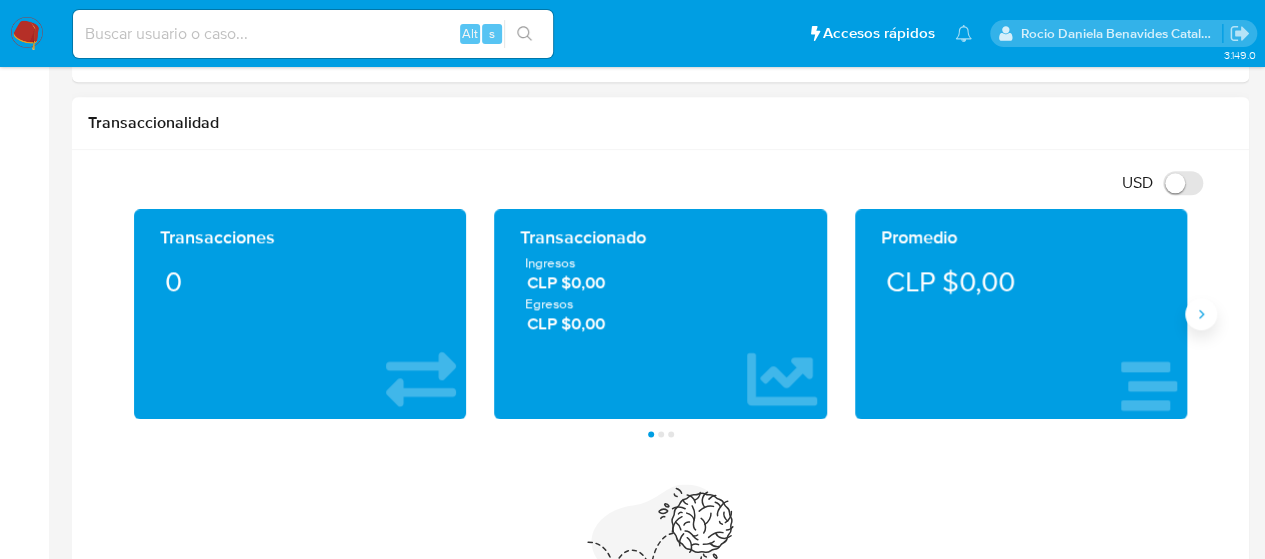 click at bounding box center [1201, 314] 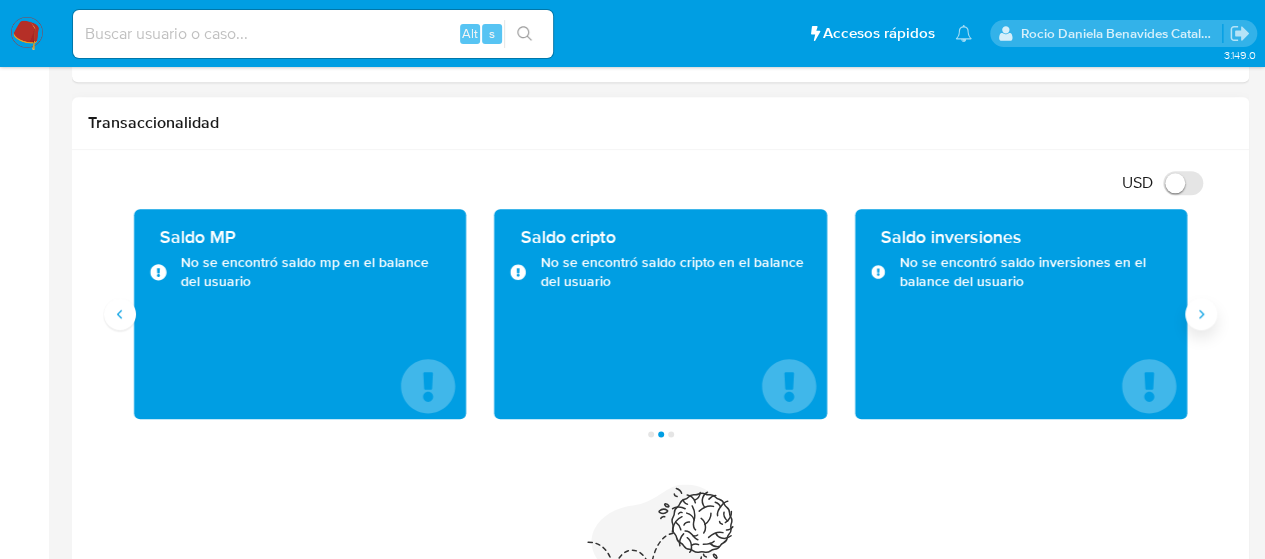 click at bounding box center (1201, 314) 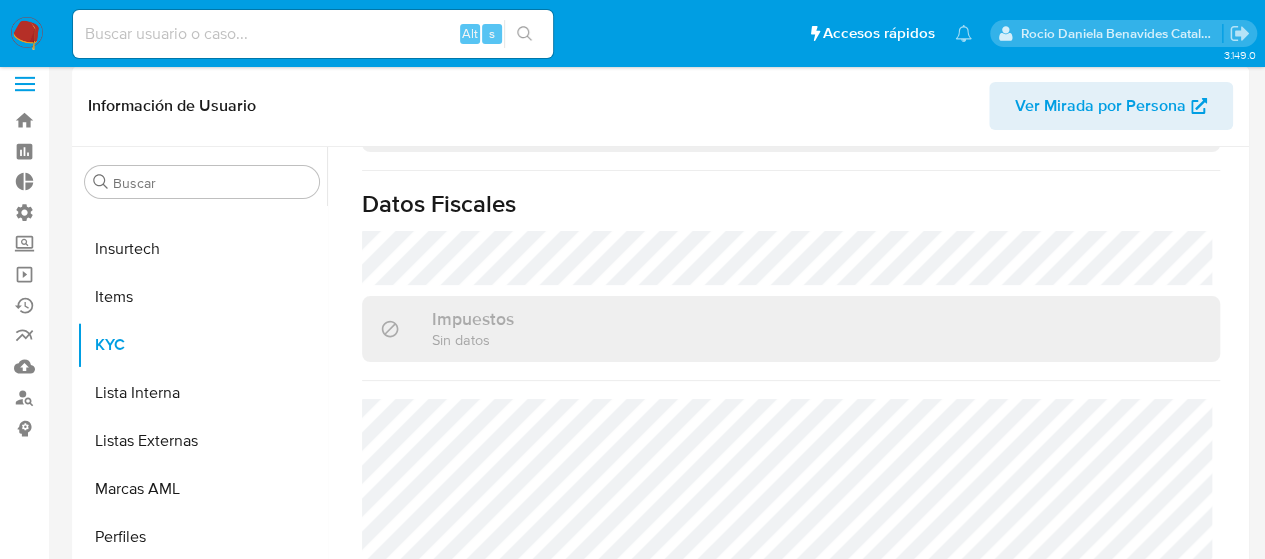 scroll, scrollTop: 0, scrollLeft: 0, axis: both 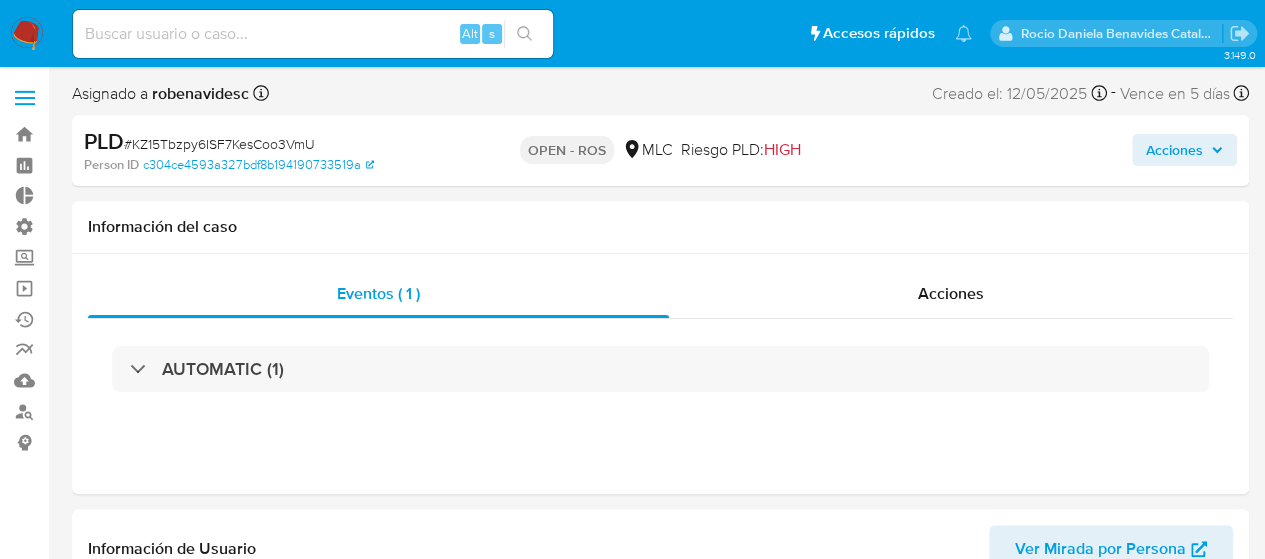 select on "10" 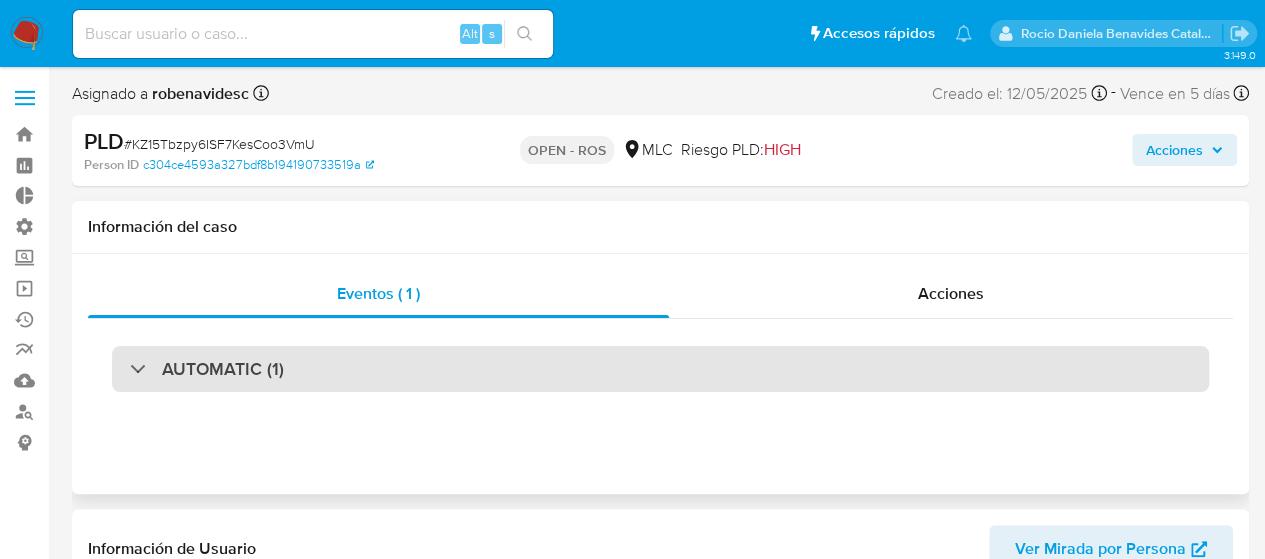 click on "AUTOMATIC (1)" at bounding box center (660, 369) 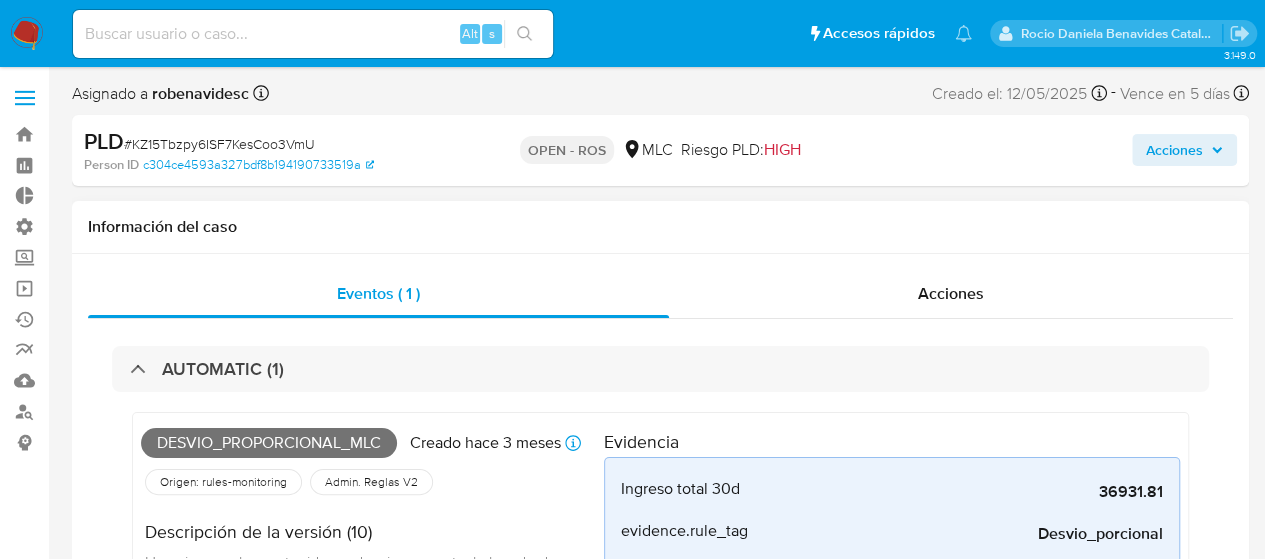 click on "Evidencia" at bounding box center (892, 442) 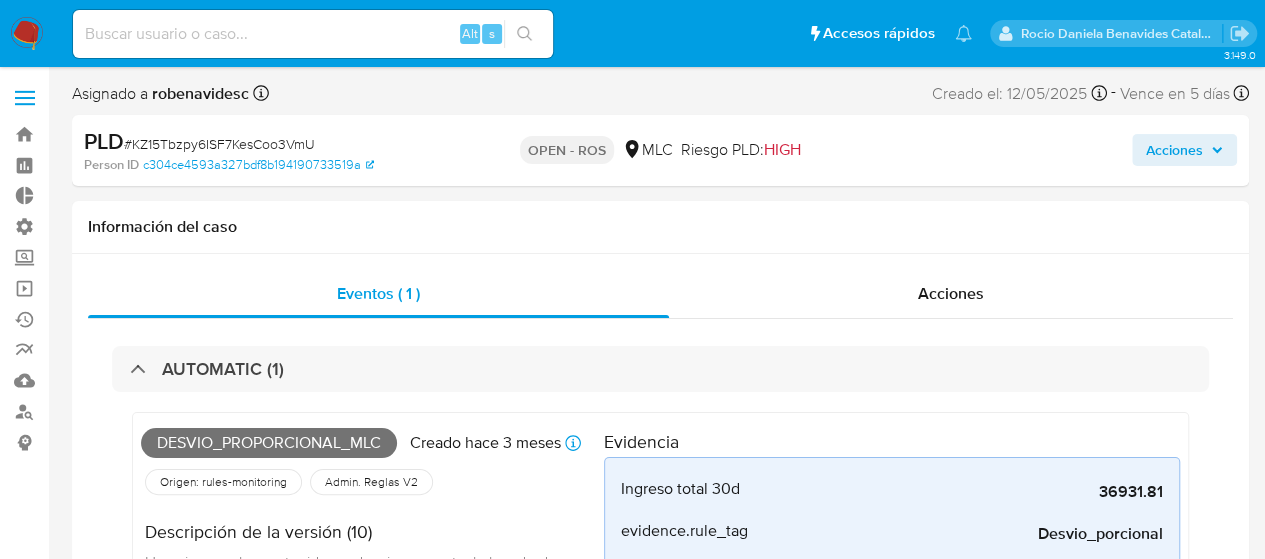click on "Acciones" at bounding box center [1174, 150] 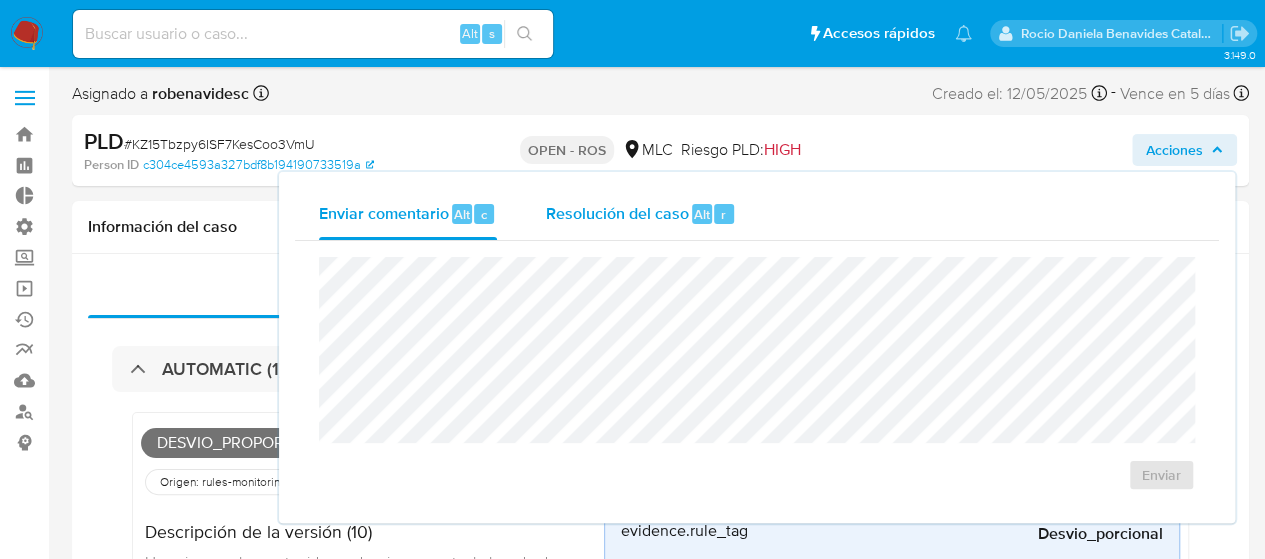 click on "Resolución del caso" at bounding box center (616, 213) 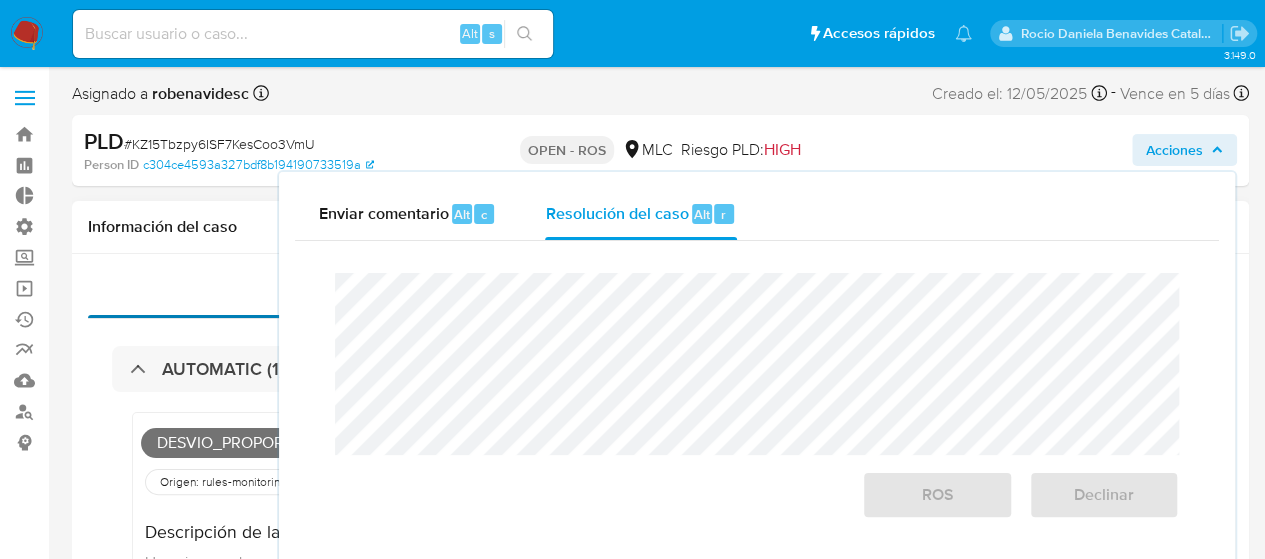 click on "Eventos ( 1 )" at bounding box center [378, 294] 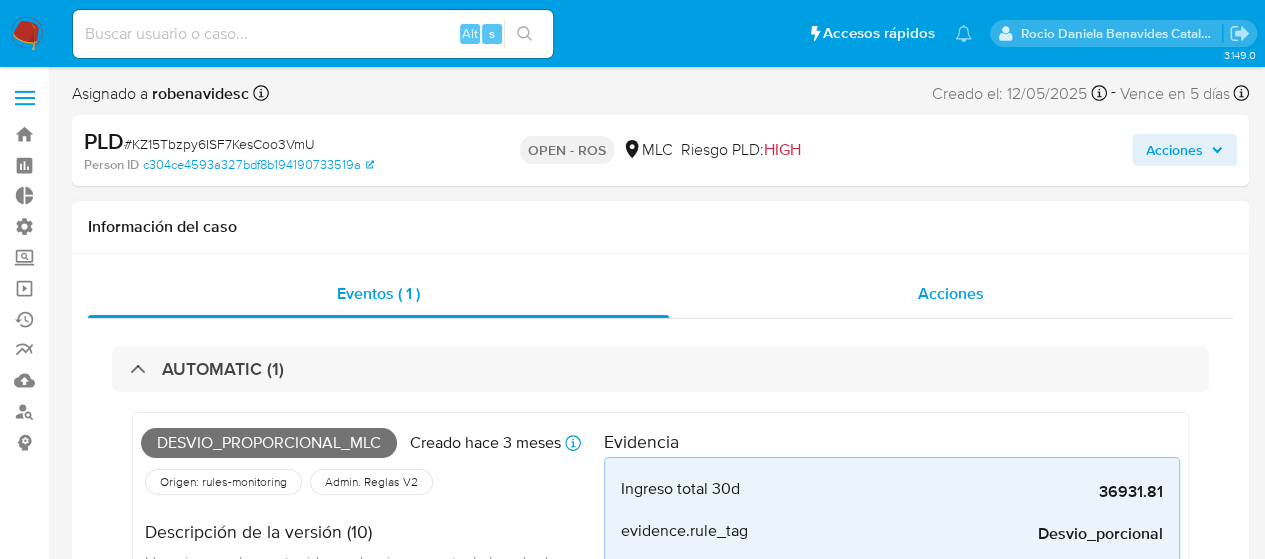 click on "Acciones" at bounding box center [951, 294] 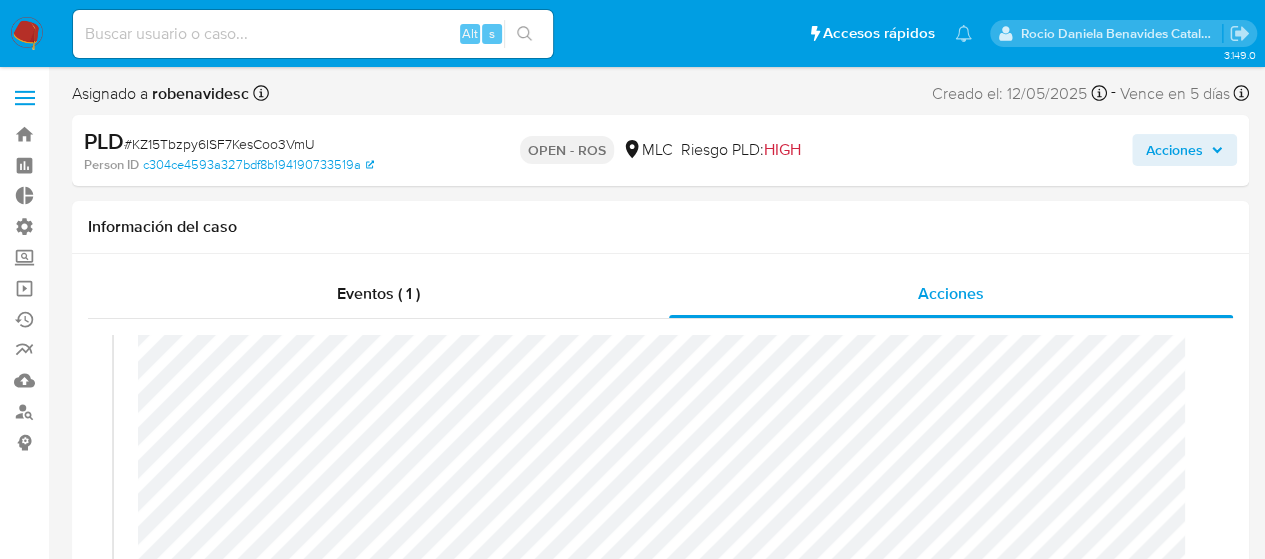 scroll, scrollTop: 84, scrollLeft: 0, axis: vertical 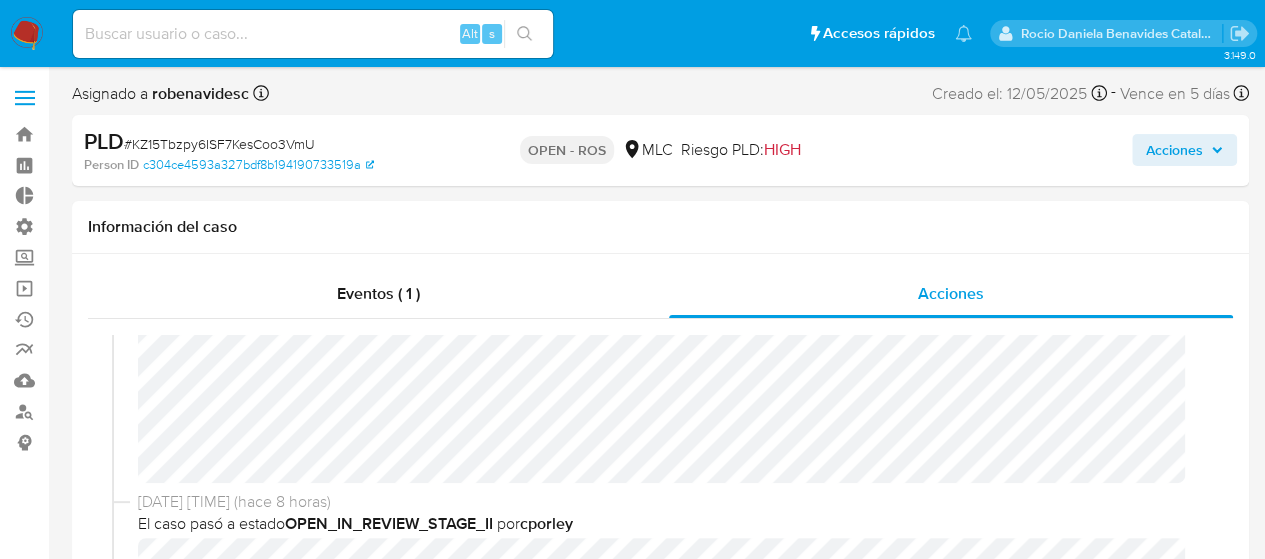 click on "Acciones" at bounding box center (1184, 150) 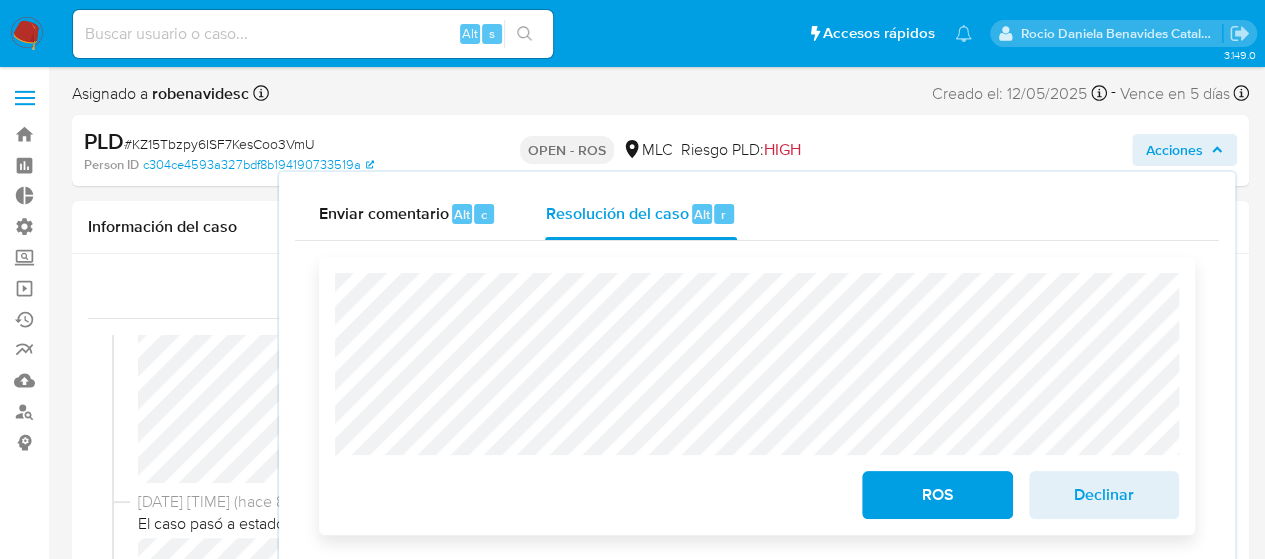 scroll, scrollTop: 24, scrollLeft: 0, axis: vertical 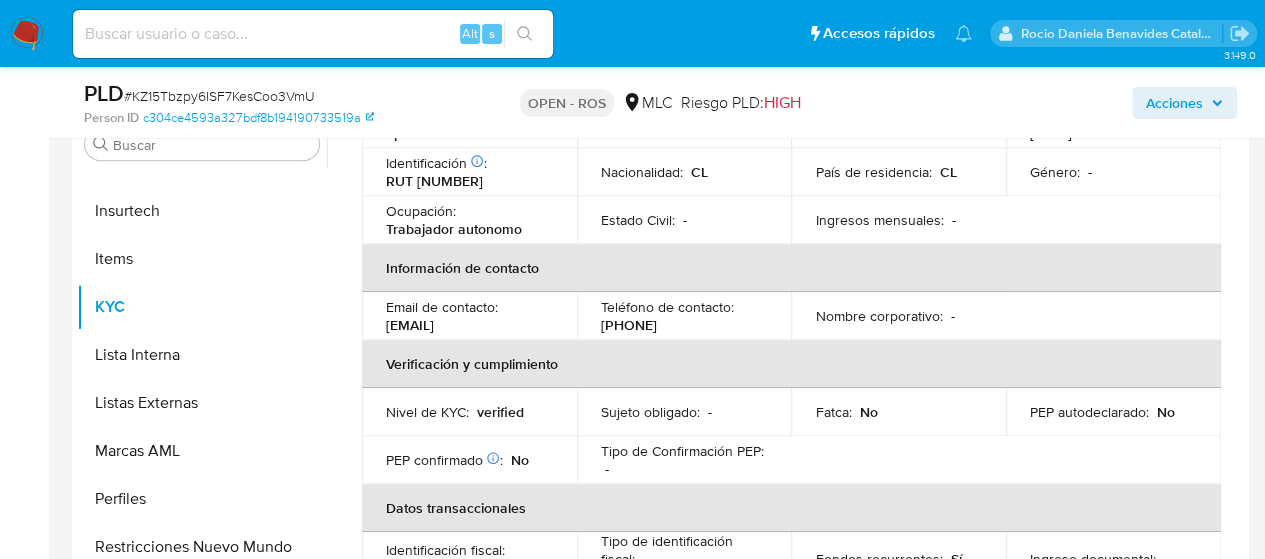 click on "Tipo de Confirmación PEP :    -" at bounding box center (684, 460) 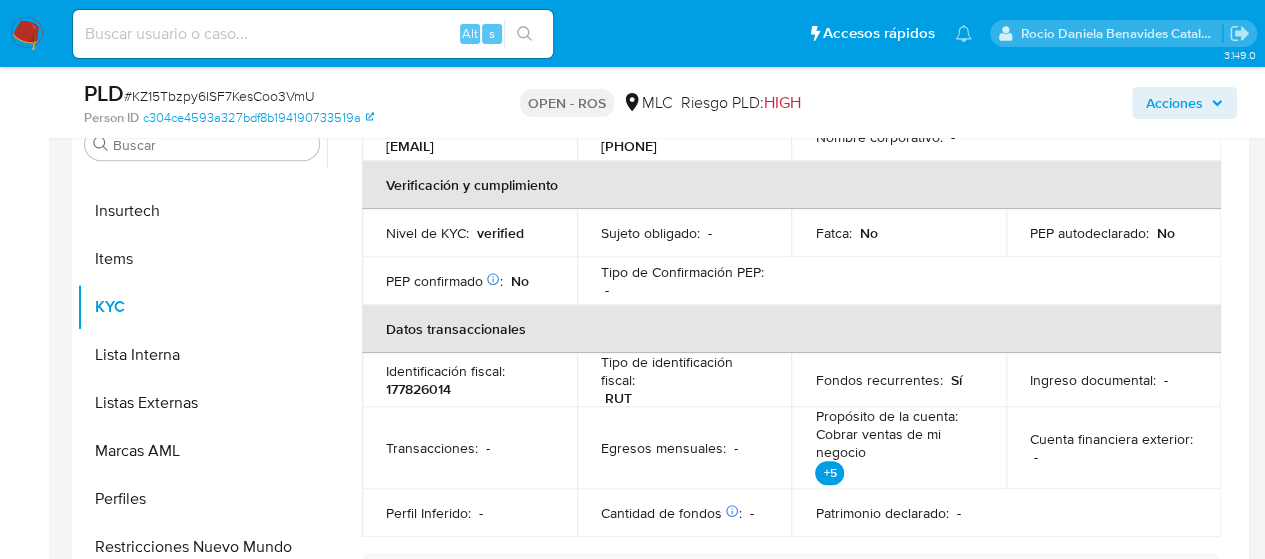 scroll, scrollTop: 428, scrollLeft: 0, axis: vertical 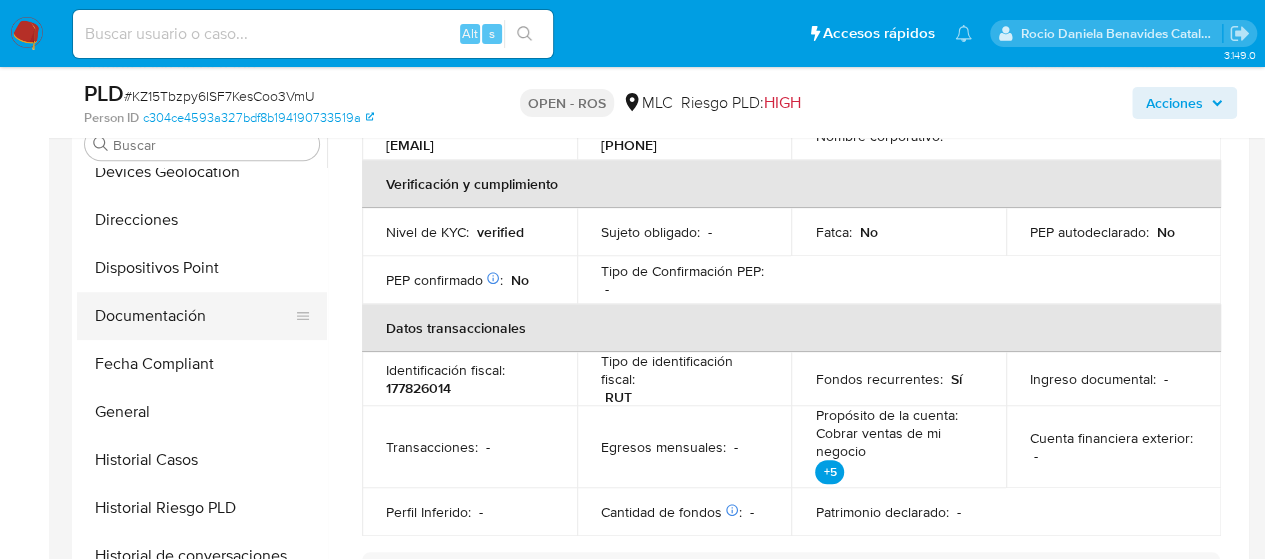 click on "Documentación" at bounding box center [194, 316] 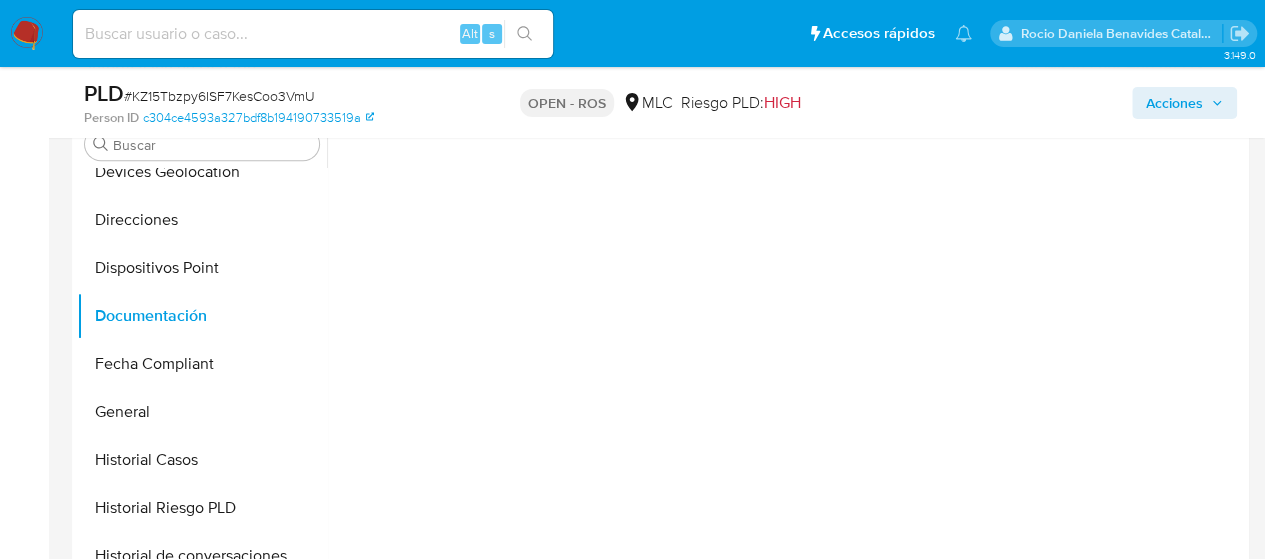 scroll, scrollTop: 0, scrollLeft: 0, axis: both 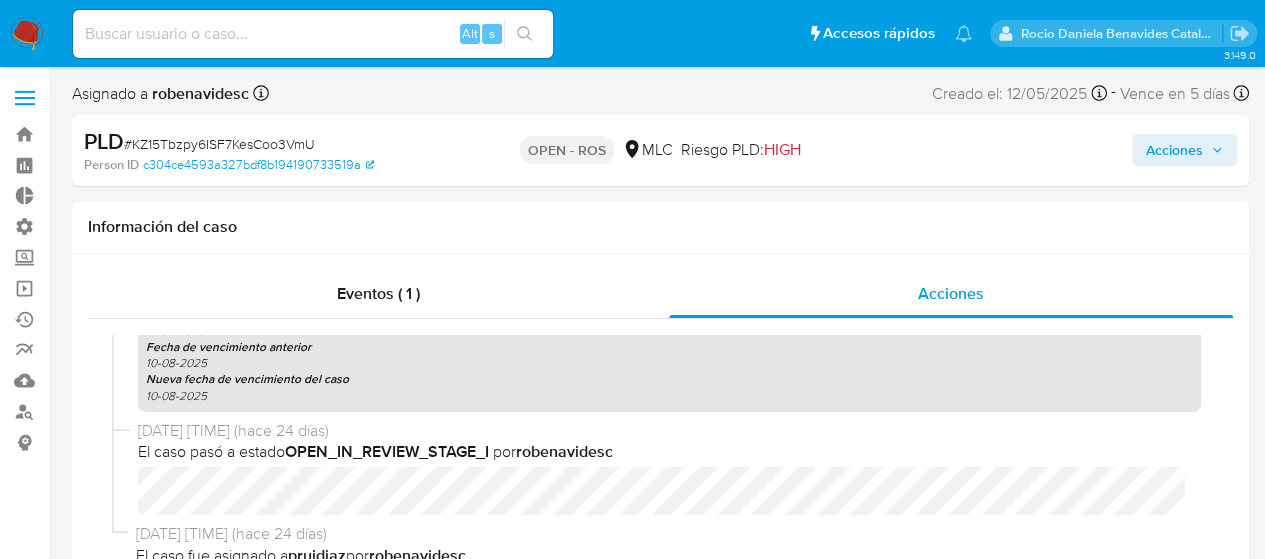 click on "Acciones" at bounding box center [1174, 150] 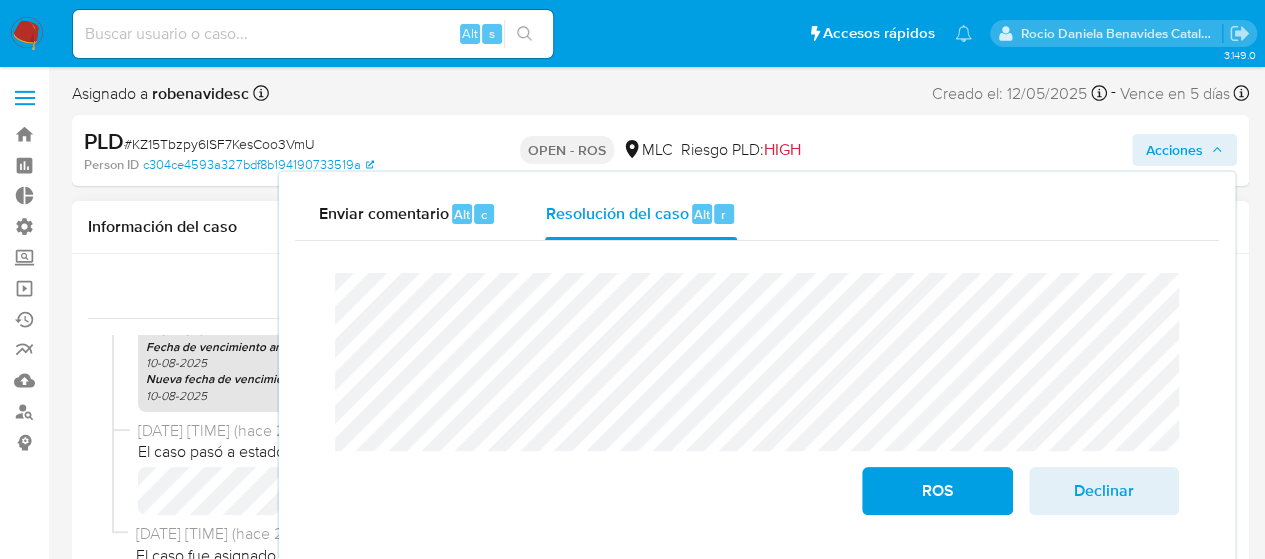click on "Vencimiento comunicación 17-07-2025 Fecha de vencimiento anterior 10-08-2025 Nueva fecha de vencimiento del caso 10-08-2025" at bounding box center [669, 355] 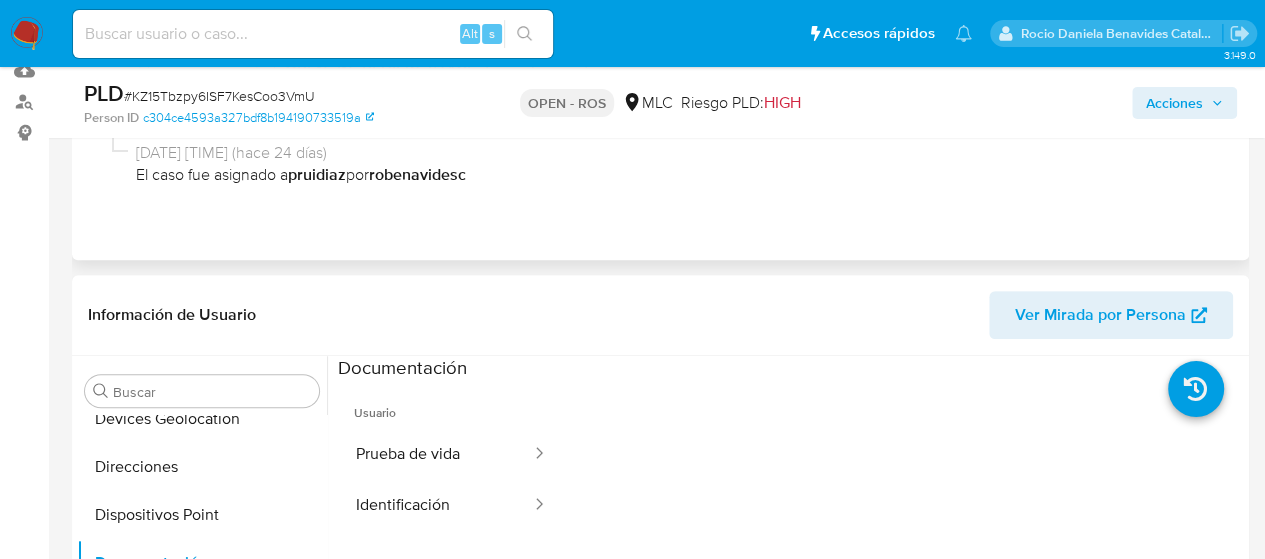 scroll, scrollTop: 311, scrollLeft: 0, axis: vertical 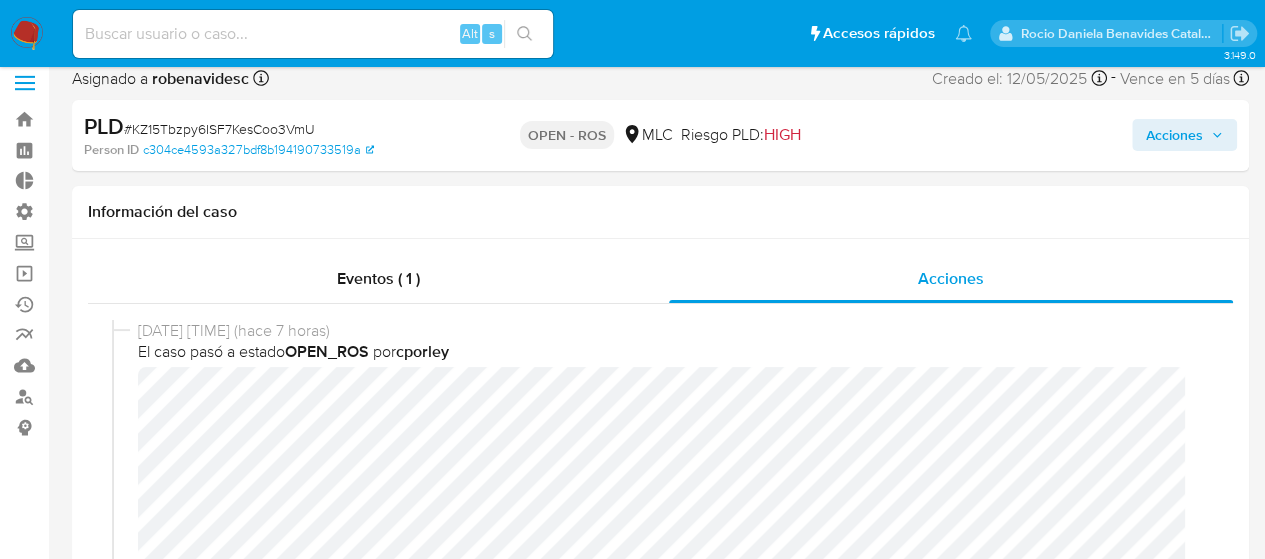 click on "Acciones" at bounding box center [1174, 135] 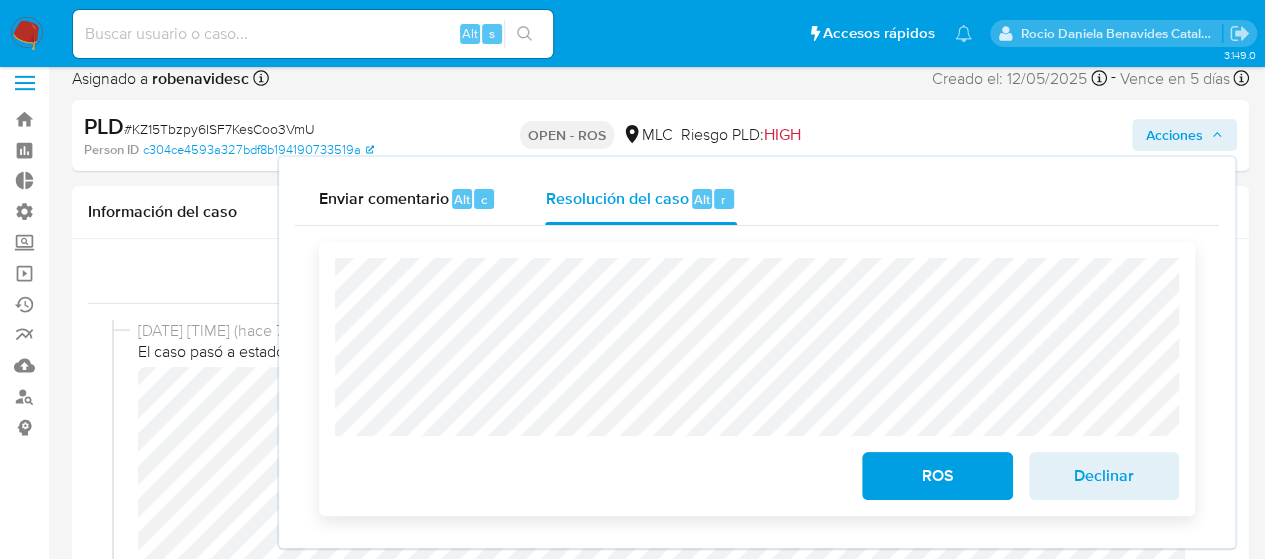 click on "ROS" at bounding box center (937, 476) 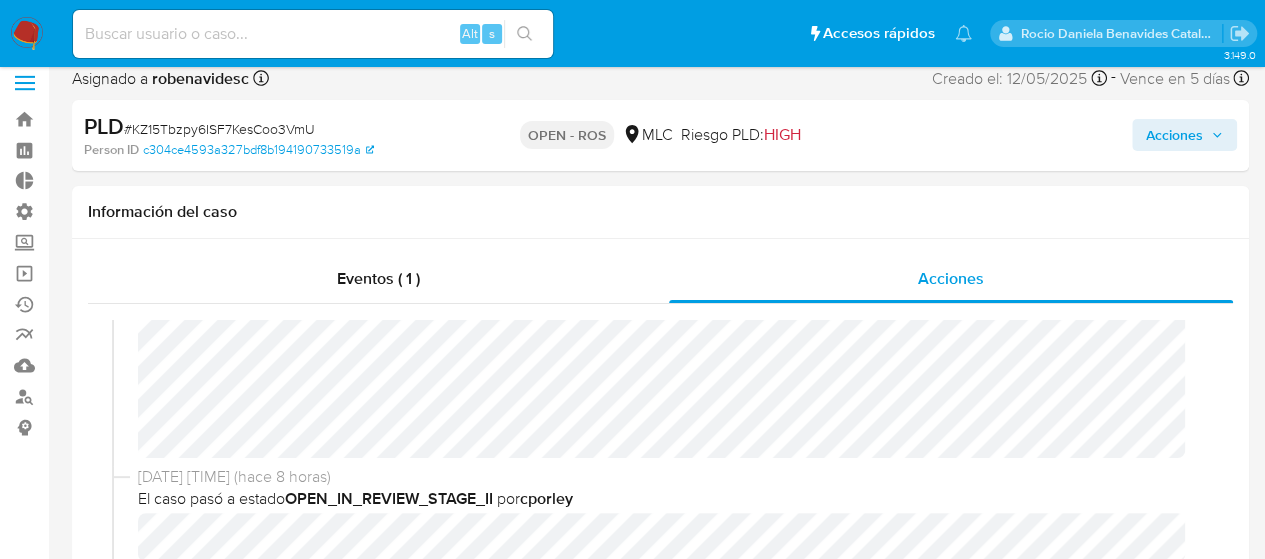 scroll, scrollTop: 268, scrollLeft: 0, axis: vertical 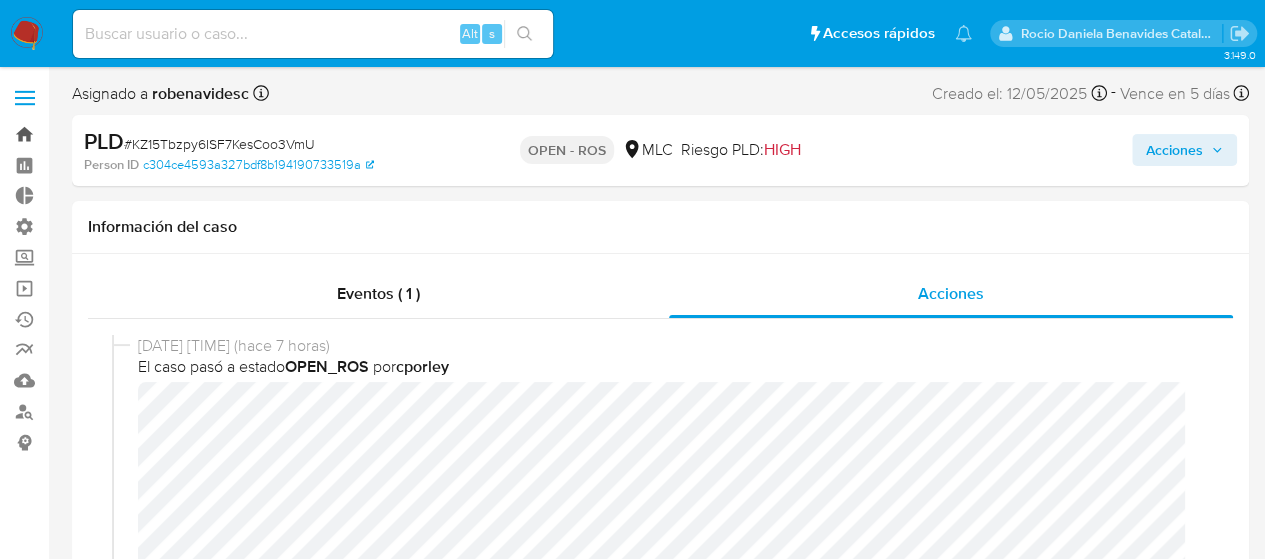 click on "Bandeja" at bounding box center [119, 134] 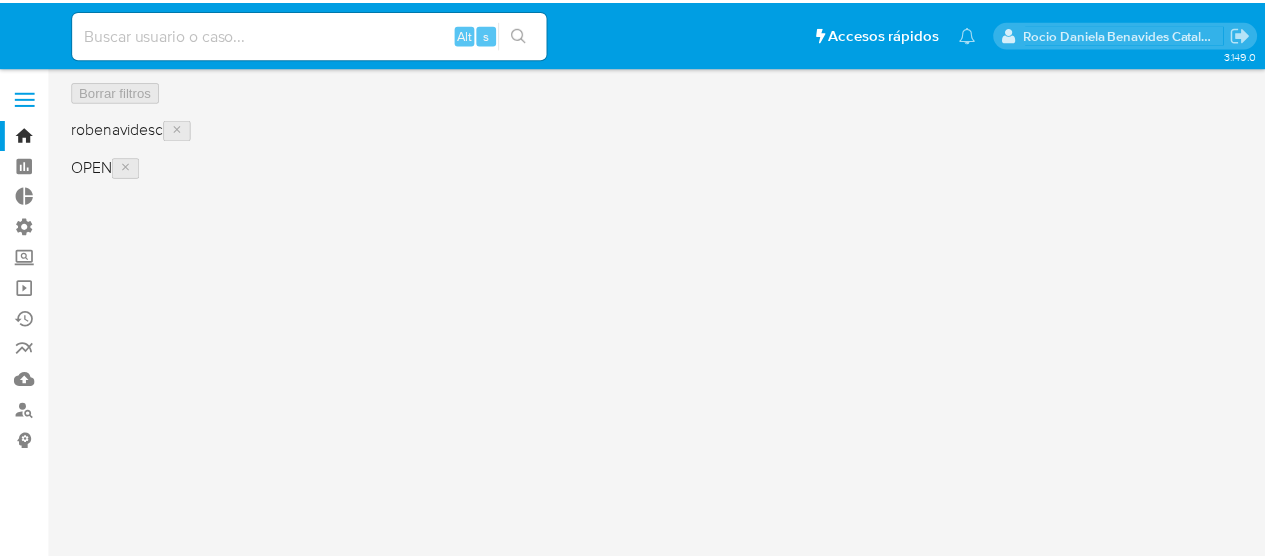 scroll, scrollTop: 0, scrollLeft: 0, axis: both 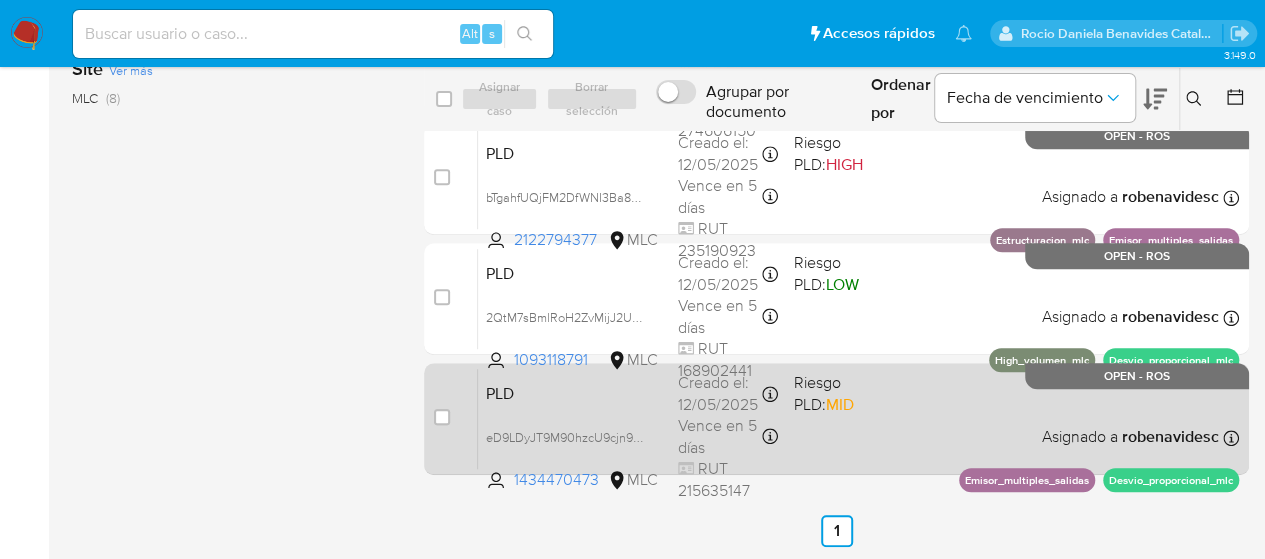 click on "PLD eD9LDyJT9M90hzcU9cjn9ASN [NUMBER] MLC Riesgo PLD:  MID Creado el: [DATE]   Creado el: [DATE] [TIME] Vence en 5 días   Vence el [DATE] [TIME] RUT   [NUMBER] Asignado a   [NAME] Asignado el: [DATE] [TIME] Emisor_multiples_salidas Desvio_proporcional_mlc OPEN - ROS" at bounding box center (858, 418) 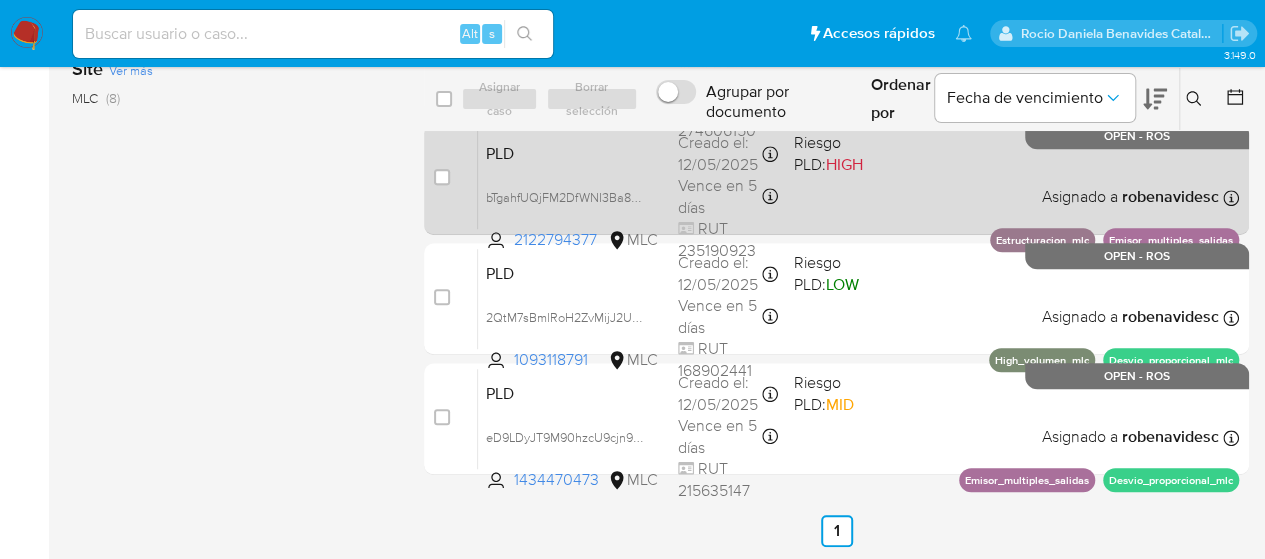 click on "PLD bTgahfUQjFM2DfWNI3Ba8W5K 2122794377 MLC Riesgo PLD:  HIGH Creado el: 12/05/2025   Creado el: 12/05/2025 05:06:55 Vence en 5 días   Vence el 10/08/2025 05:06:56 RUT   235190923 Asignado a   robenavidesc   Asignado el: 10/06/2025 14:50:35 Estructuracion_mlc Emisor_multiples_salidas OPEN - ROS" at bounding box center (858, 178) 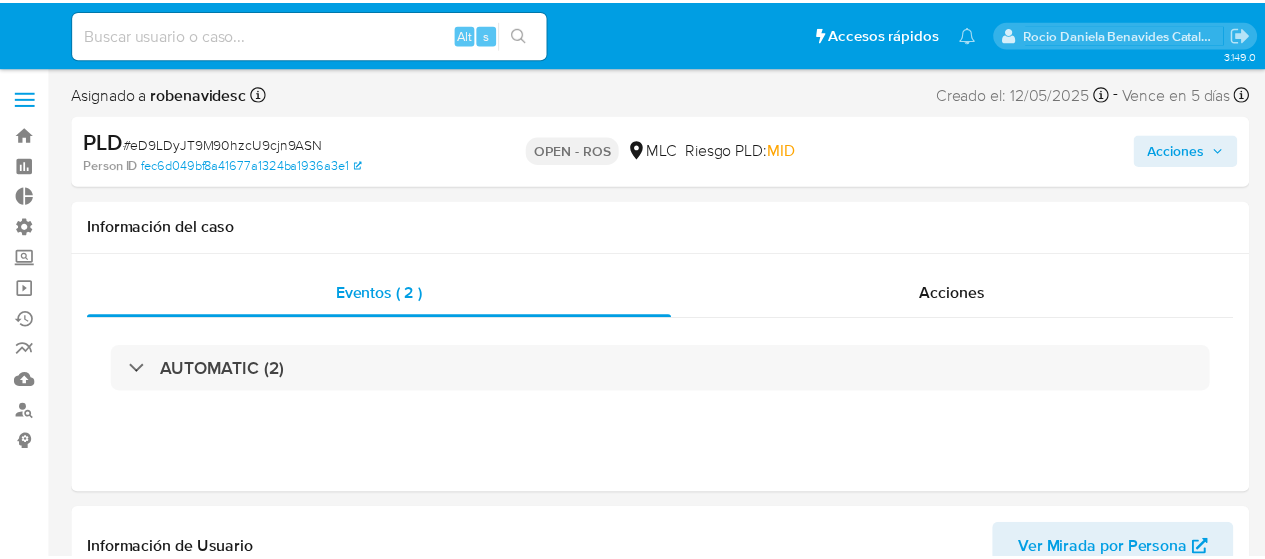 scroll, scrollTop: 0, scrollLeft: 0, axis: both 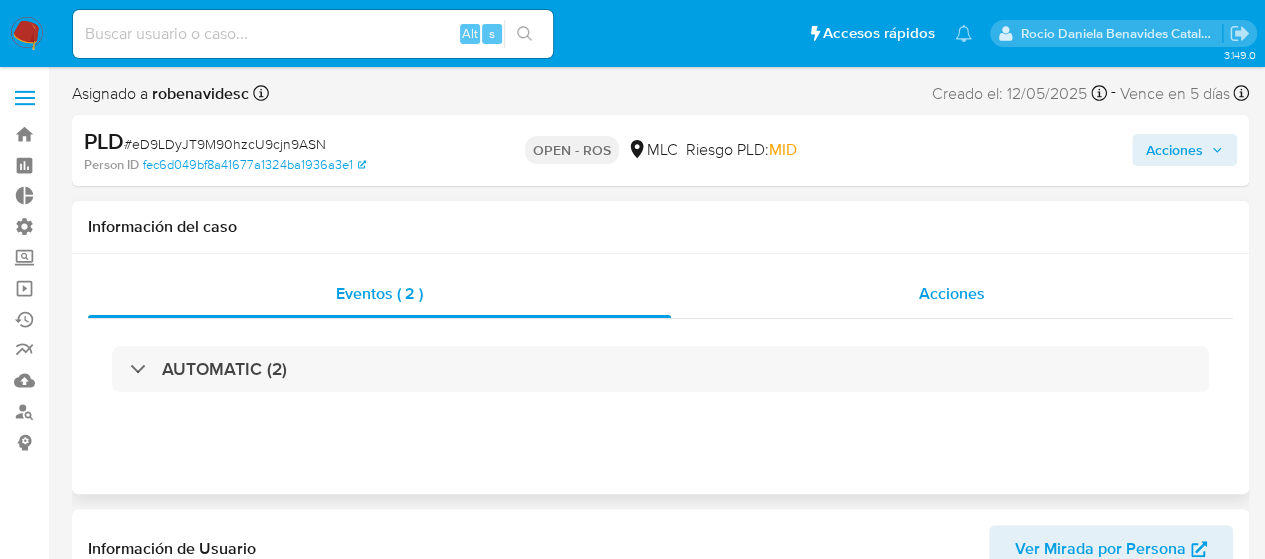 click on "Acciones" at bounding box center (952, 294) 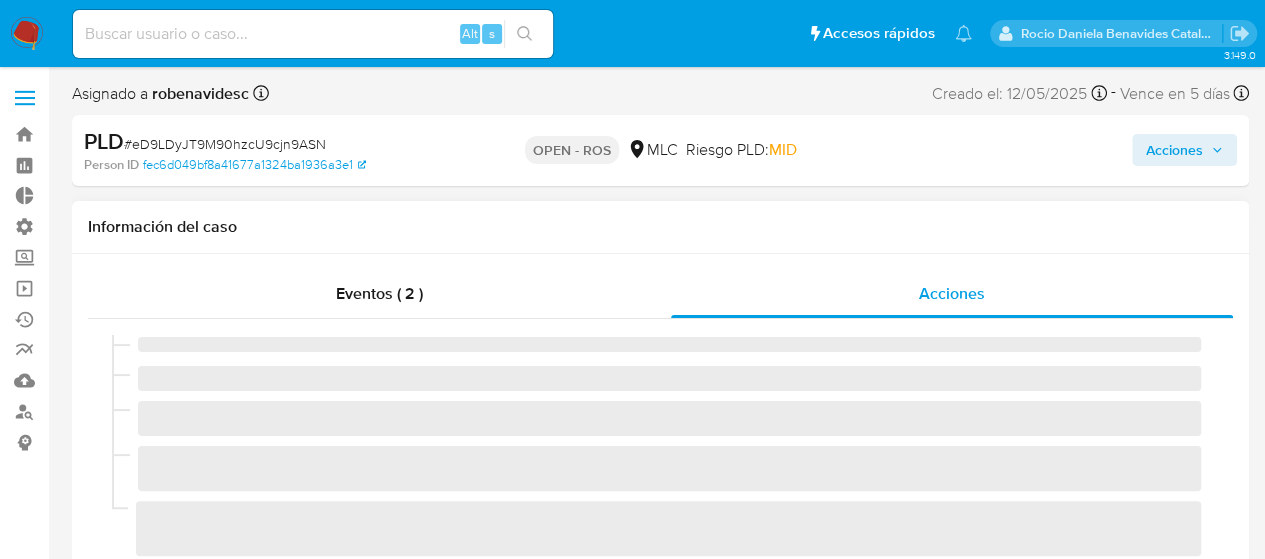 select on "10" 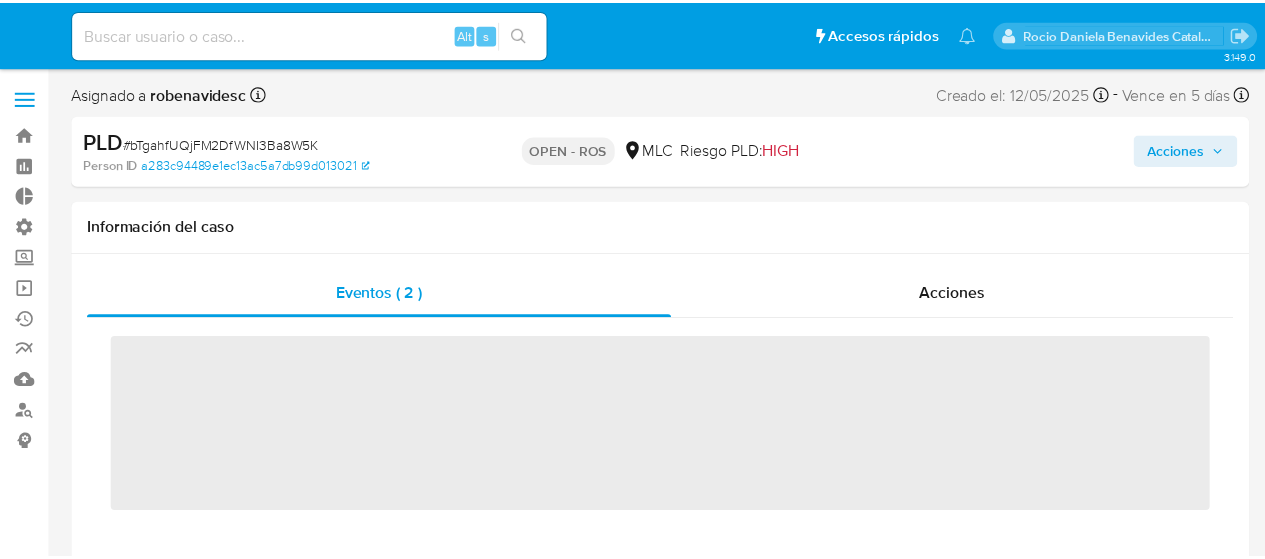 scroll, scrollTop: 0, scrollLeft: 0, axis: both 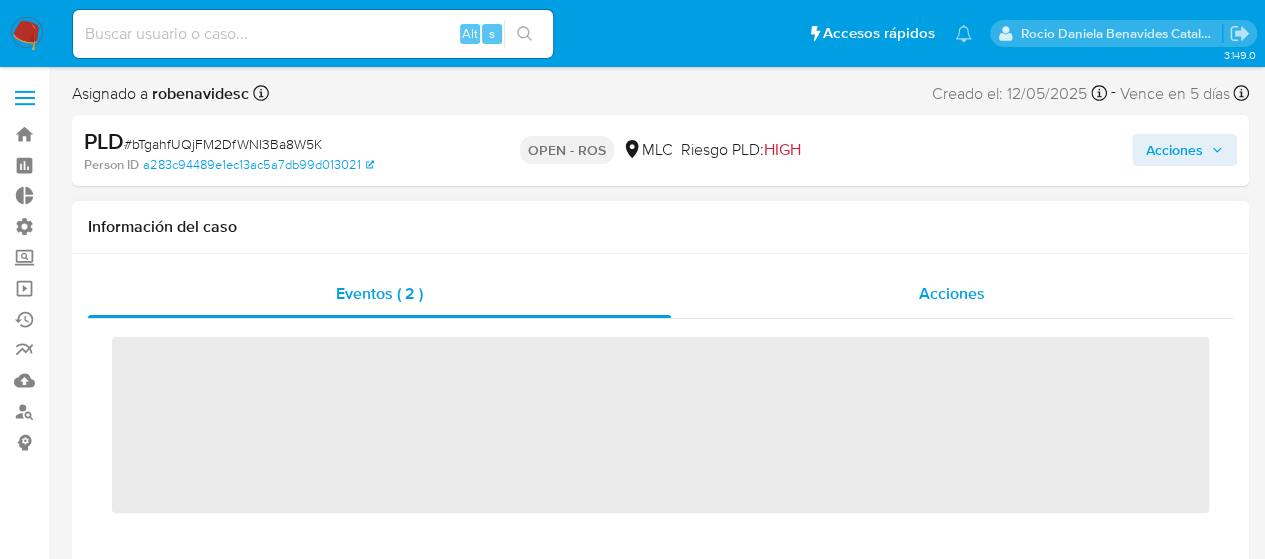 click on "Acciones" at bounding box center [952, 293] 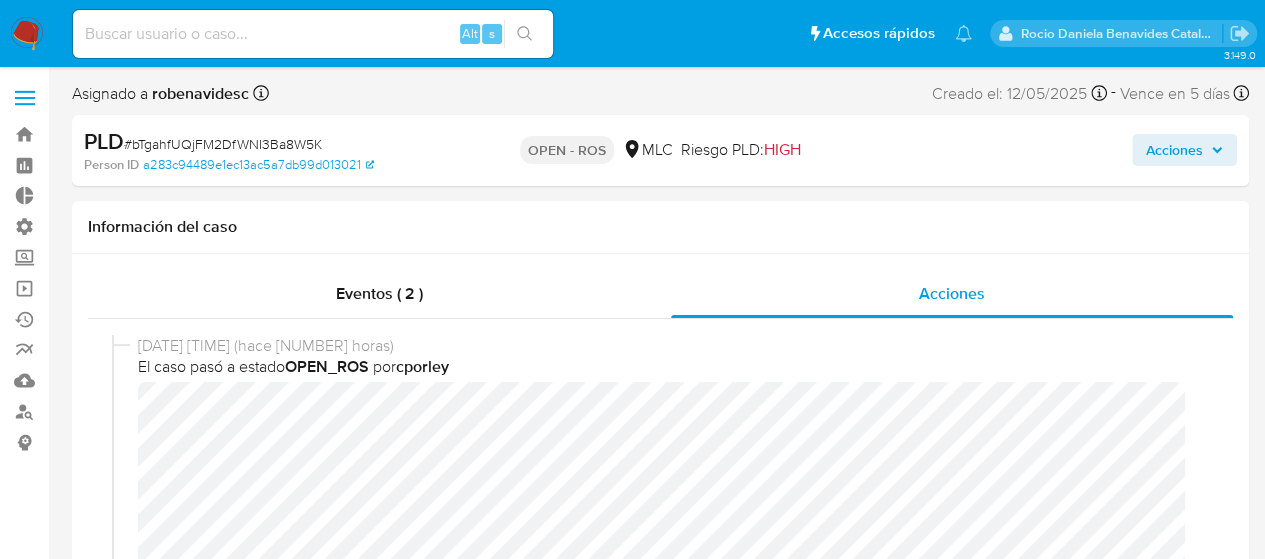 select on "10" 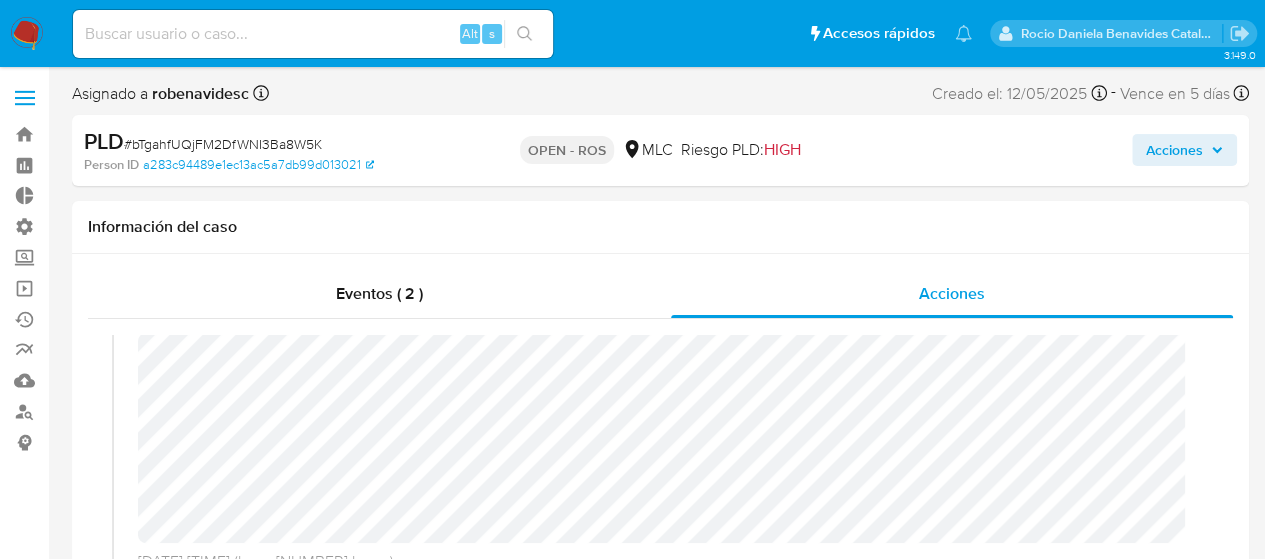 scroll, scrollTop: 47, scrollLeft: 0, axis: vertical 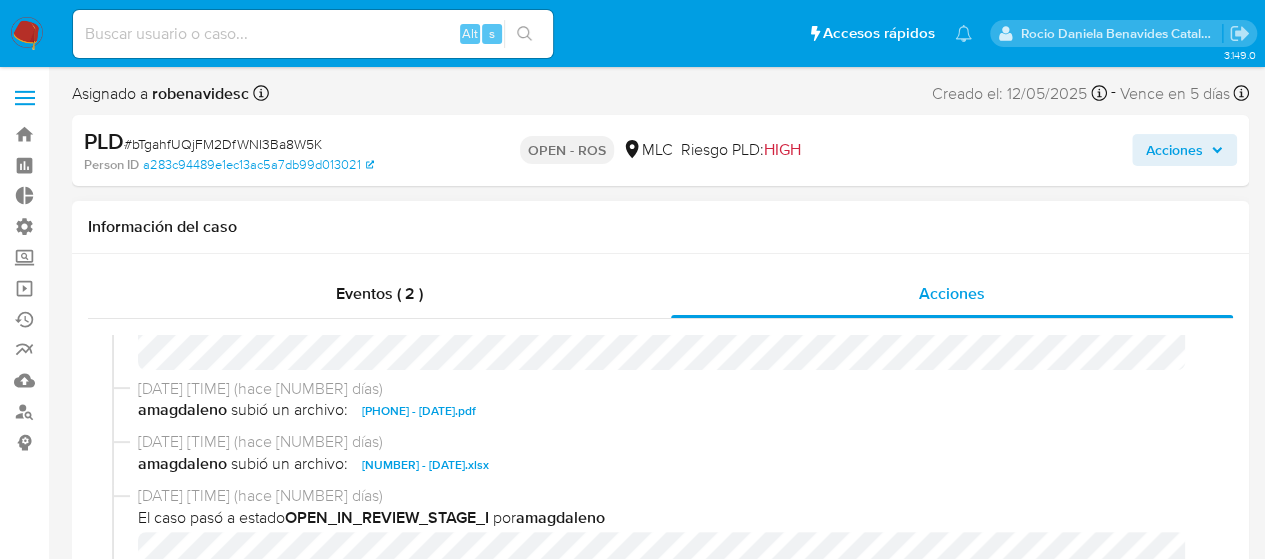 click on "[NUMBER] - [DATE].pdf" at bounding box center (419, 411) 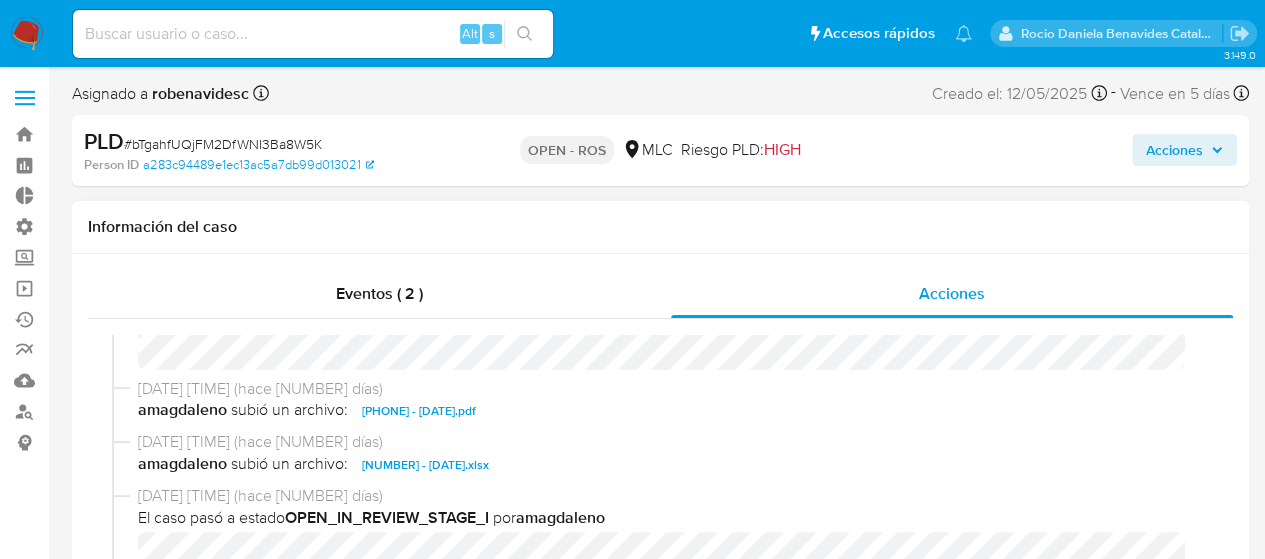 click on "[NUMBER] - [DATE].pdf" at bounding box center (419, 411) 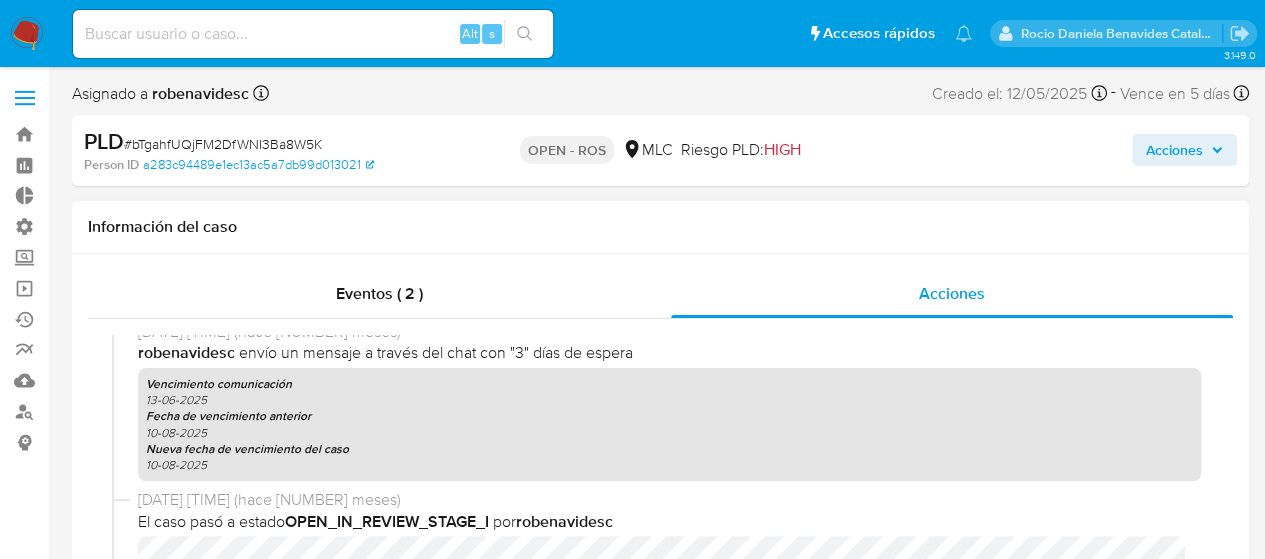 scroll, scrollTop: 1326, scrollLeft: 0, axis: vertical 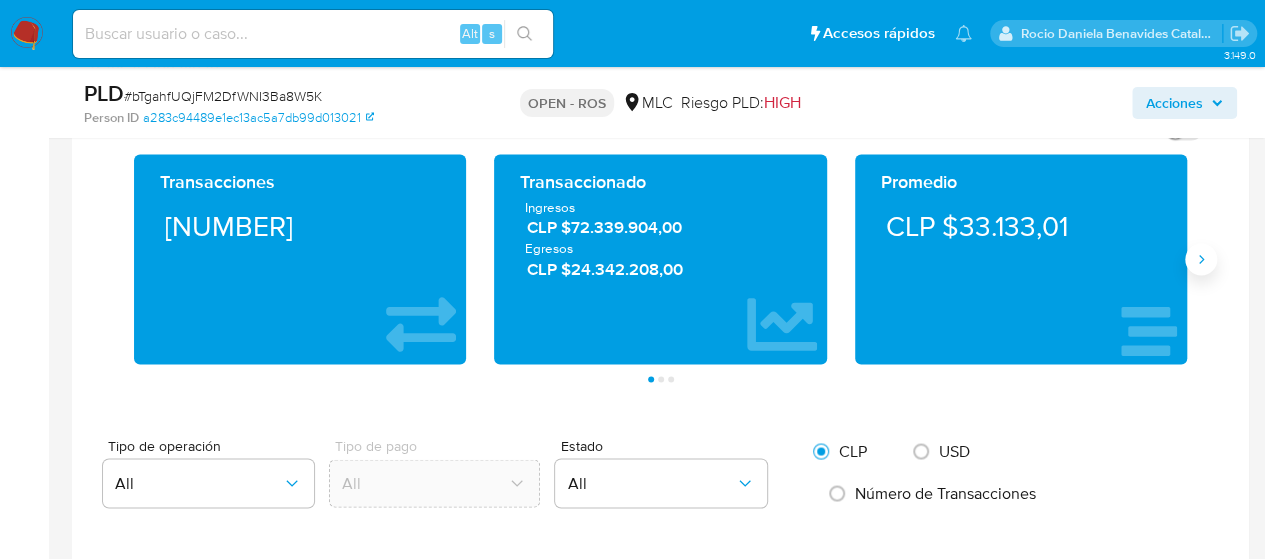 click 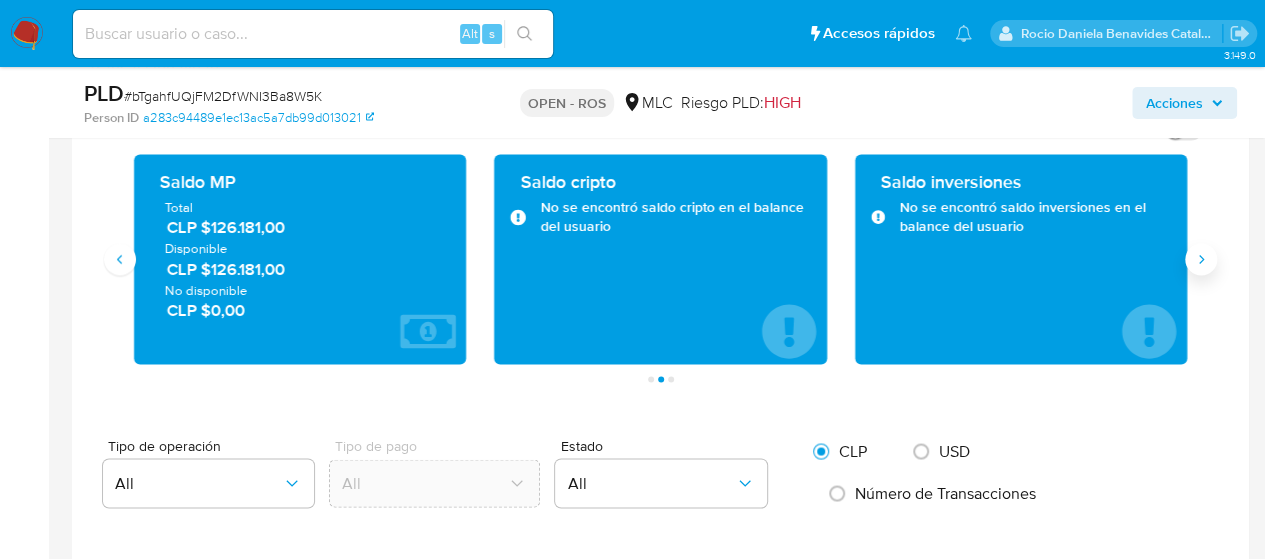 click 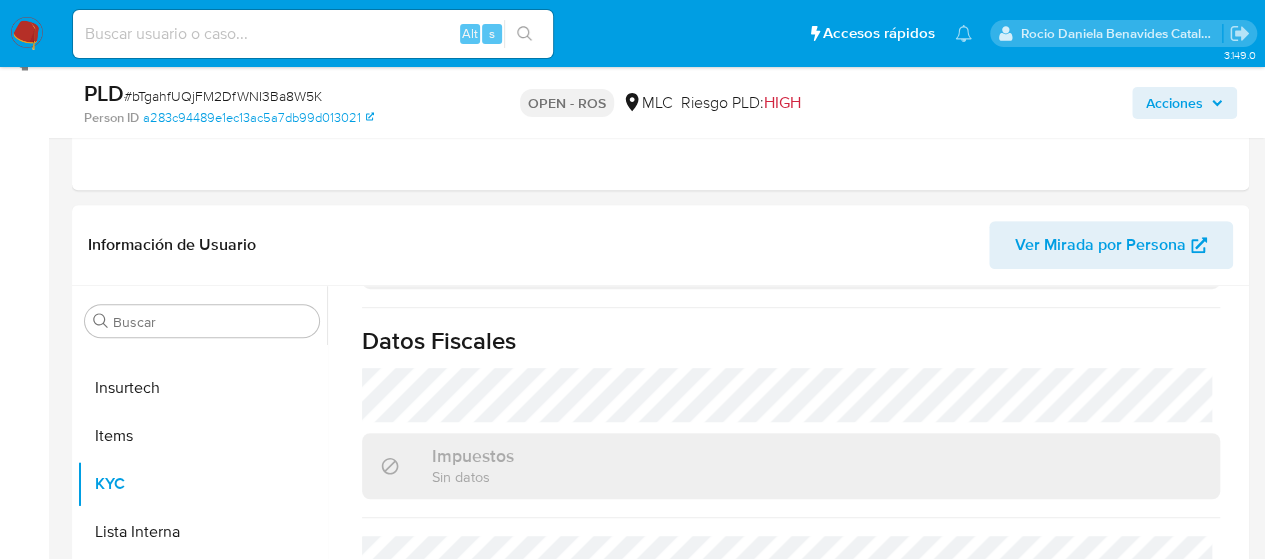 scroll, scrollTop: 349, scrollLeft: 0, axis: vertical 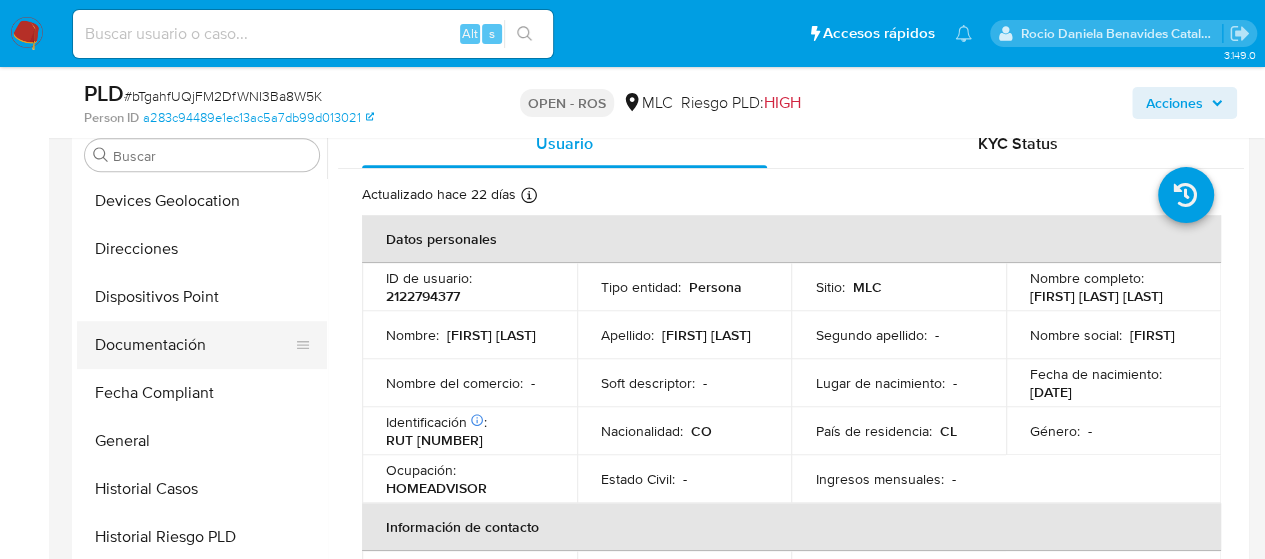 click on "Documentación" at bounding box center (194, 345) 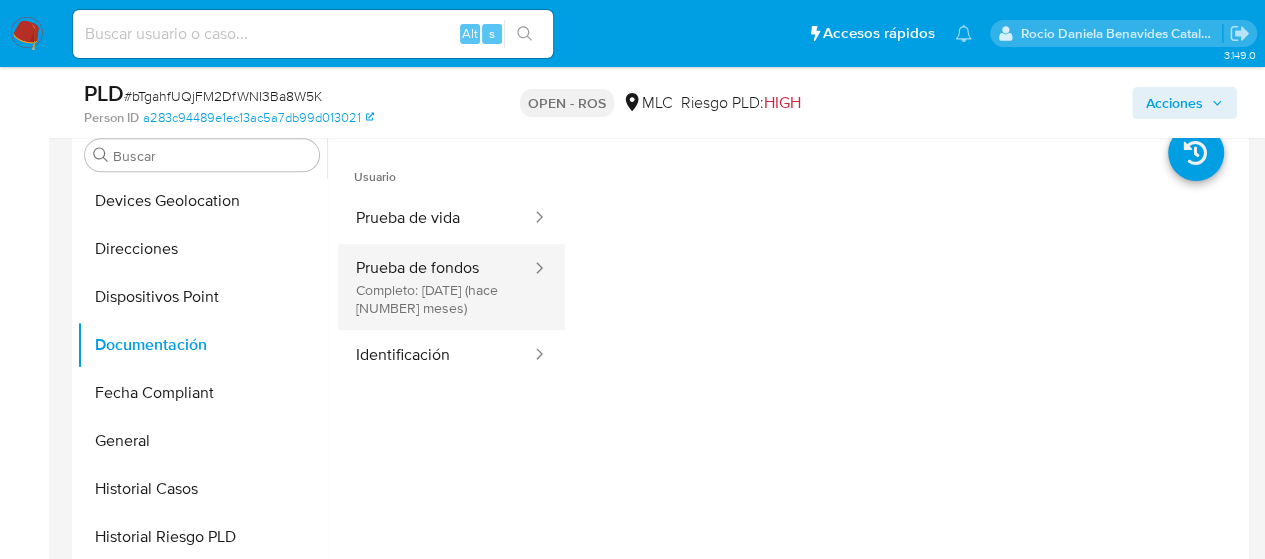 click on "Prueba de fondos Completo: 21/03/2025 (hace 4 meses)" at bounding box center [435, 287] 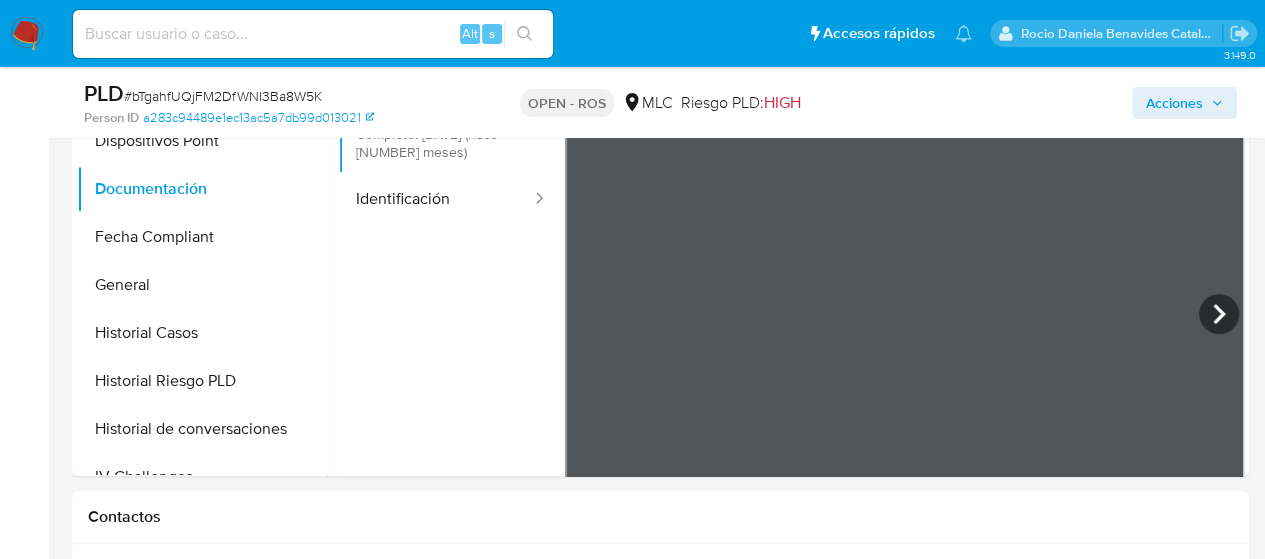 scroll, scrollTop: 712, scrollLeft: 0, axis: vertical 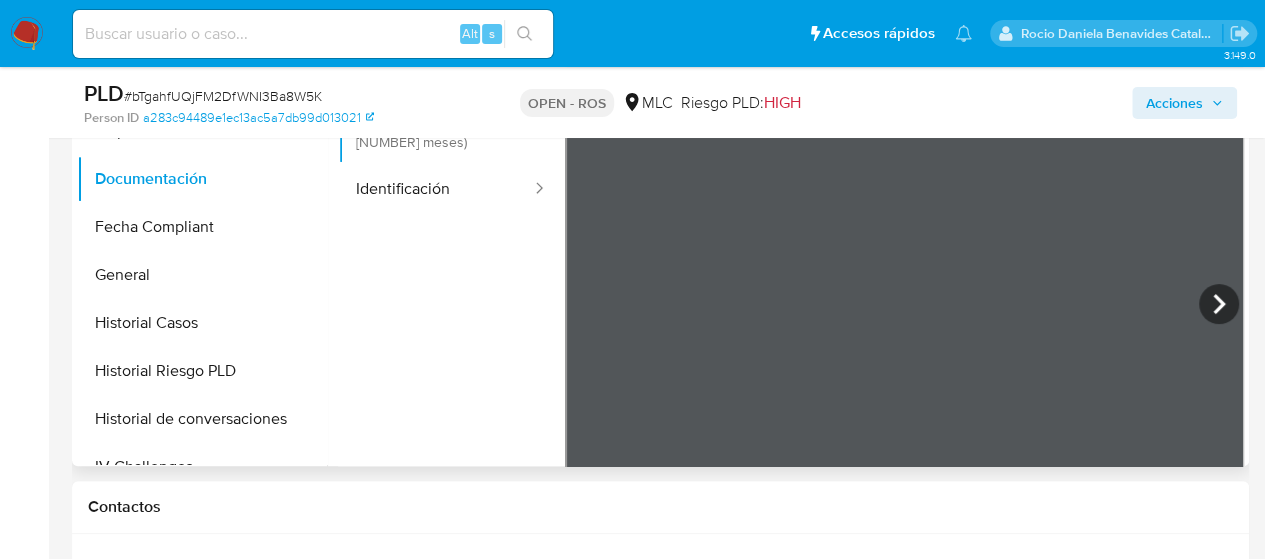 click on "Usuario Prueba de vida Prueba de fondos Completo: 21/03/2025 (hace 4 meses) Identificación" at bounding box center [451, 267] 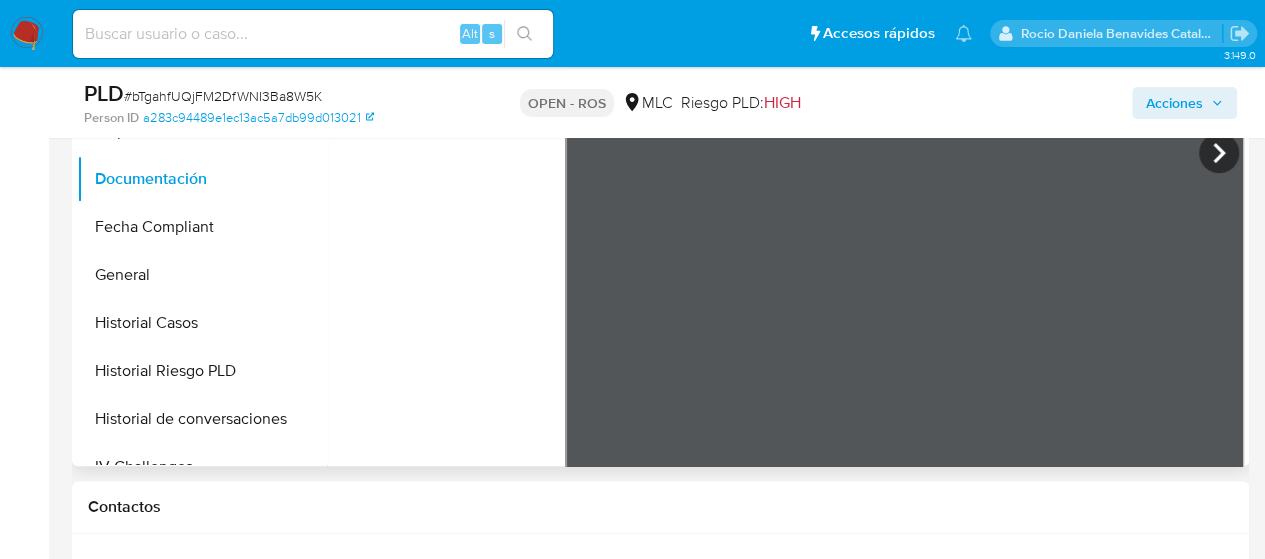 scroll, scrollTop: 0, scrollLeft: 0, axis: both 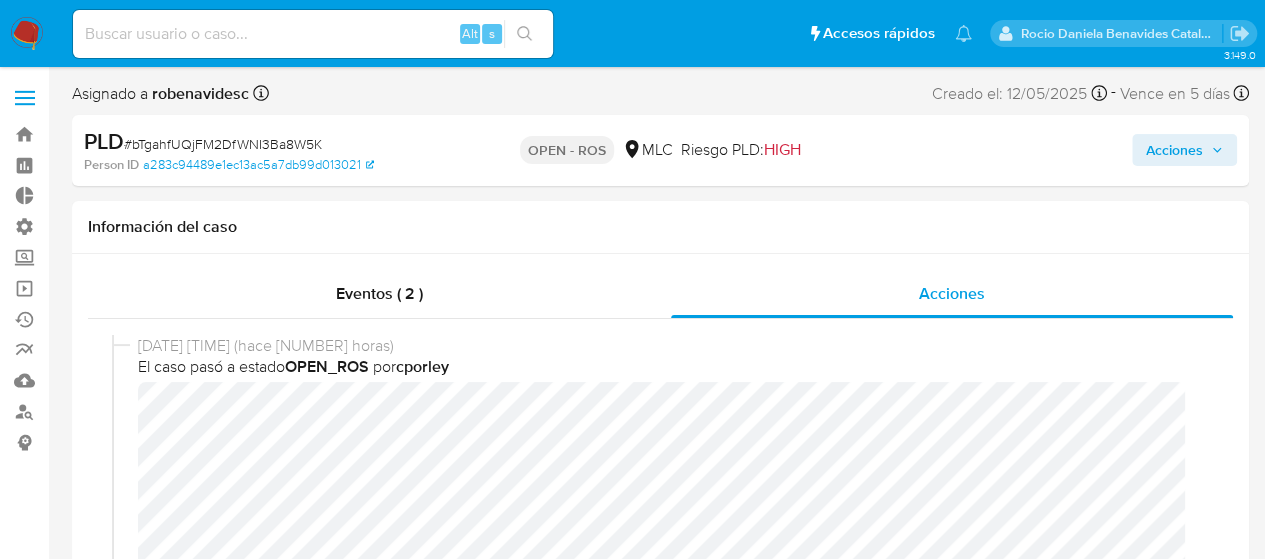 click on "Acciones" at bounding box center (1174, 150) 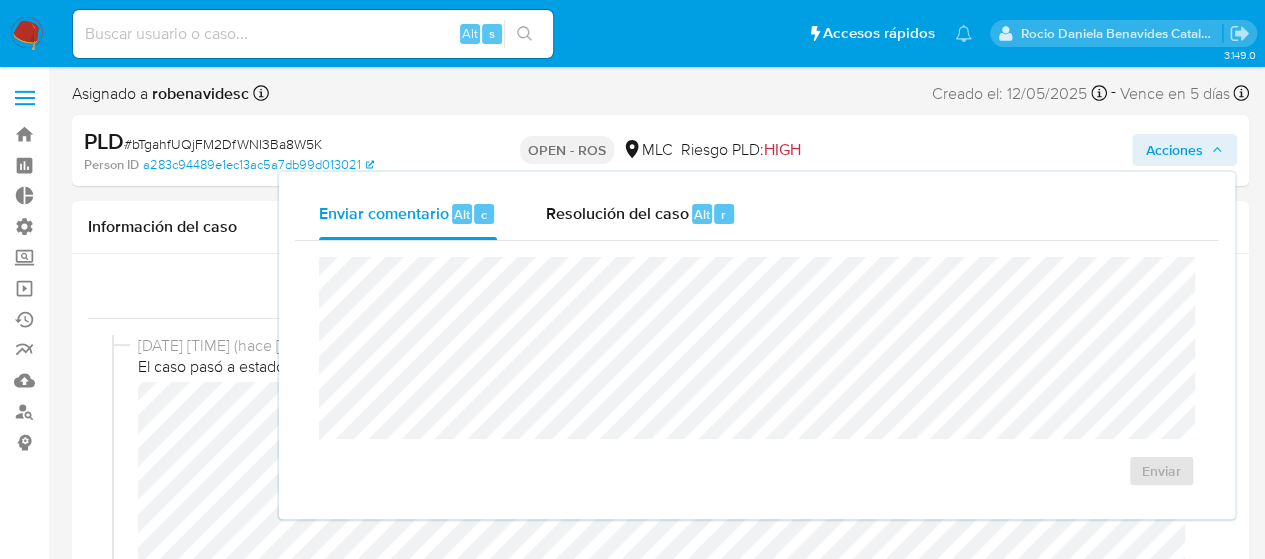 click on "Enviar" at bounding box center [757, 372] 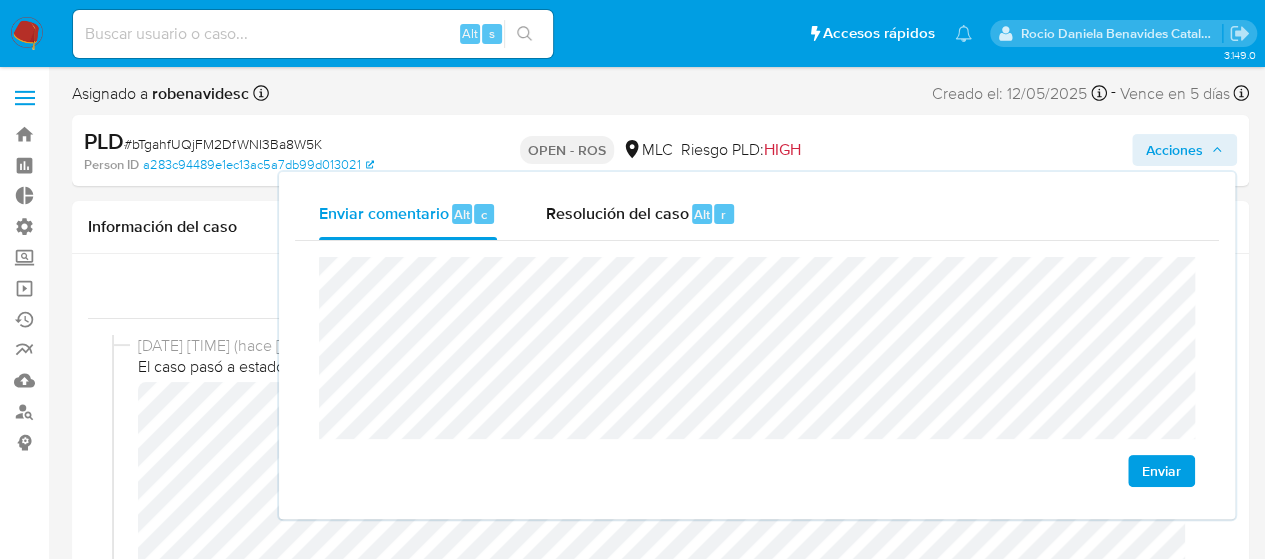 click on "Enviar" at bounding box center [757, 372] 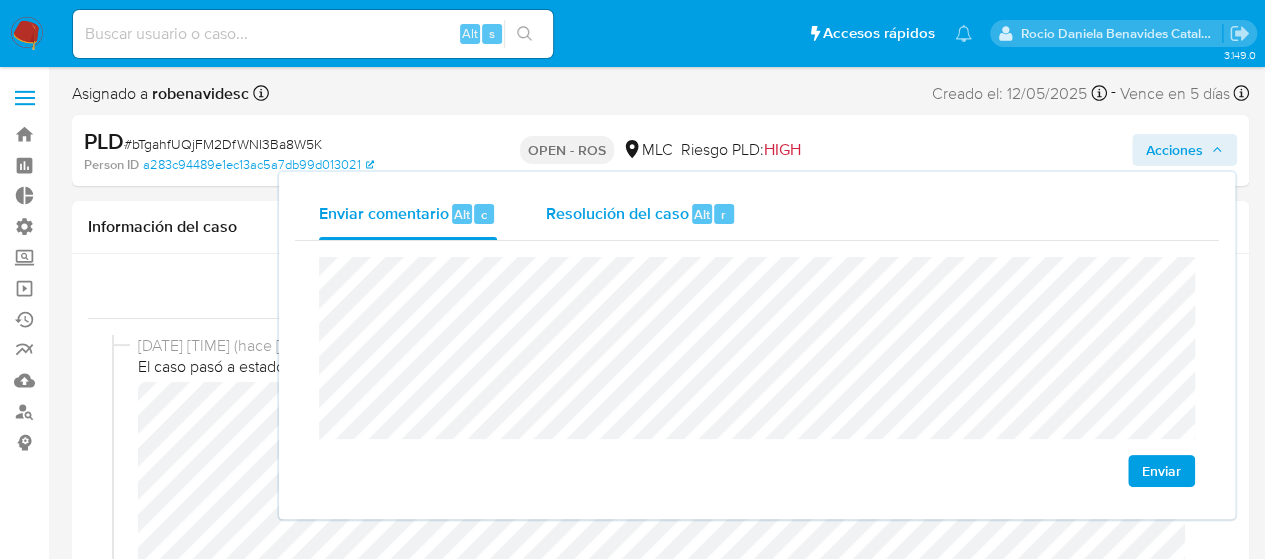 click on "Resolución del caso Alt r" at bounding box center (640, 214) 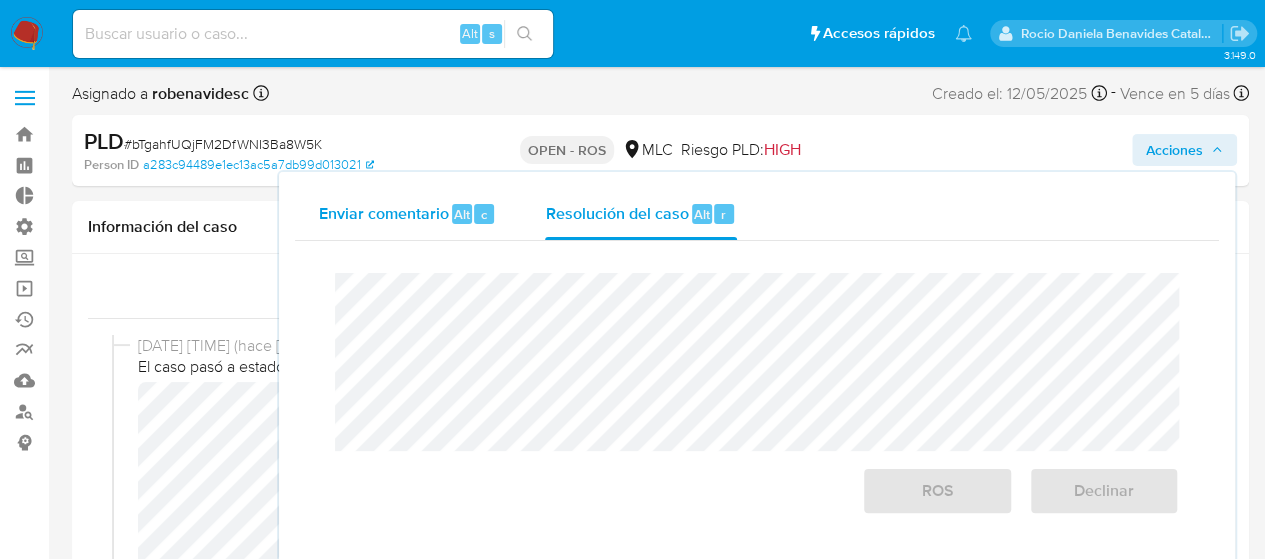 click on "Enviar comentario" at bounding box center (384, 213) 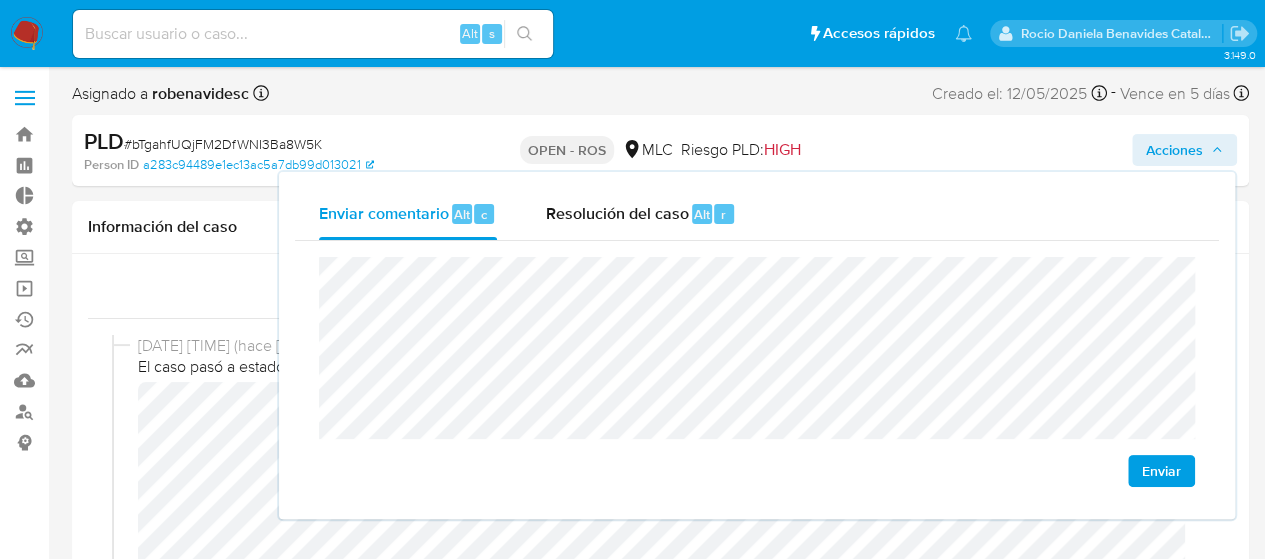 click on "Enviar comentario Alt c Resolución del caso Alt r Enviar" at bounding box center (757, 345) 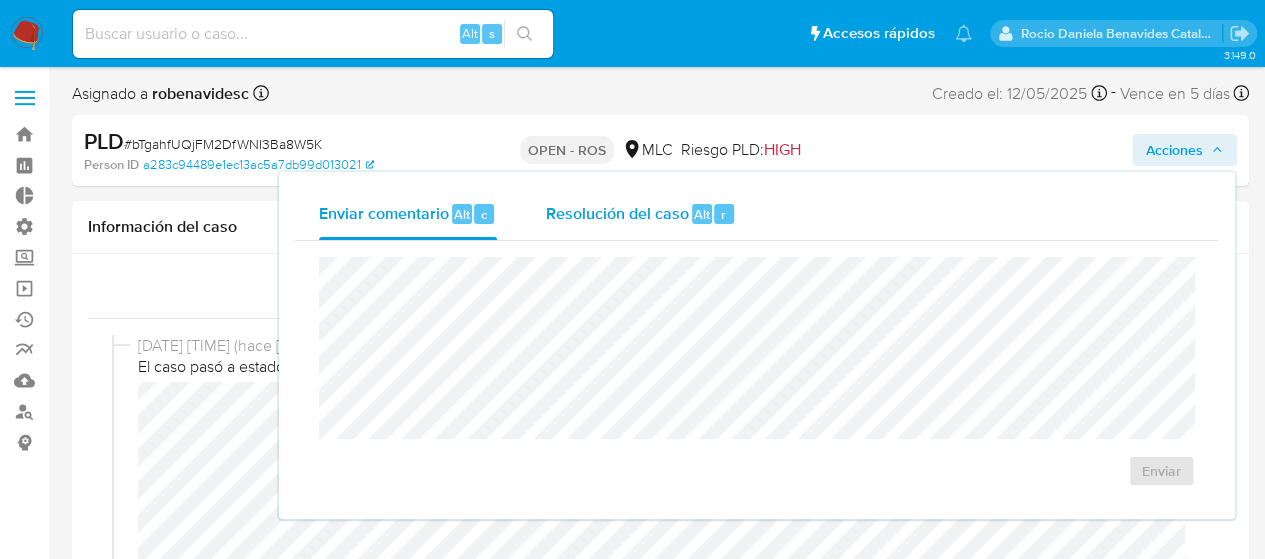 click on "Resolución del caso Alt r" at bounding box center (640, 214) 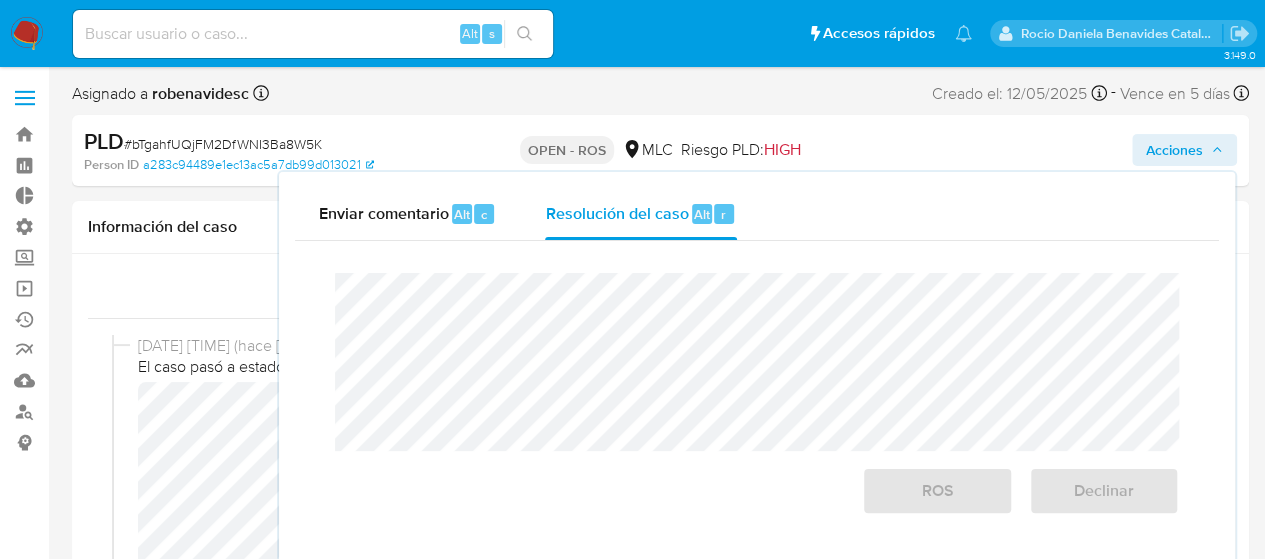 click at bounding box center (757, 362) 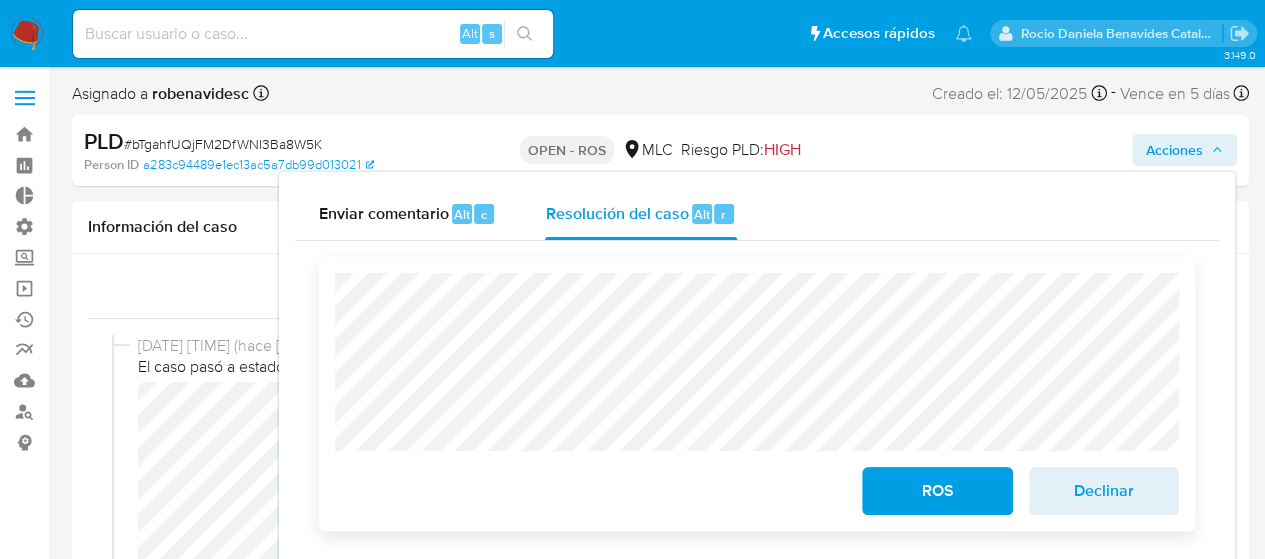 click on "ROS" at bounding box center [937, 491] 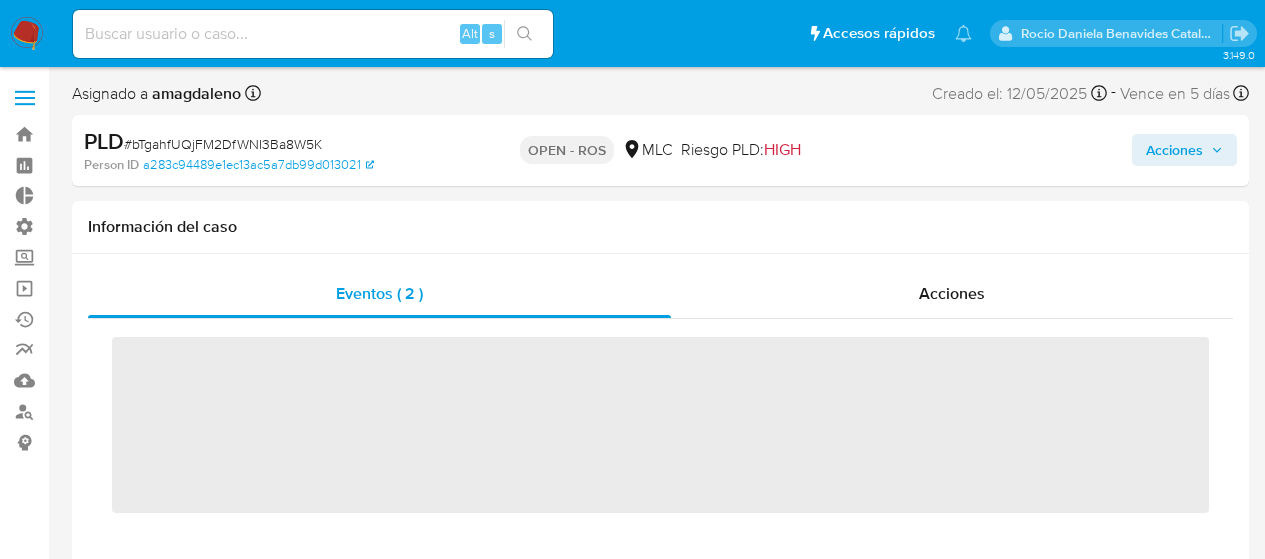 scroll, scrollTop: 0, scrollLeft: 0, axis: both 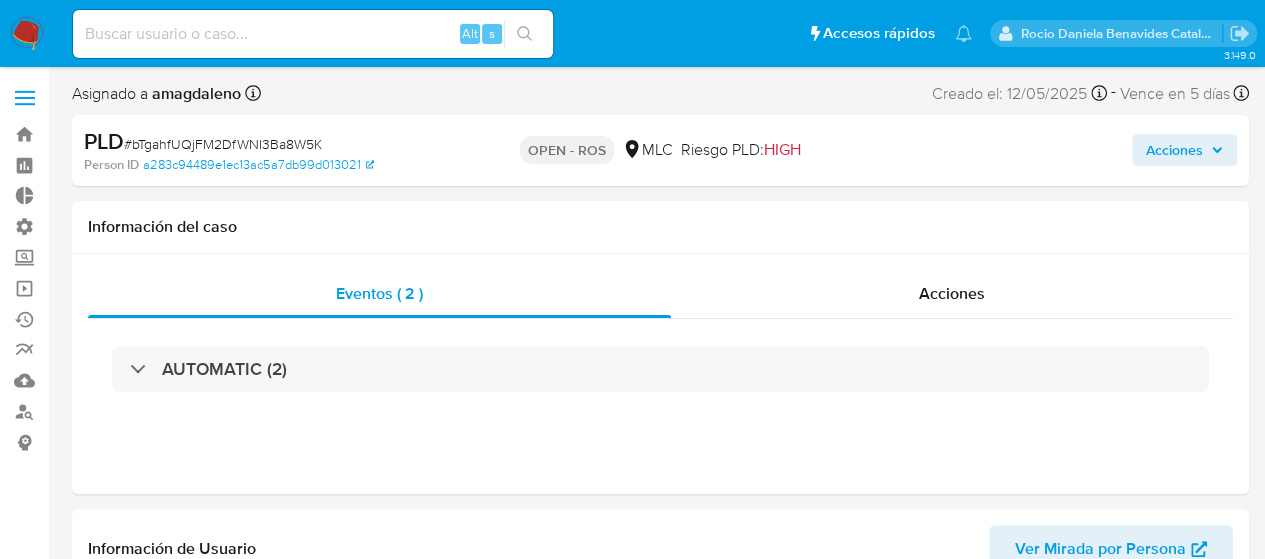 select on "10" 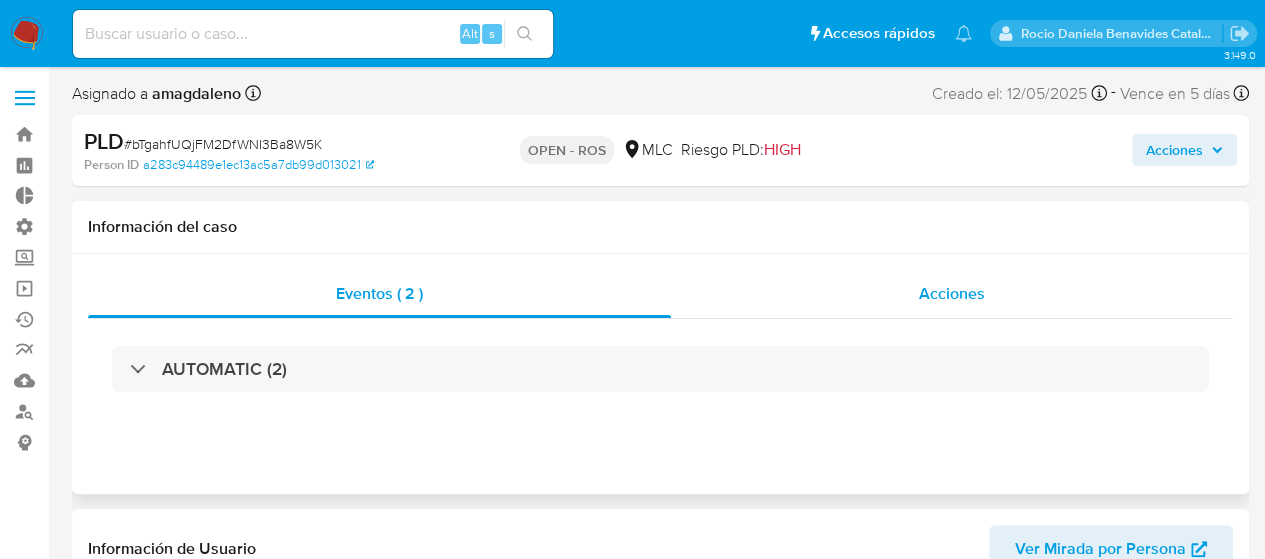 click on "Acciones" at bounding box center [952, 293] 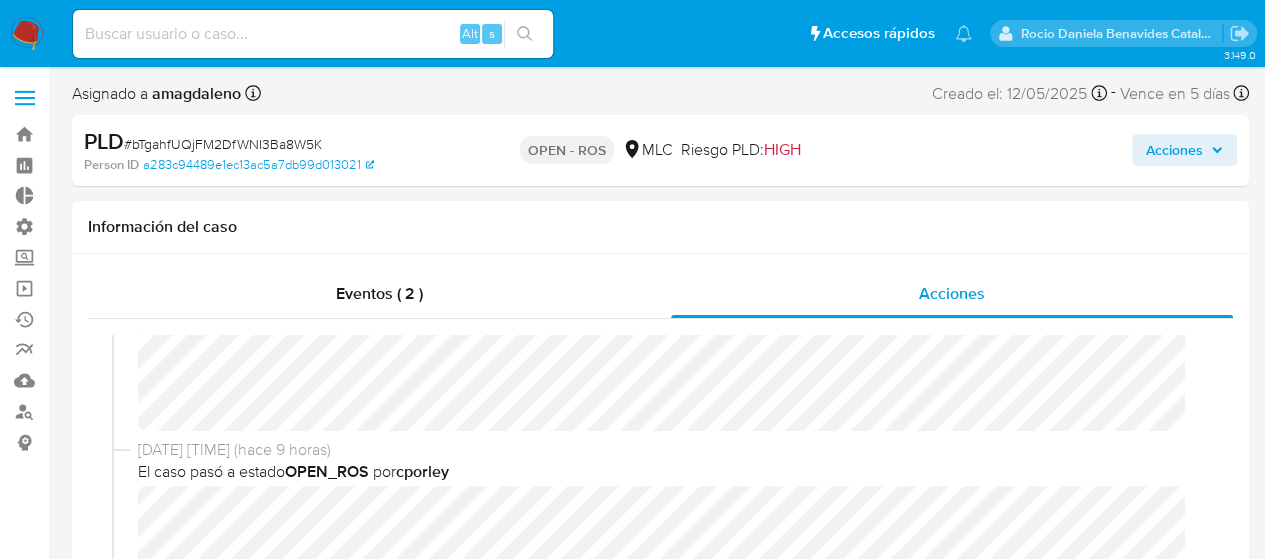 scroll, scrollTop: 0, scrollLeft: 0, axis: both 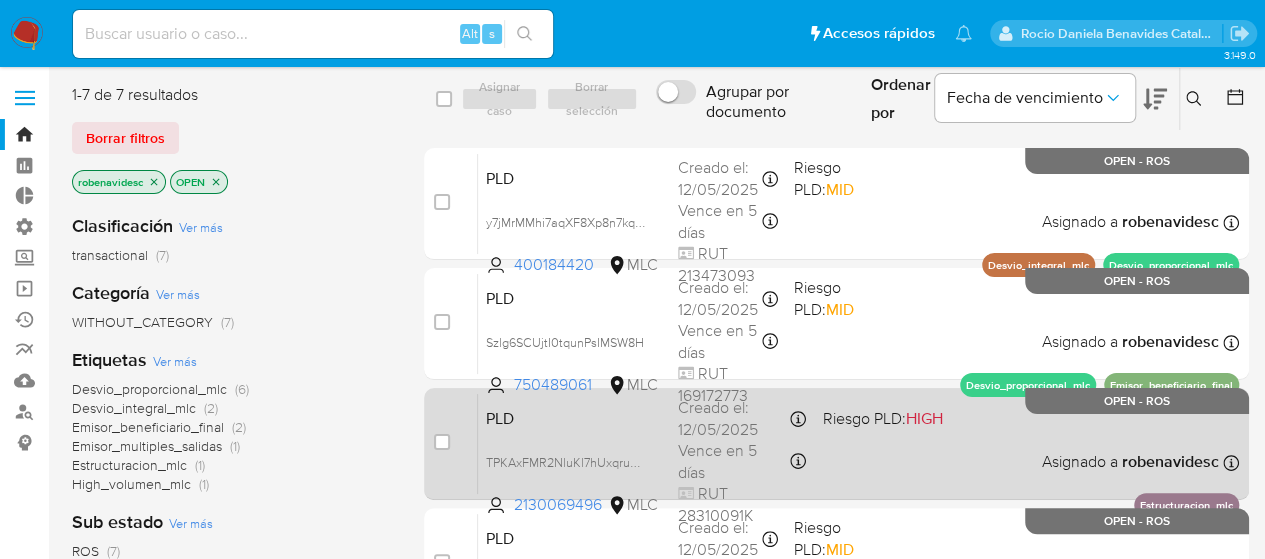 click on "PLD TPKAxFMR2NluKl7hUxqrucXb 2130069496 MLC Riesgo PLD:  HIGH Creado el: 12/05/2025   Creado el: 12/05/2025 05:07:49 Vence en 5 días   Vence el 10/08/2025 05:07:50 RUT   28310091K Asignado a   robenavidesc   Asignado el: 10/06/2025 14:50:34 Estructuracion_mlc OPEN - ROS" at bounding box center [858, 443] 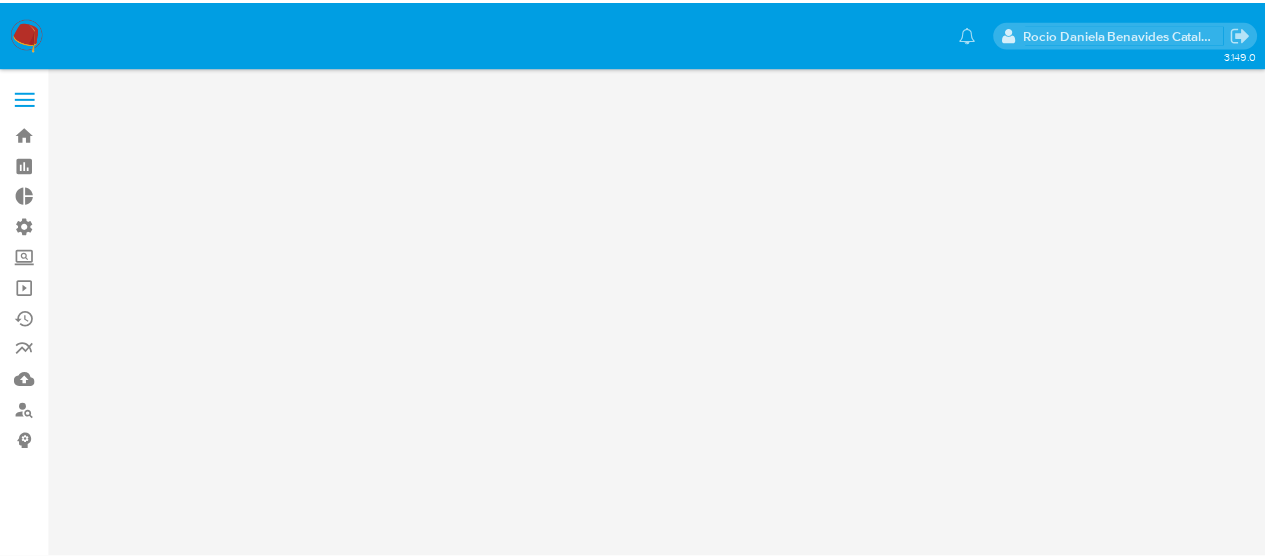 scroll, scrollTop: 0, scrollLeft: 0, axis: both 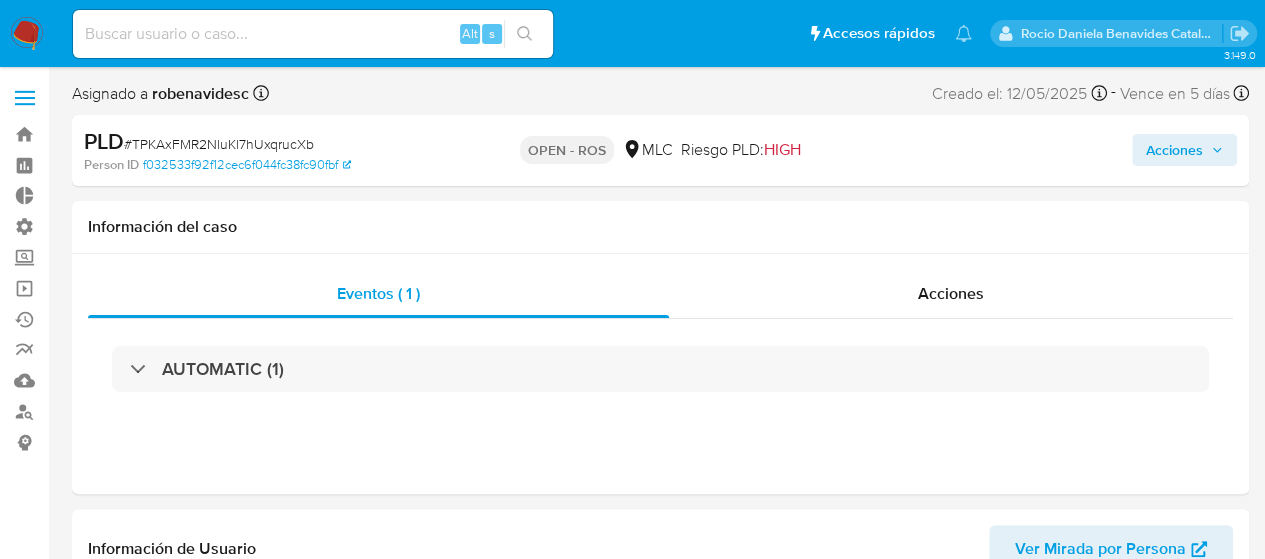 select on "10" 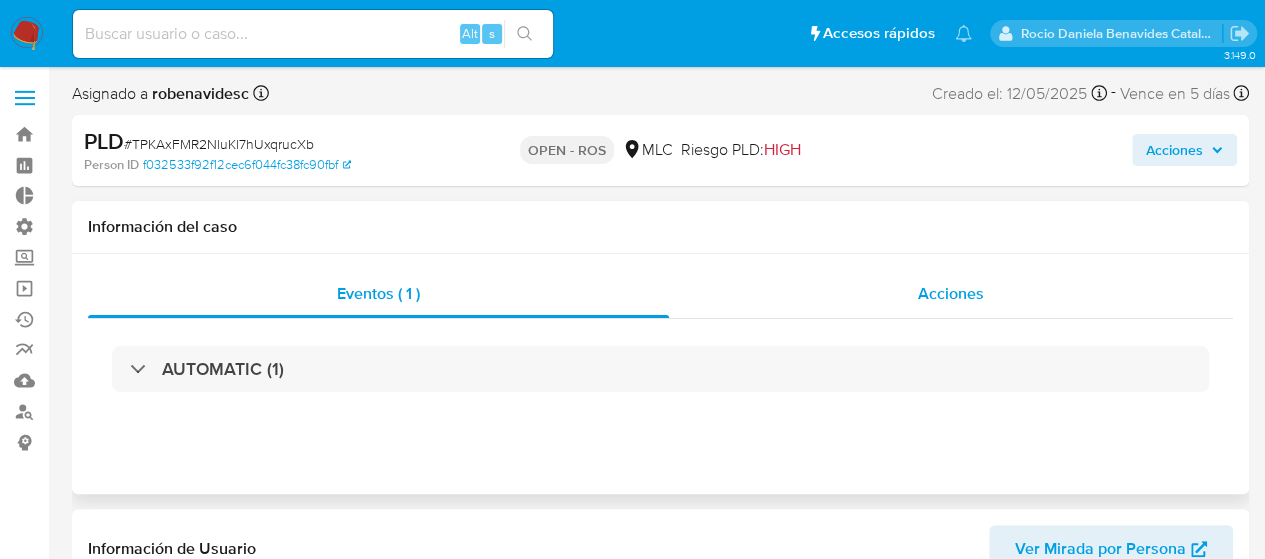 click on "Acciones" at bounding box center [951, 294] 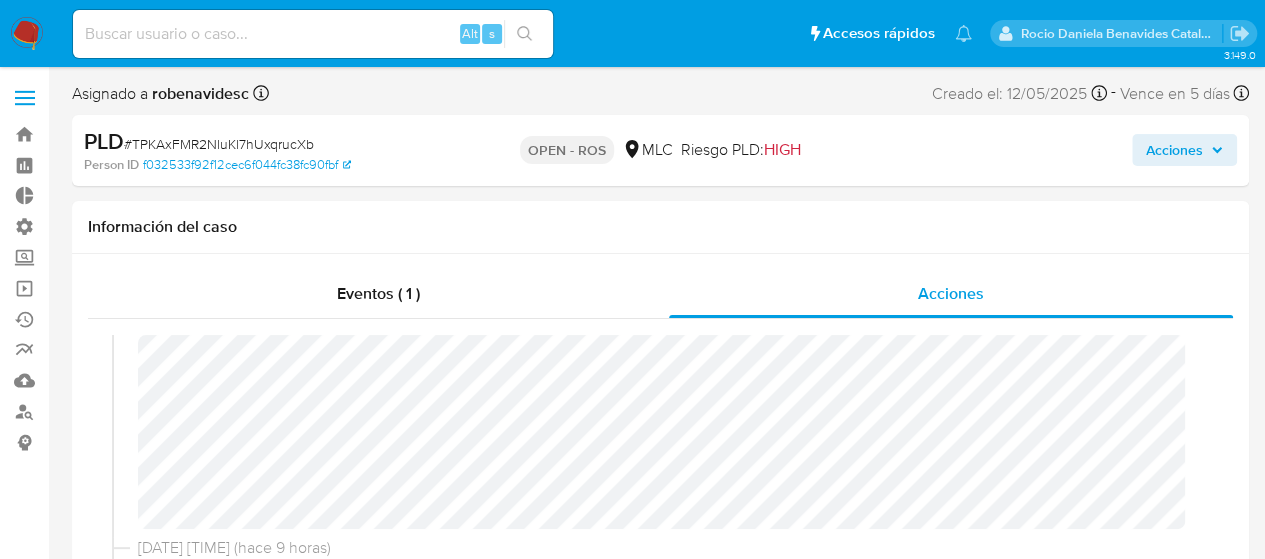 scroll, scrollTop: 57, scrollLeft: 0, axis: vertical 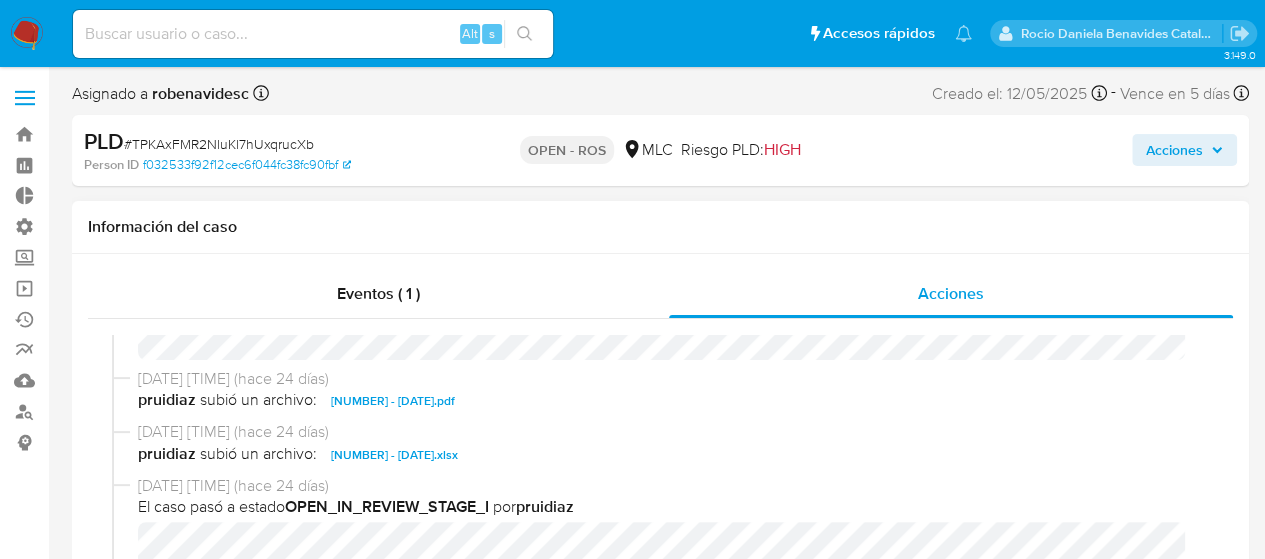 click on "[NUMBER] - [DATE].pdf" at bounding box center [393, 401] 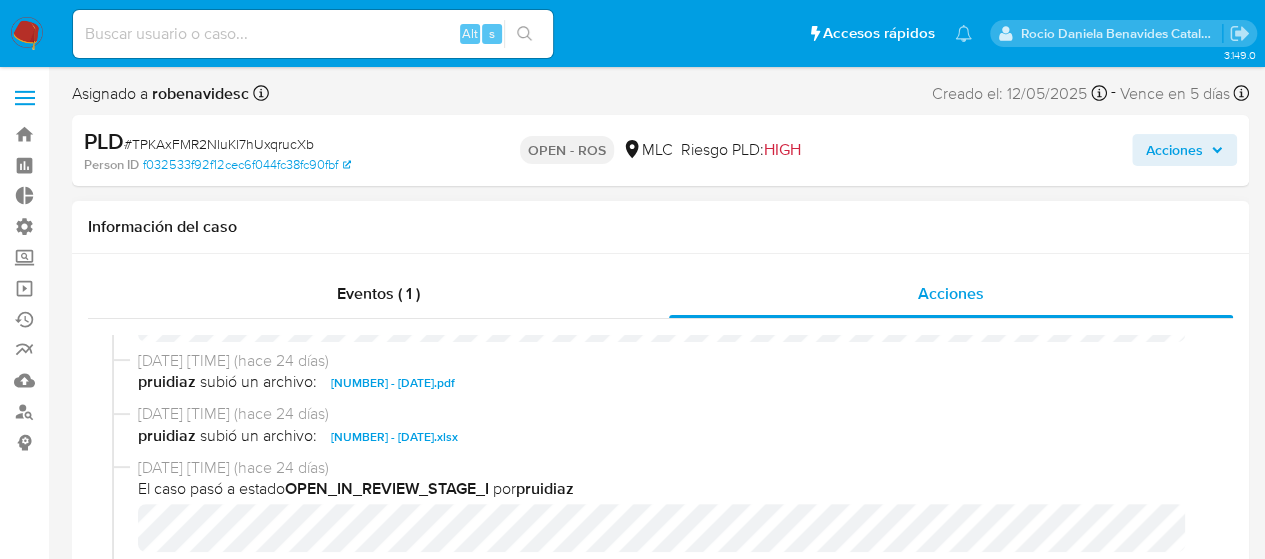 scroll, scrollTop: 0, scrollLeft: 0, axis: both 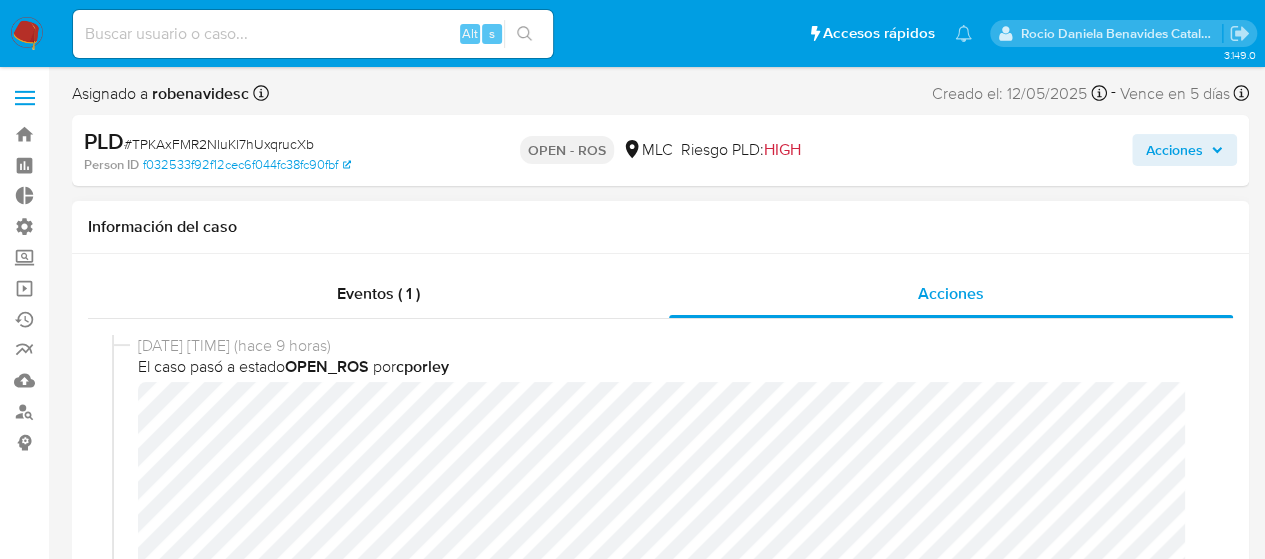 click on "04/08/2025 08:52:12 (hace 9 horas) El caso pasó a estado  OPEN_ROS      por  cporley 04/08/2025 08:49:11 (hace 9 horas) El caso pasó a estado  OPEN_IN_REVIEW_STAGE_II      por  cporley 04/08/2025 08:49:11 (hace 9 horas) El caso fue asignado a  cporley  por  cporley 11/07/2025 10:37:22 (hace 24 días) El caso pasó a estado  STANDBY_ROI_PROPOSAL      por  pruidiaz 11/07/2025 10:37:12 (hace 24 días) pruidiaz  subió un archivo: 2130069496 - 11_07_2025.pdf 11/07/2025 10:37:11 (hace 24 días) pruidiaz  subió un archivo: 2130069496 - 11_07_2025.xlsx 11/07/2025 10:35:38 (hace 24 días) El caso pasó a estado  OPEN_IN_REVIEW_STAGE_I      por  pruidiaz 11/07/2025 10:35:38 (hace 24 días) El caso fue asignado a  pruidiaz  por  pruidiaz 13/06/2025 20:00:29 (hace 2 meses) El caso pasó a estado  OPEN_EXPIRED_RESPONSE      por  fraudmp 10/06/2025 18:12:15 (hace 2 meses) Notificación push accionada   por  robenavidesc Estado Enviado Detalle del estado 201-Notification successfully created robenavidesc   LOW" at bounding box center (660, 455) 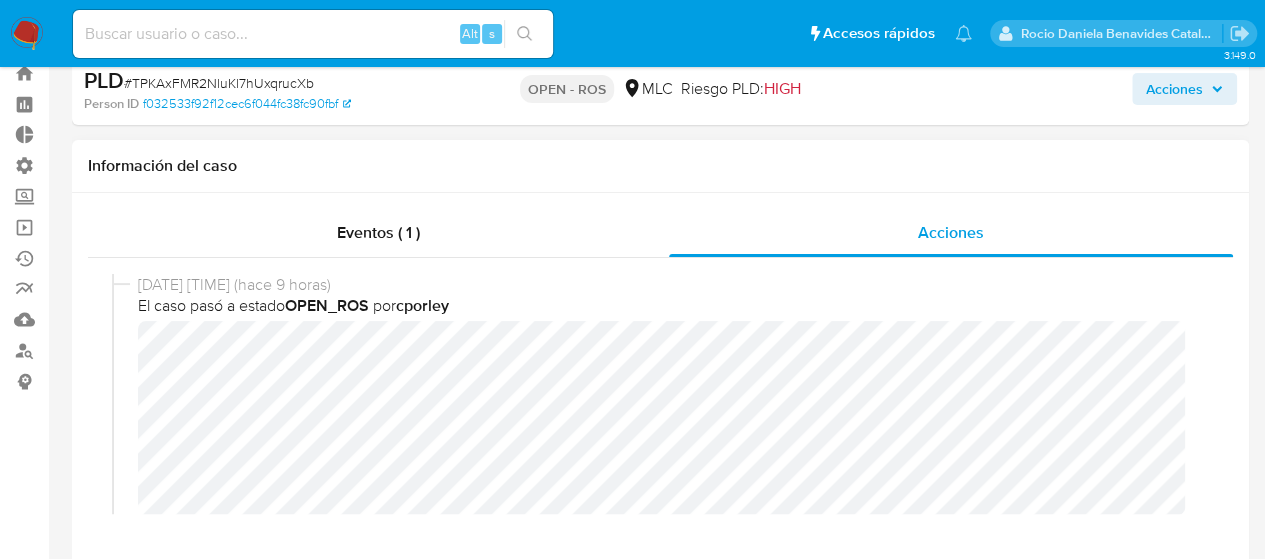 scroll, scrollTop: 92, scrollLeft: 0, axis: vertical 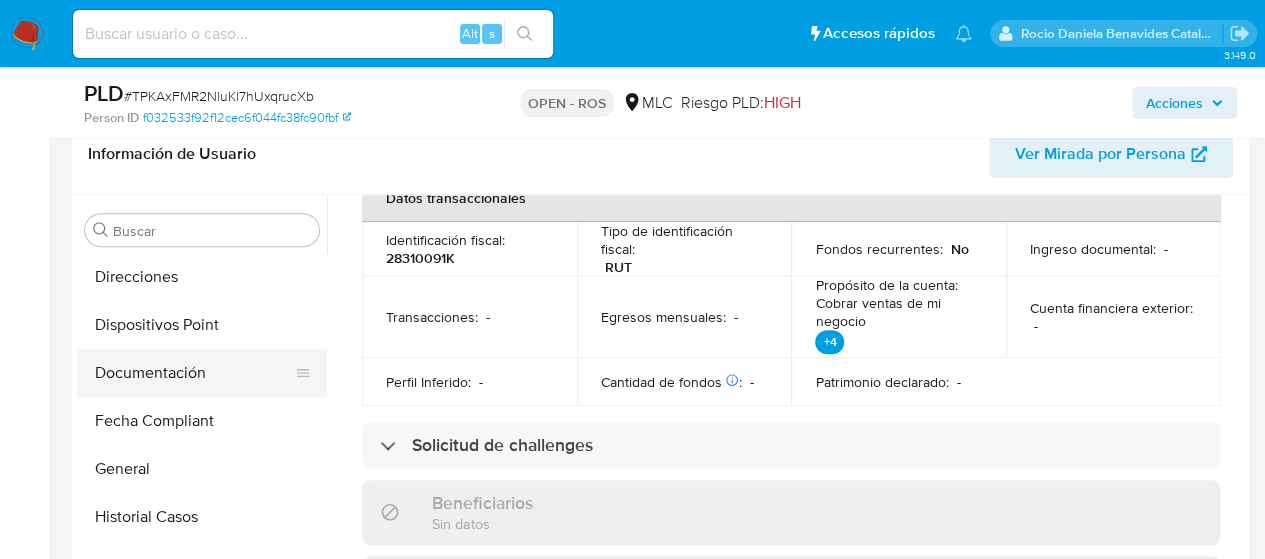 click on "Documentación" at bounding box center [194, 373] 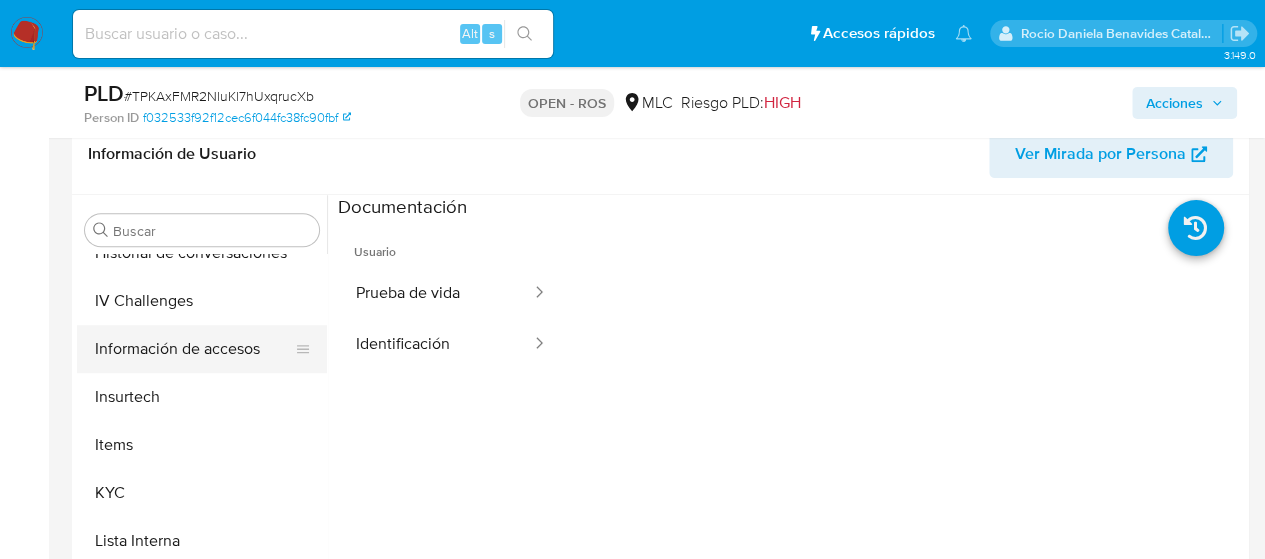 scroll, scrollTop: 717, scrollLeft: 0, axis: vertical 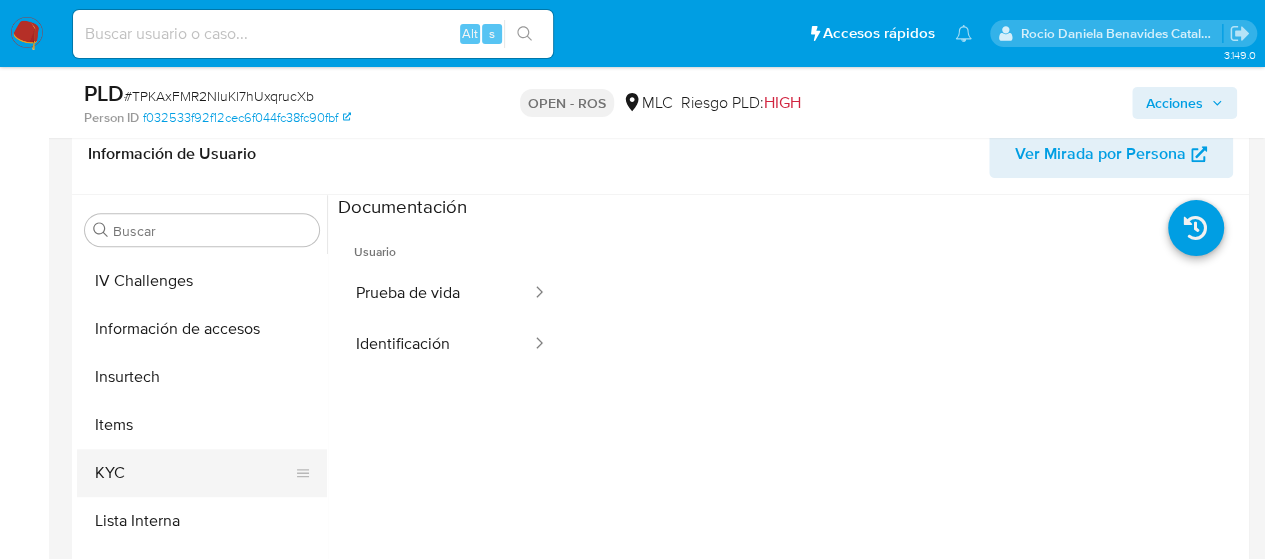 click on "KYC" at bounding box center (194, 473) 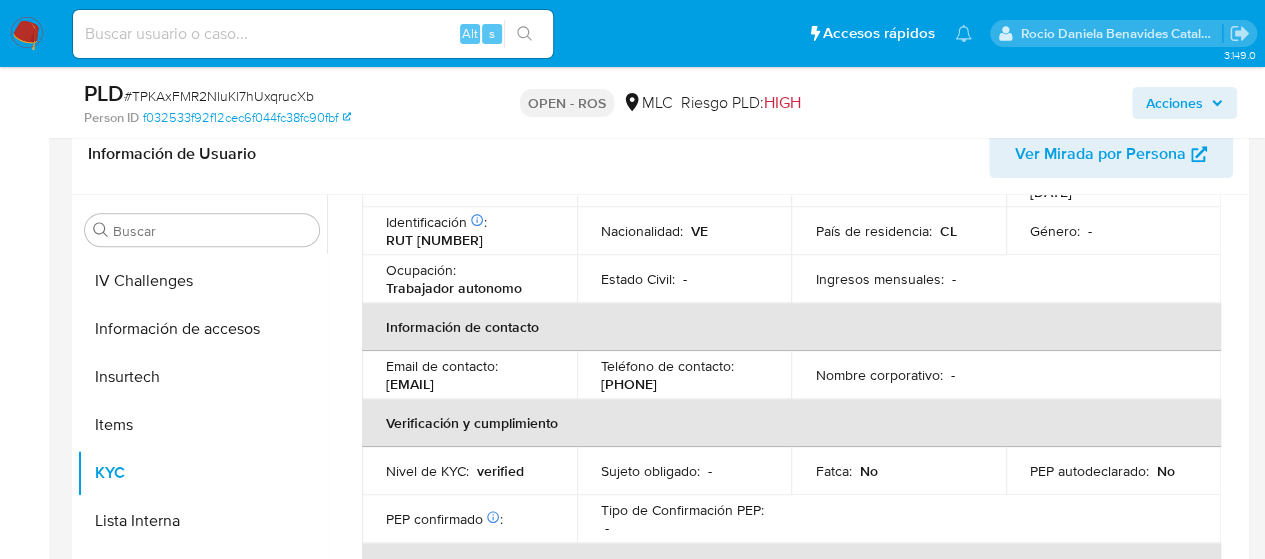 scroll, scrollTop: 1149, scrollLeft: 0, axis: vertical 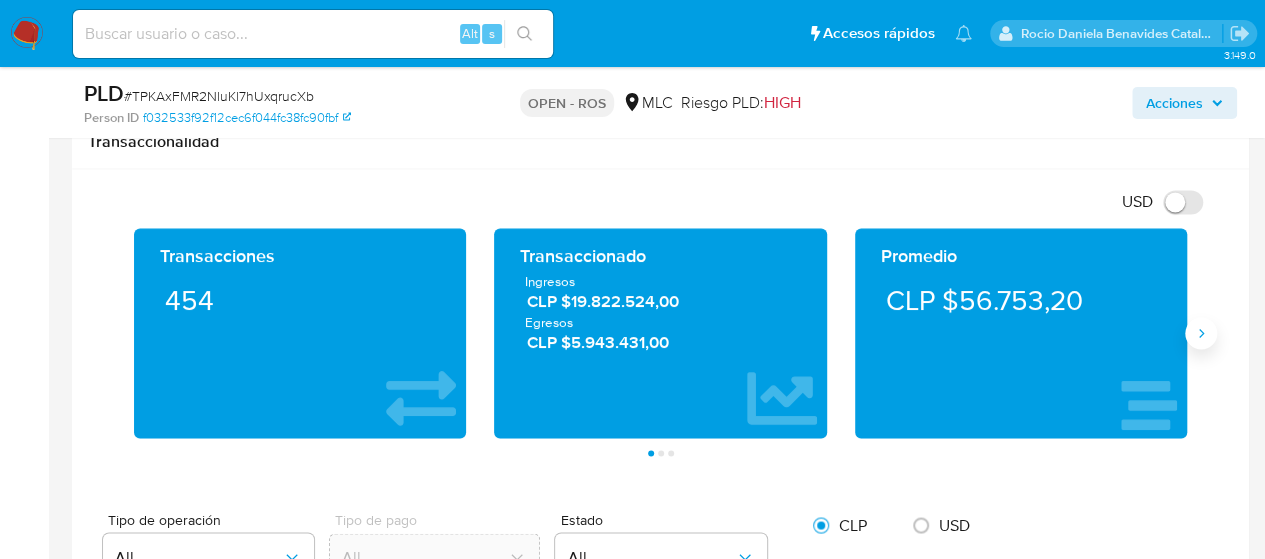 click at bounding box center (1201, 333) 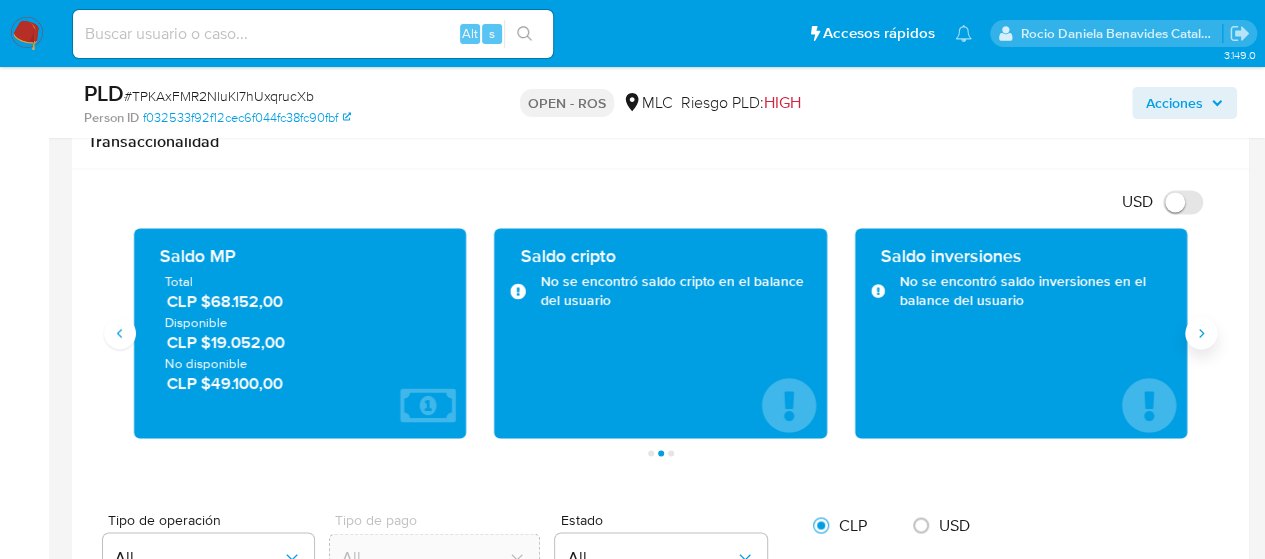 click 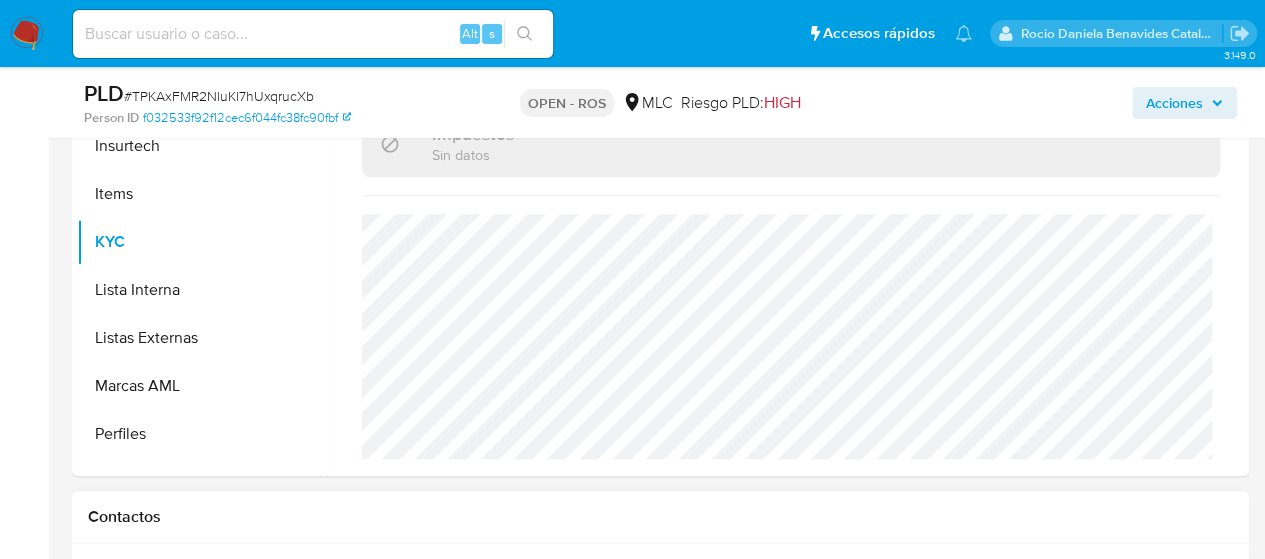 scroll, scrollTop: 694, scrollLeft: 0, axis: vertical 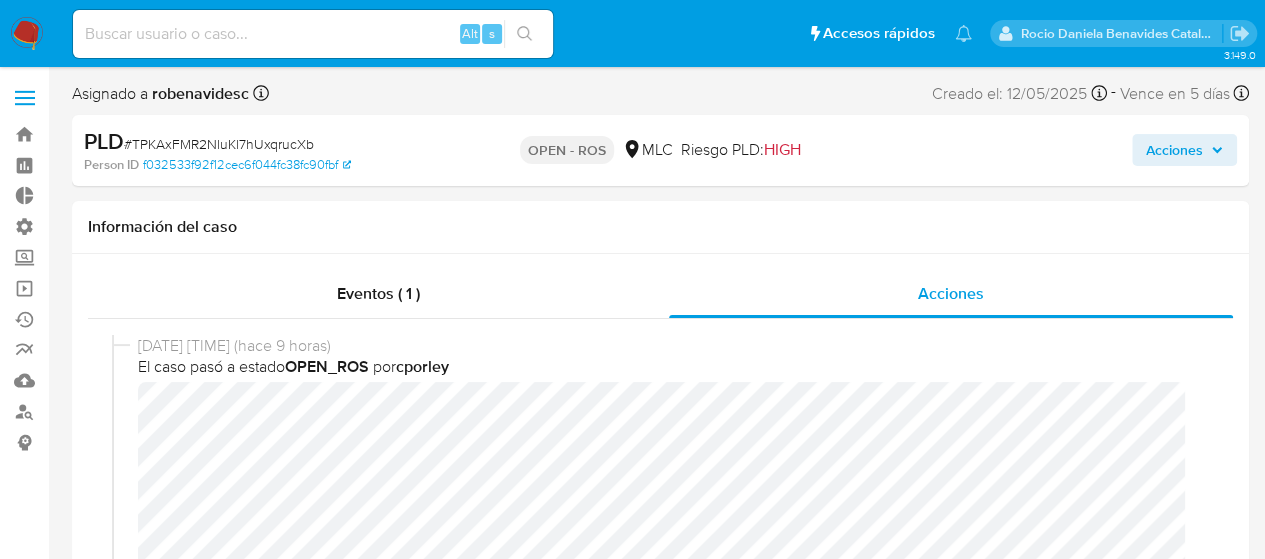 click on "Acciones" at bounding box center (1174, 150) 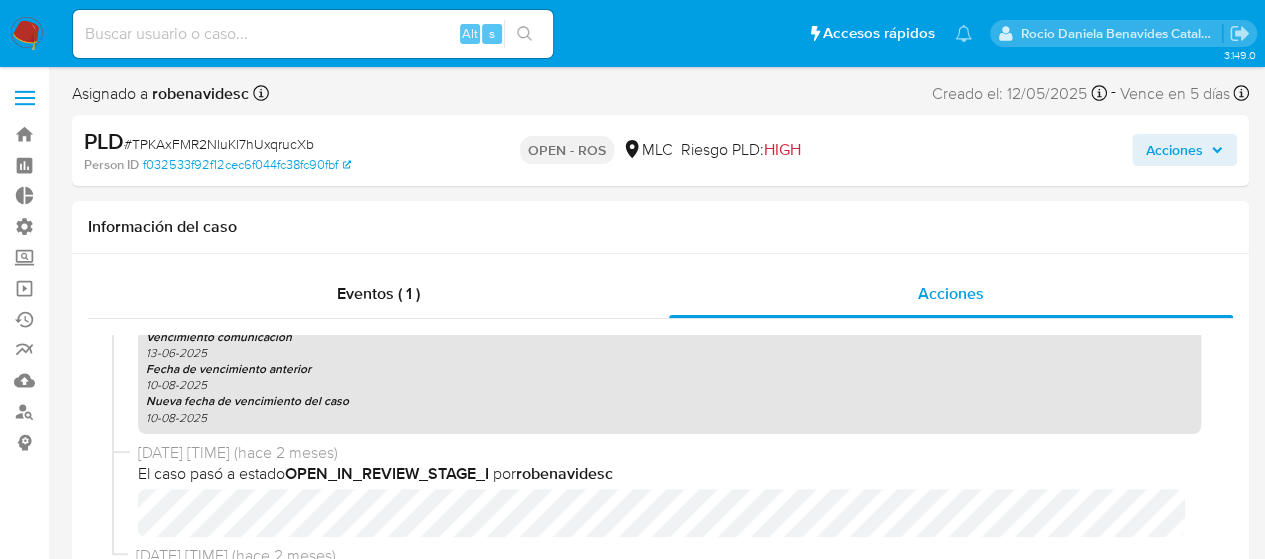 scroll, scrollTop: 1310, scrollLeft: 0, axis: vertical 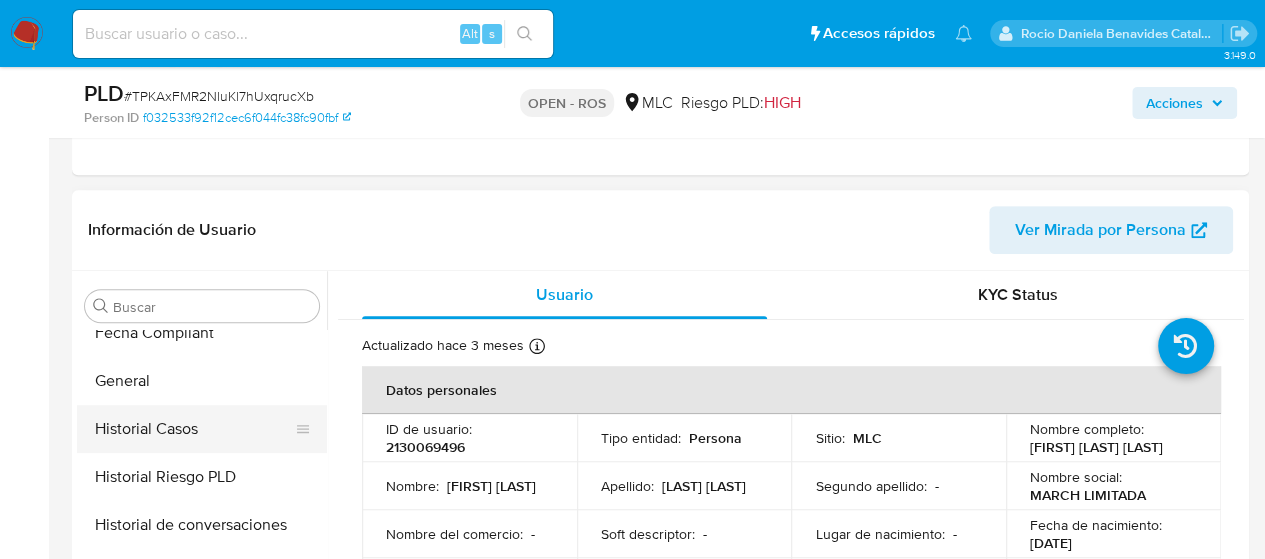 click on "Historial Casos" at bounding box center [194, 429] 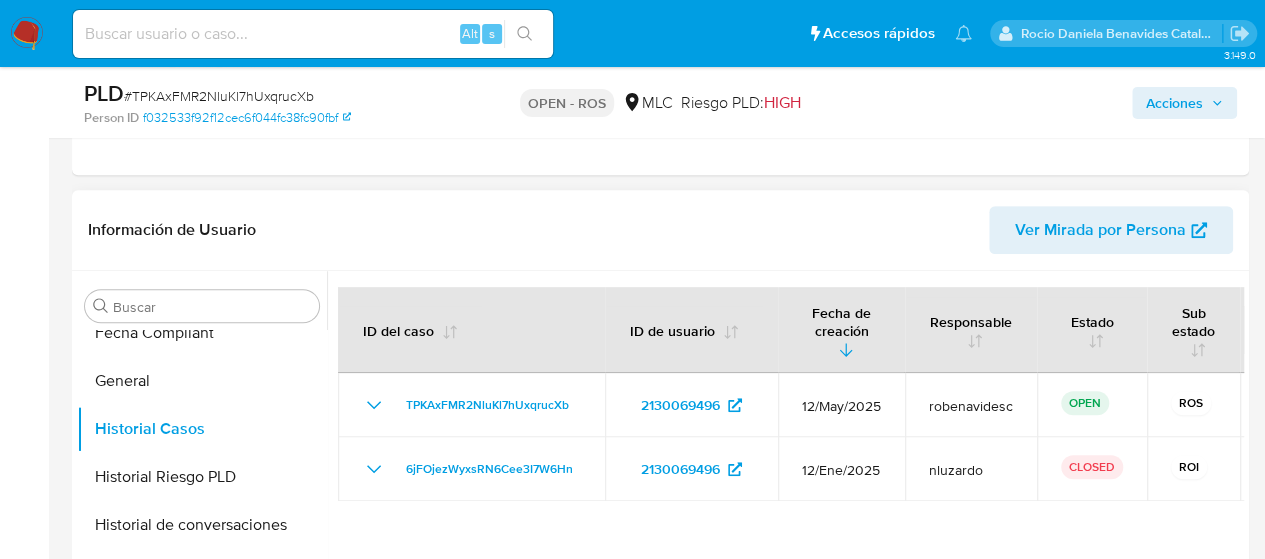 scroll, scrollTop: 0, scrollLeft: 0, axis: both 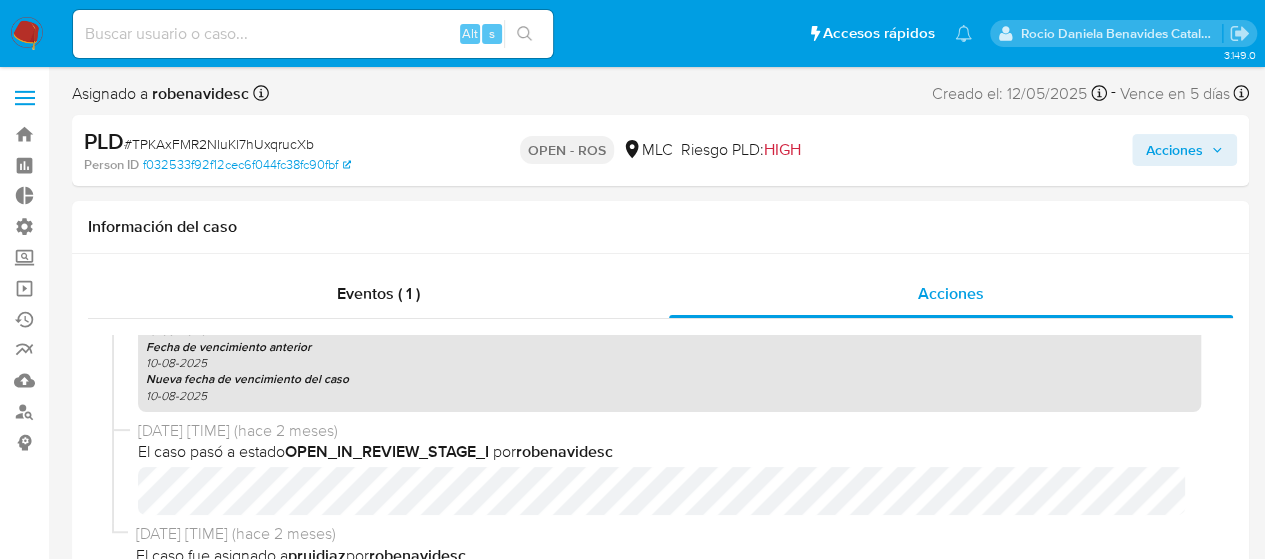 click on "Acciones" at bounding box center (1174, 150) 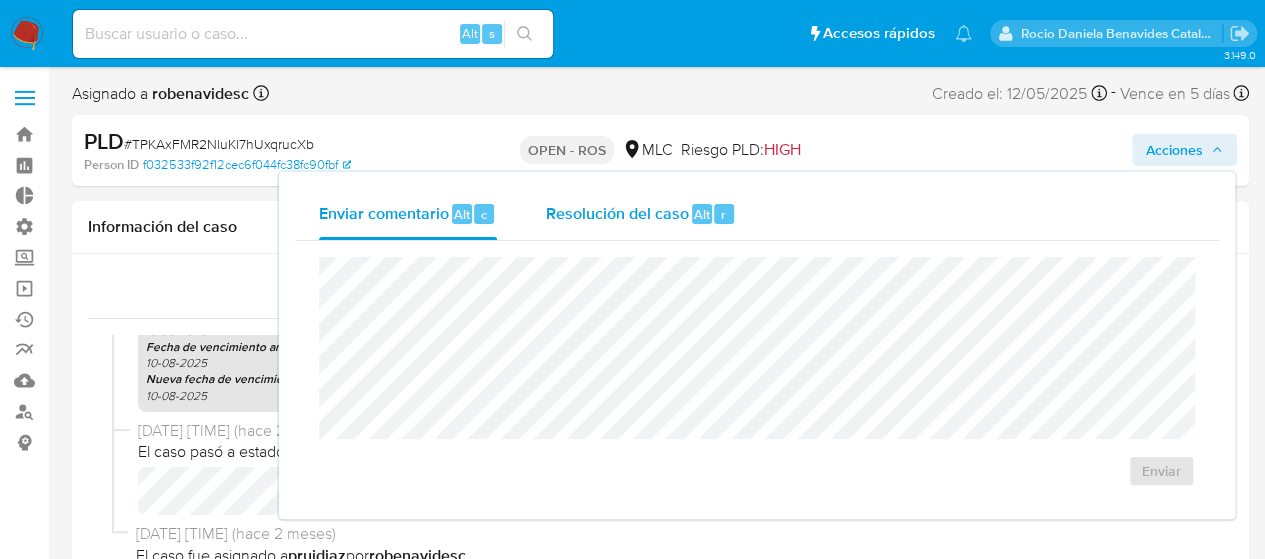 click on "Resolución del caso Alt r" at bounding box center (640, 214) 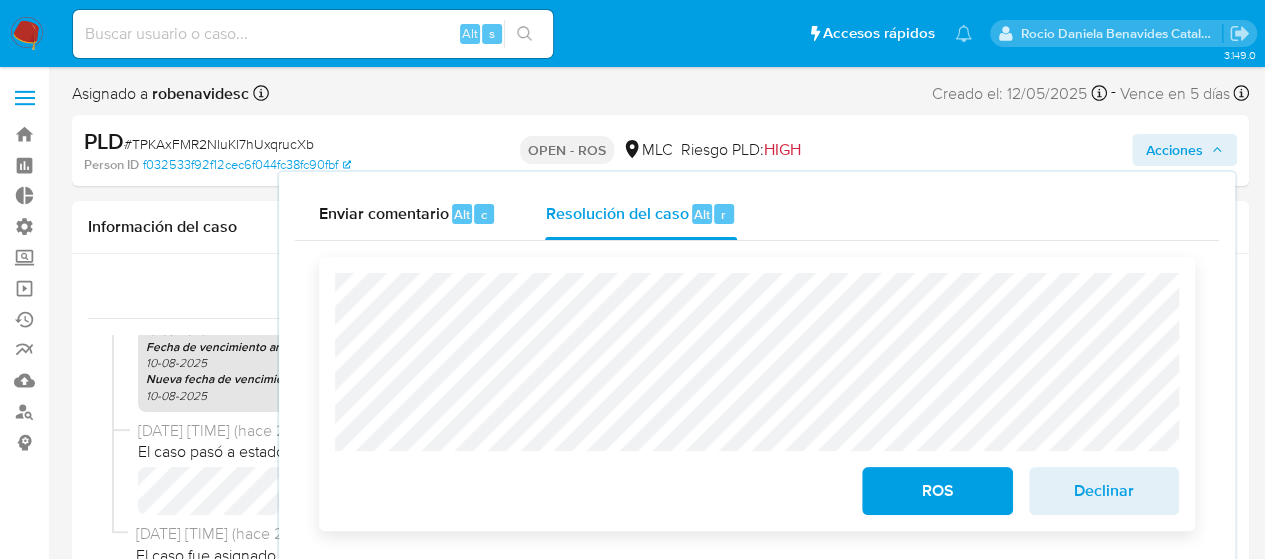 scroll, scrollTop: 277, scrollLeft: 0, axis: vertical 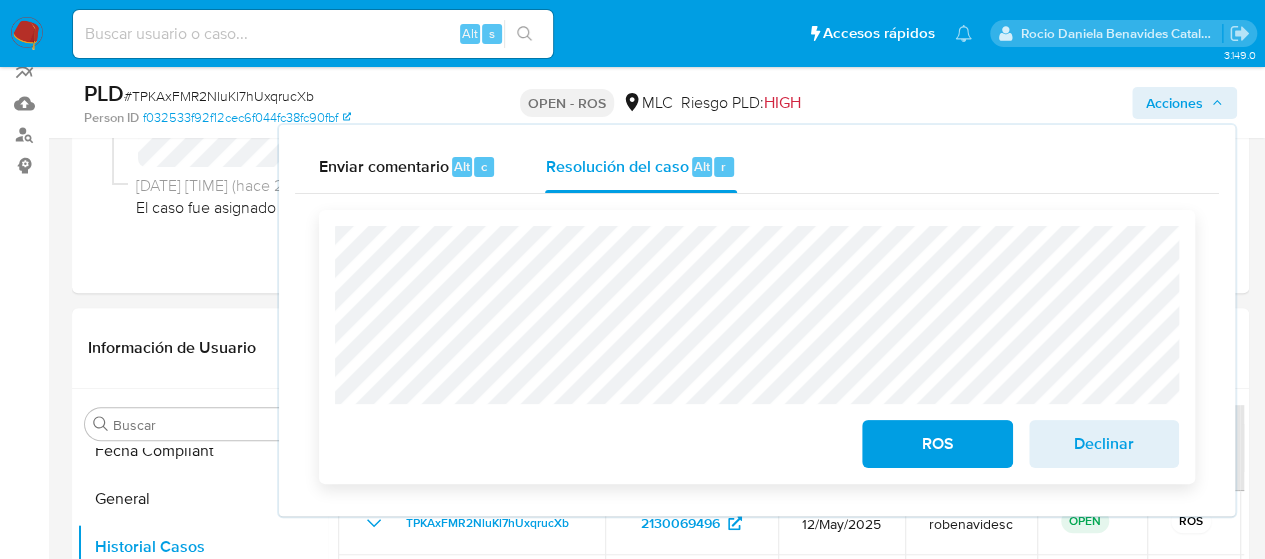 click on "ROS" at bounding box center (937, 444) 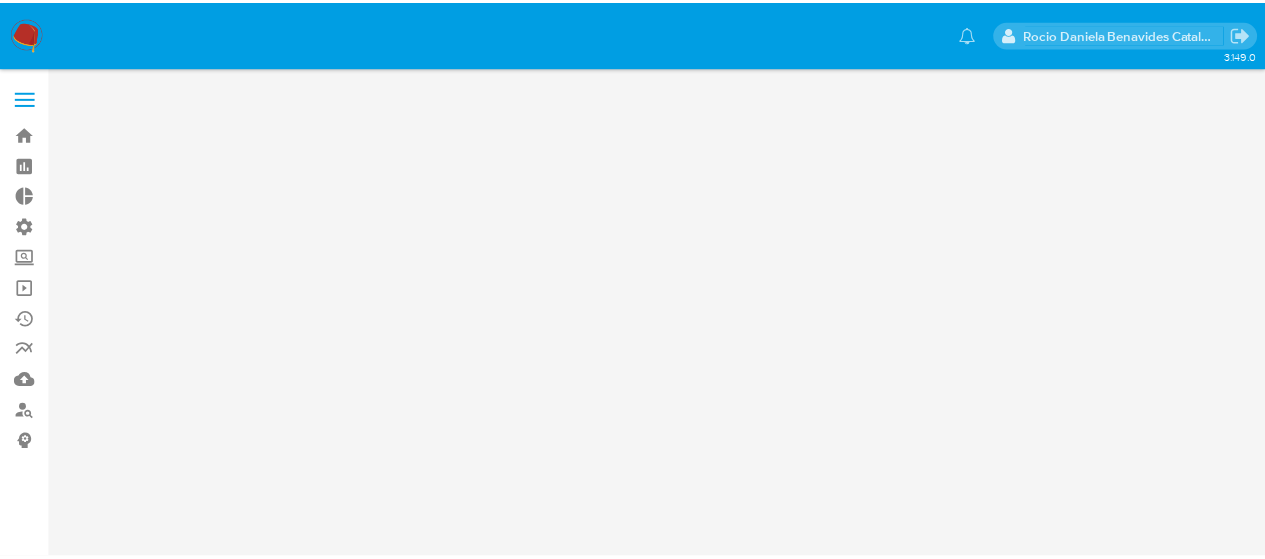 scroll, scrollTop: 0, scrollLeft: 0, axis: both 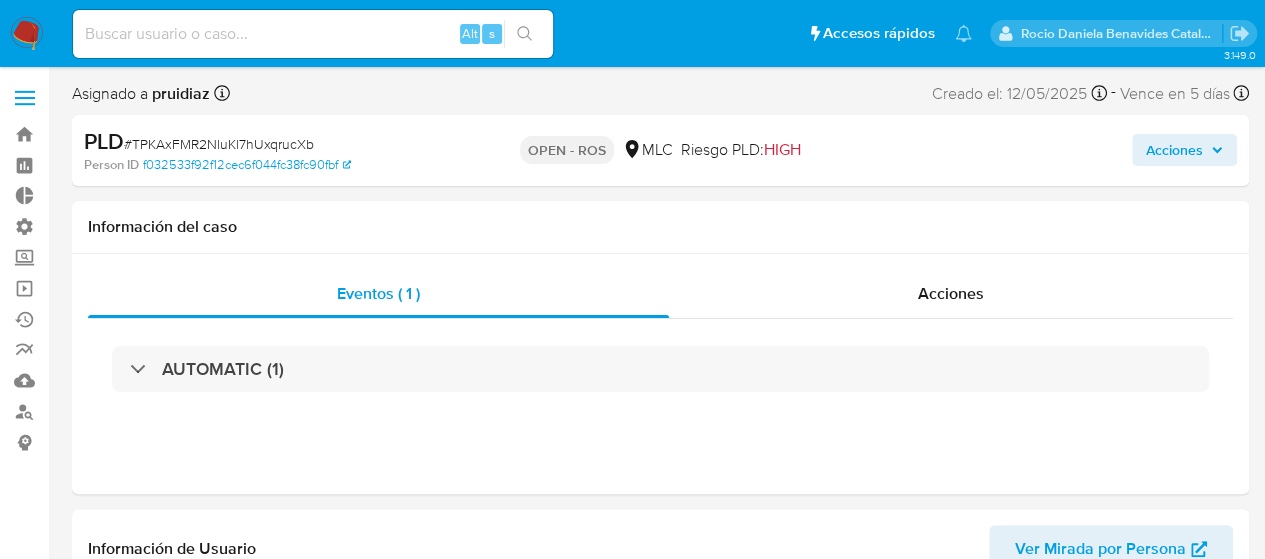 select on "10" 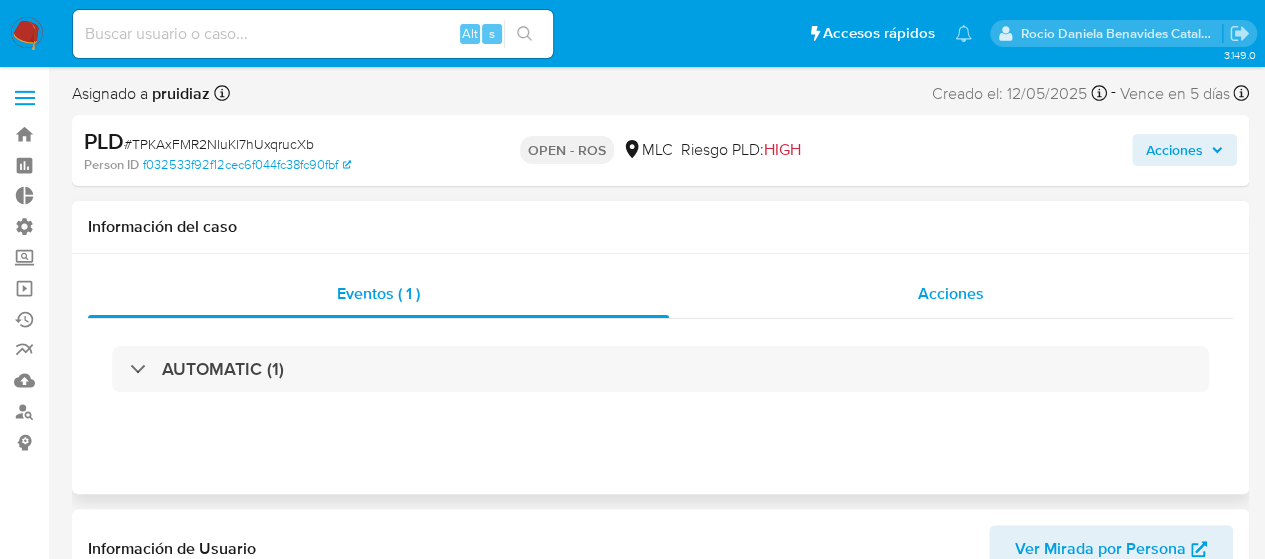 click on "Acciones" at bounding box center [951, 294] 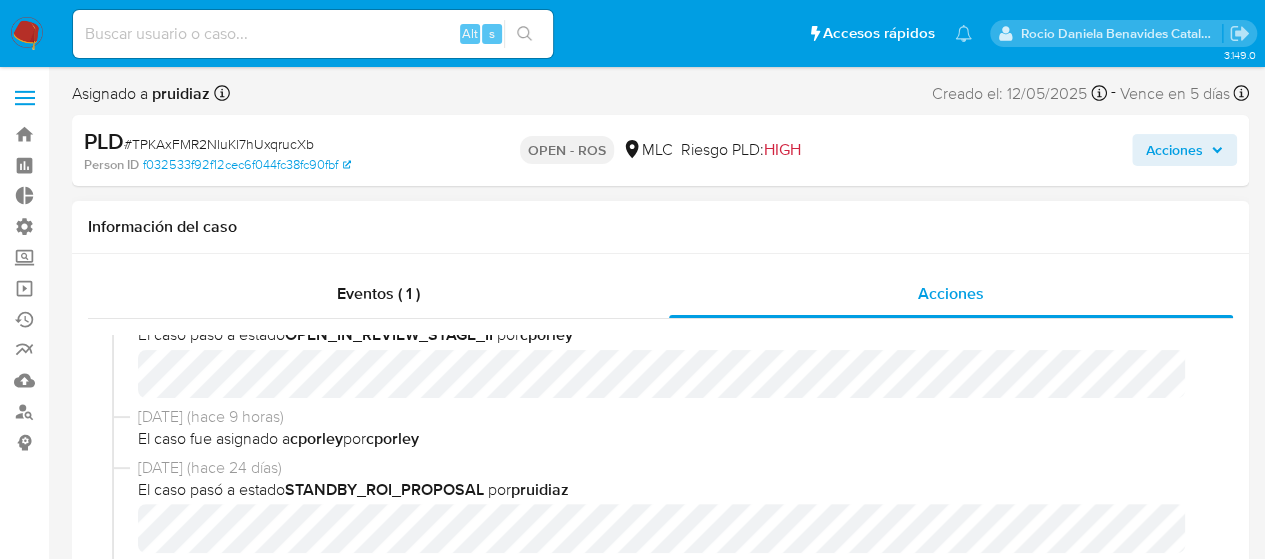 scroll, scrollTop: 437, scrollLeft: 0, axis: vertical 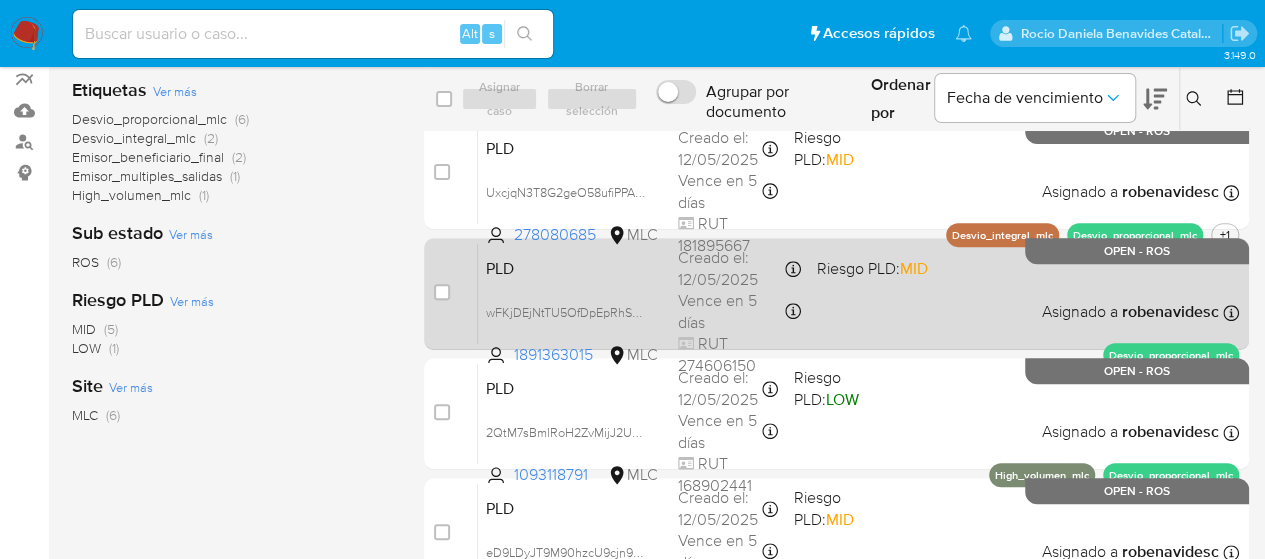 click on "case-item-checkbox   No es posible asignar el caso PLD wFKjDEjNtTU5OfDpEpRhSPqH 1891363015 MLC Riesgo PLD:  MID Creado el: 12/05/2025   Creado el: 12/05/2025 05:07:35 Vence en 5 días   Vence el 10/08/2025 05:07:36 RUT   274606150 Asignado a   robenavidesc   Asignado el: 11/07/2025 10:40:31 Desvio_proporcional_mlc OPEN - ROS" at bounding box center [836, 294] 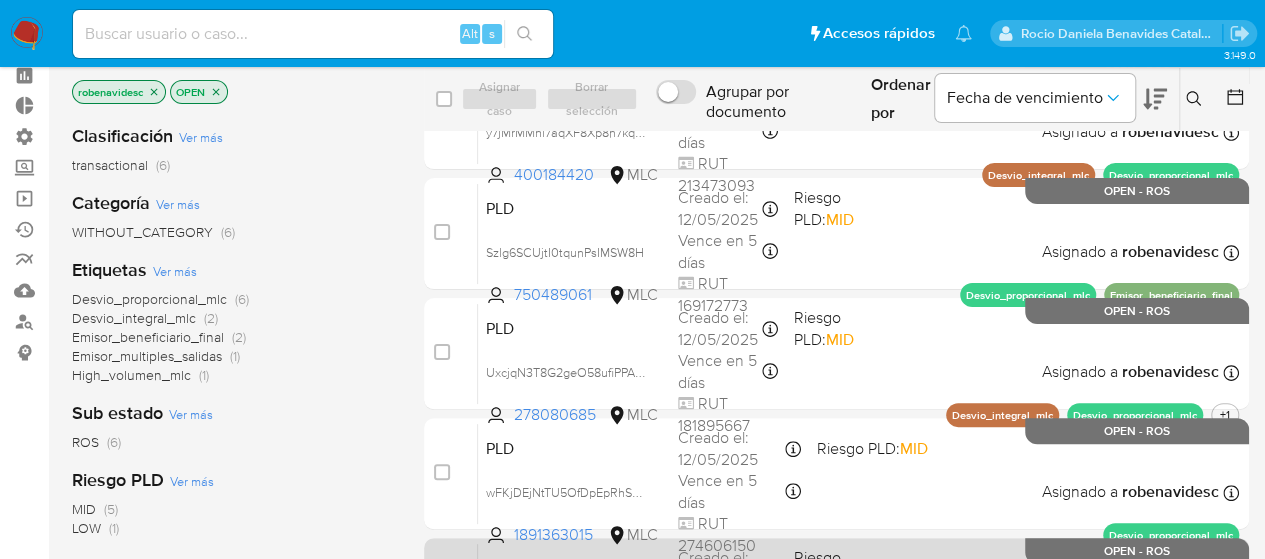 scroll, scrollTop: 0, scrollLeft: 0, axis: both 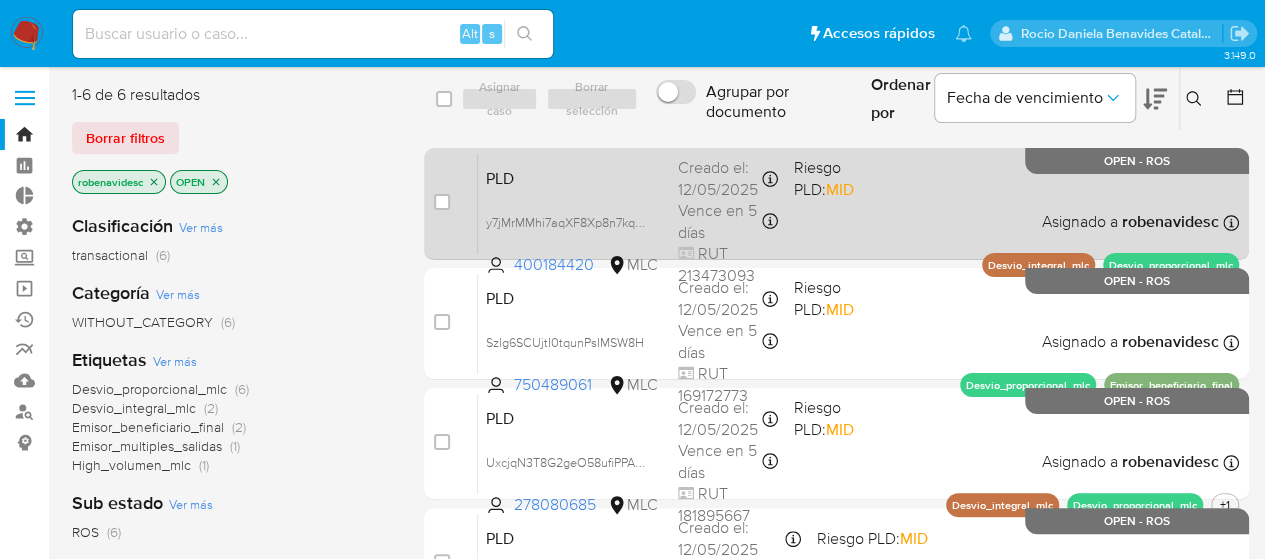 click on "PLD y7jMrMMhi7aqXF8Xp8n7kqng 400184420 MLC Riesgo PLD:  MID Creado el: 12/05/2025   Creado el: 12/05/2025 05:09:03 Vence en 5 días   Vence el 10/08/2025 05:09:03 RUT   213473093 Asignado a   robenavidesc   Asignado el: 11/07/2025 10:40:23 Desvio_integral_mlc Desvio_proporcional_mlc OPEN - ROS" at bounding box center (858, 203) 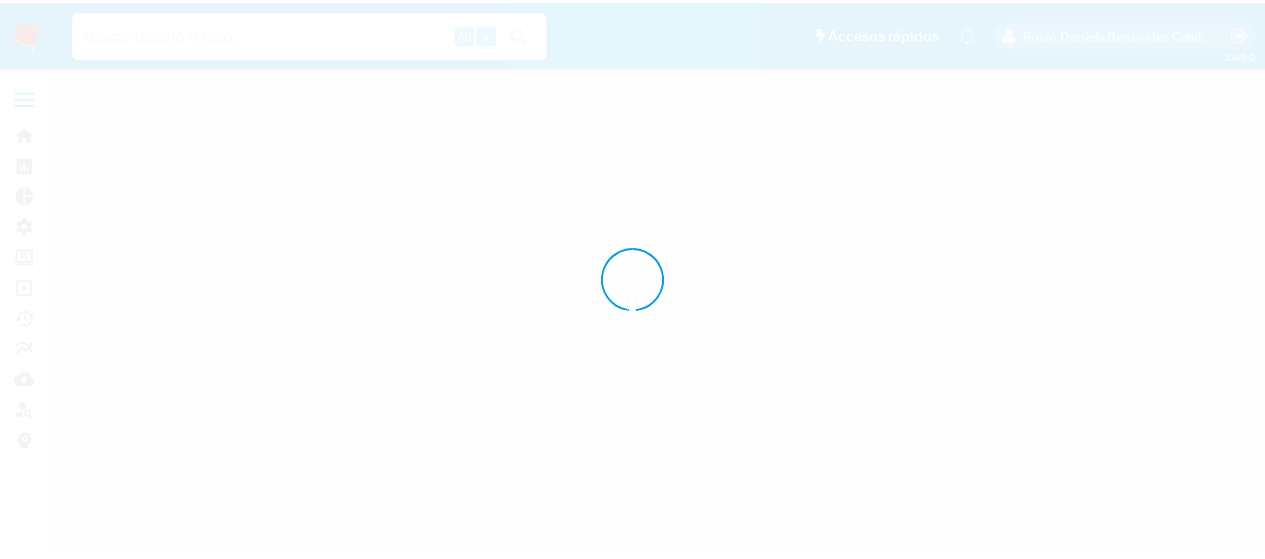 scroll, scrollTop: 0, scrollLeft: 0, axis: both 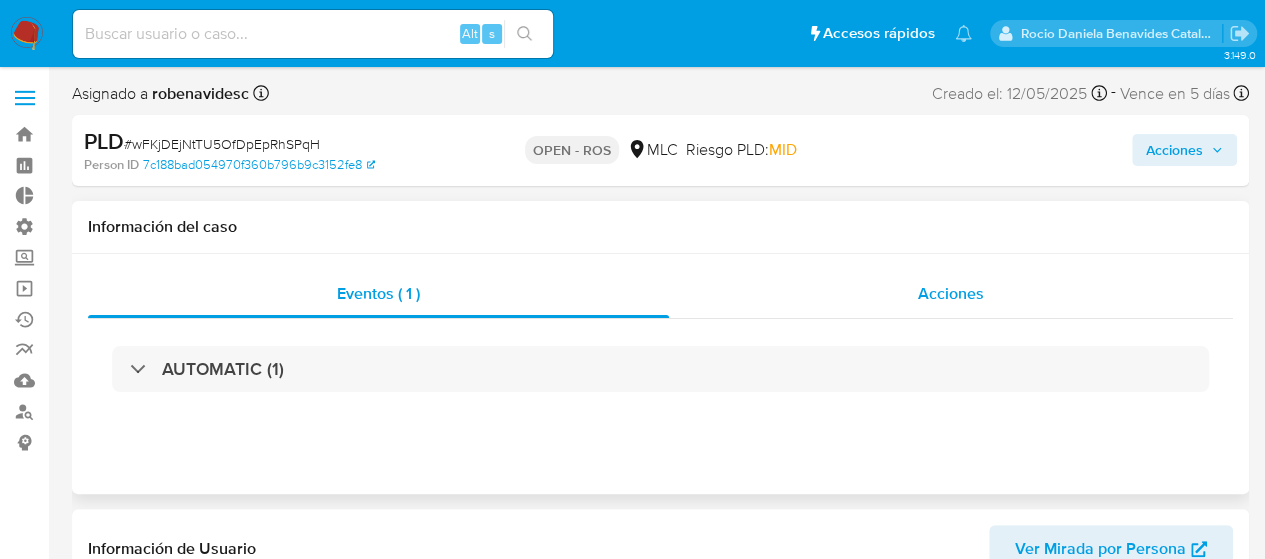 click on "Acciones" at bounding box center (951, 294) 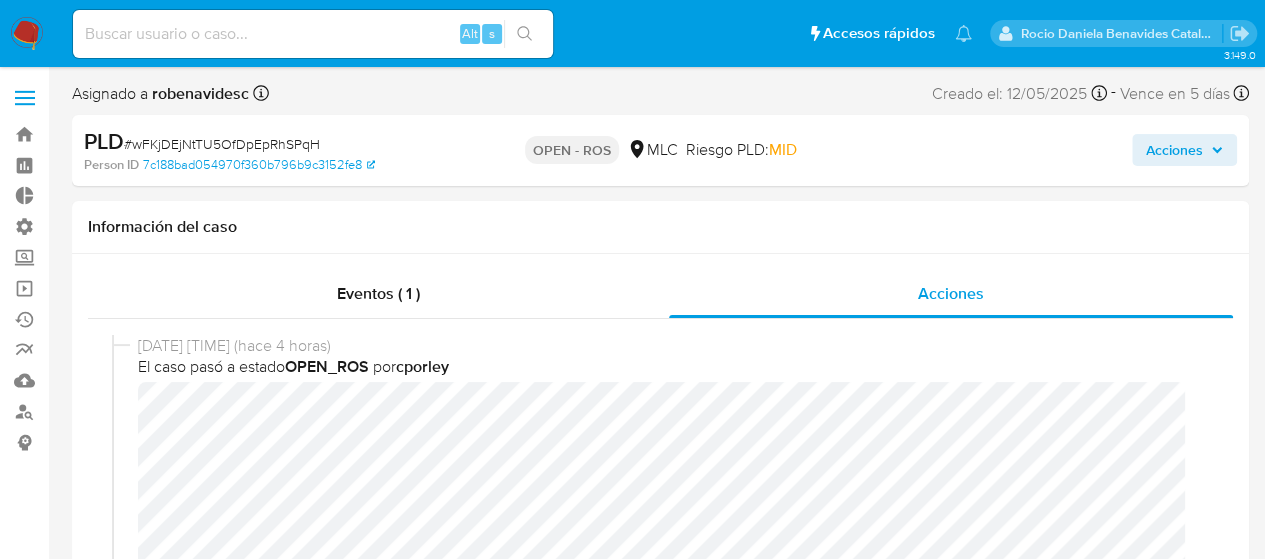 select on "10" 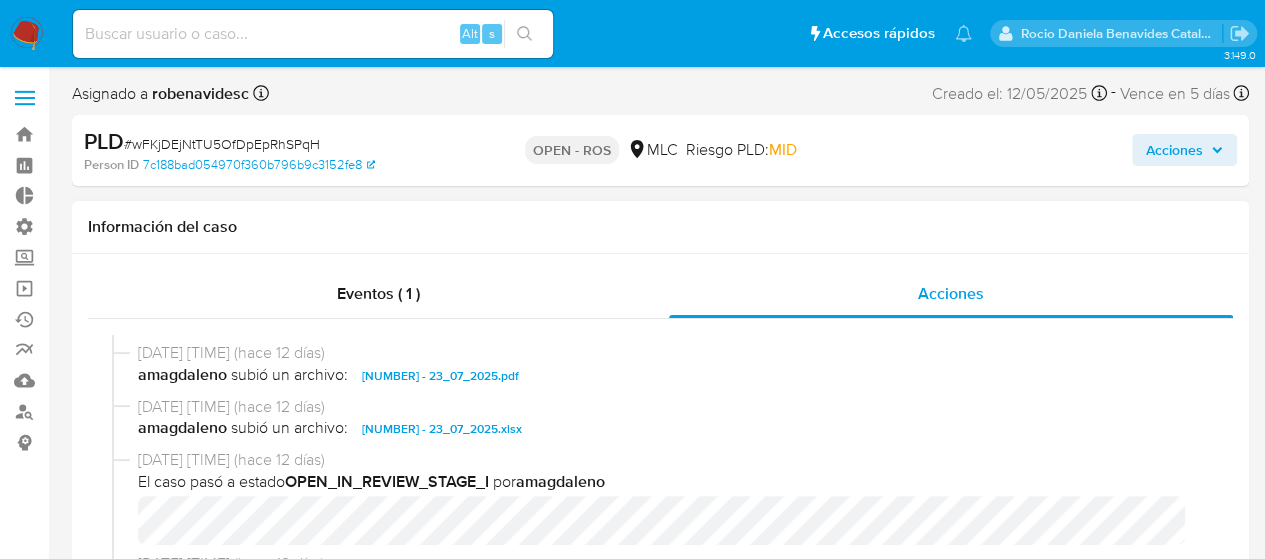 scroll, scrollTop: 719, scrollLeft: 0, axis: vertical 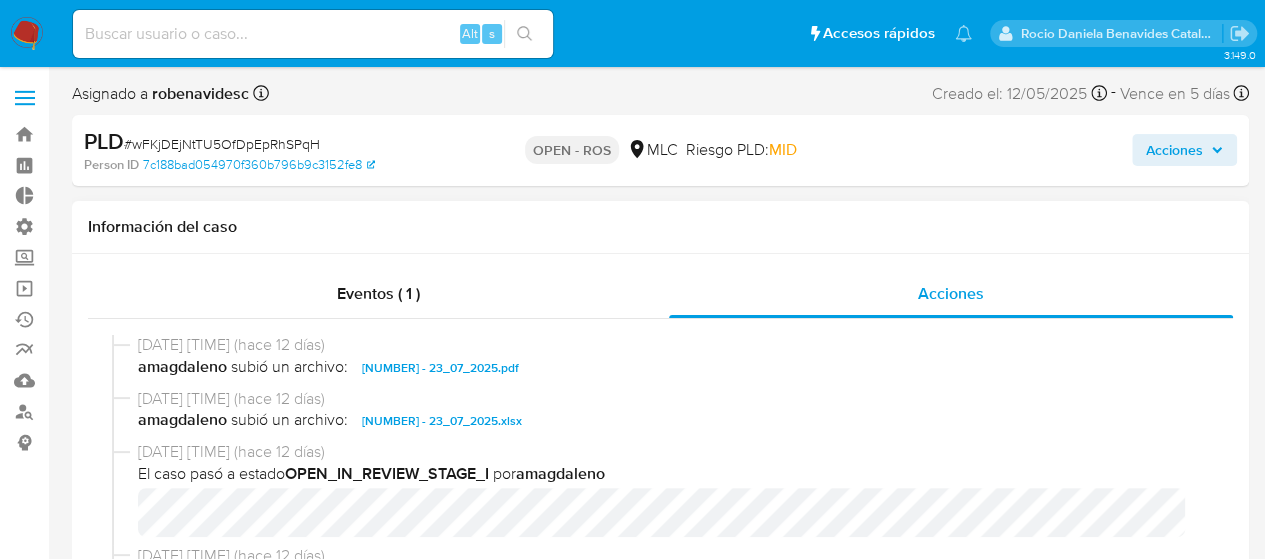 click on "[NUMBER] - 23_07_2025.pdf" at bounding box center [440, 368] 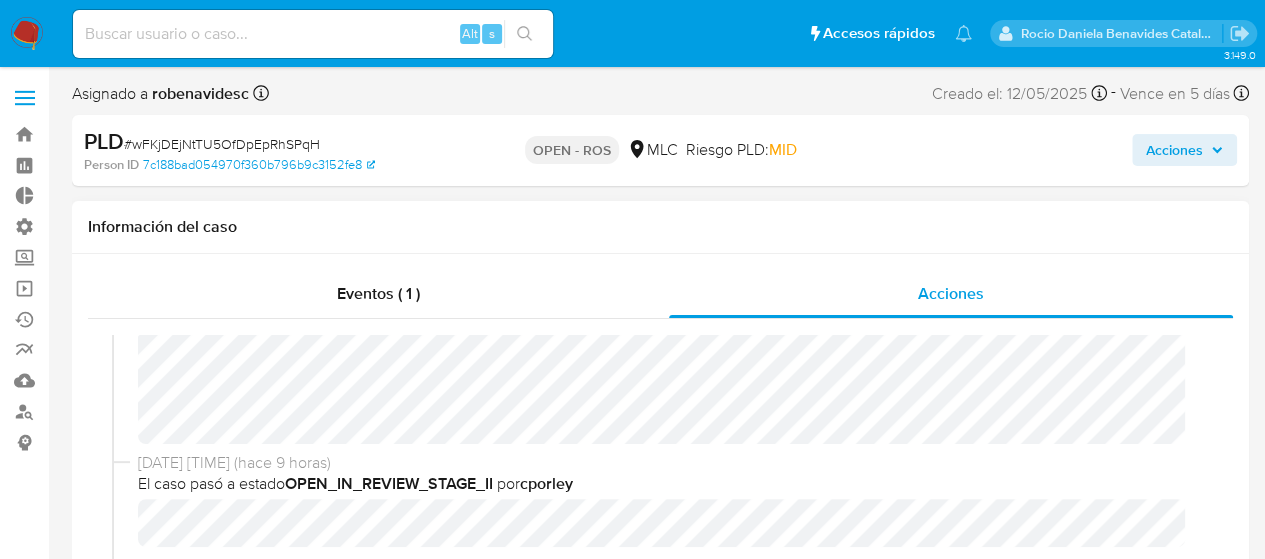 scroll, scrollTop: 342, scrollLeft: 0, axis: vertical 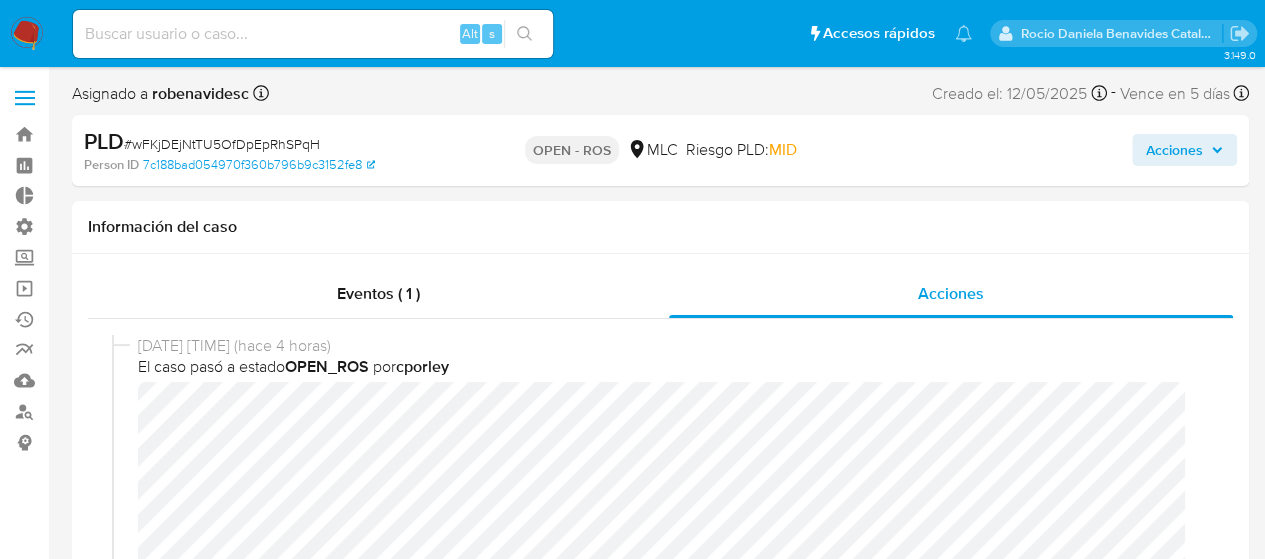 click on "Acciones" at bounding box center (1174, 150) 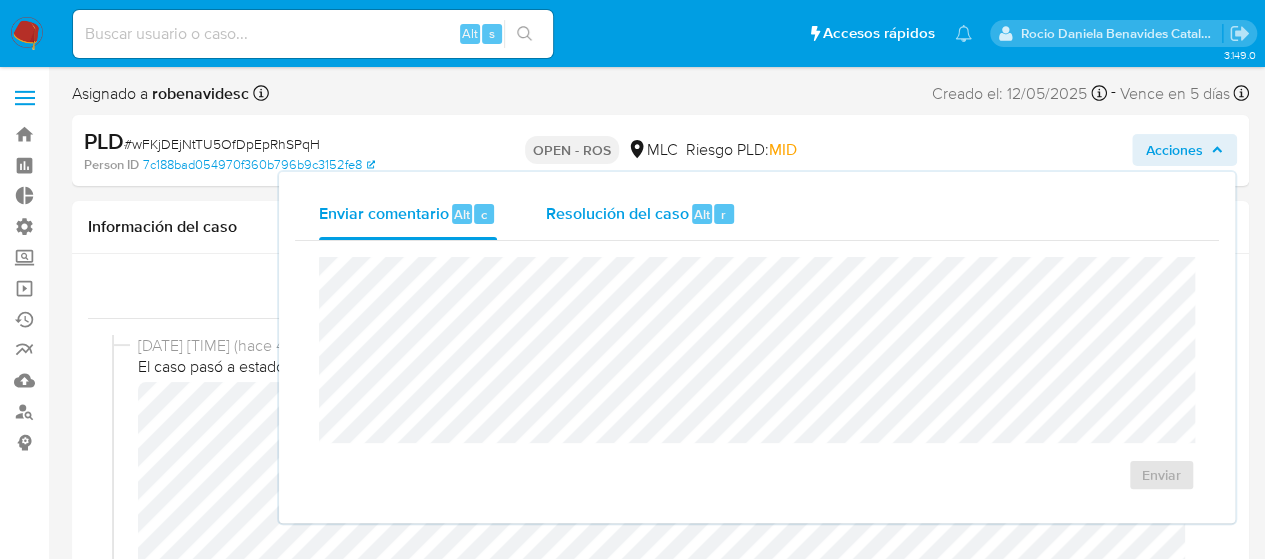 click on "Resolución del caso" at bounding box center (616, 213) 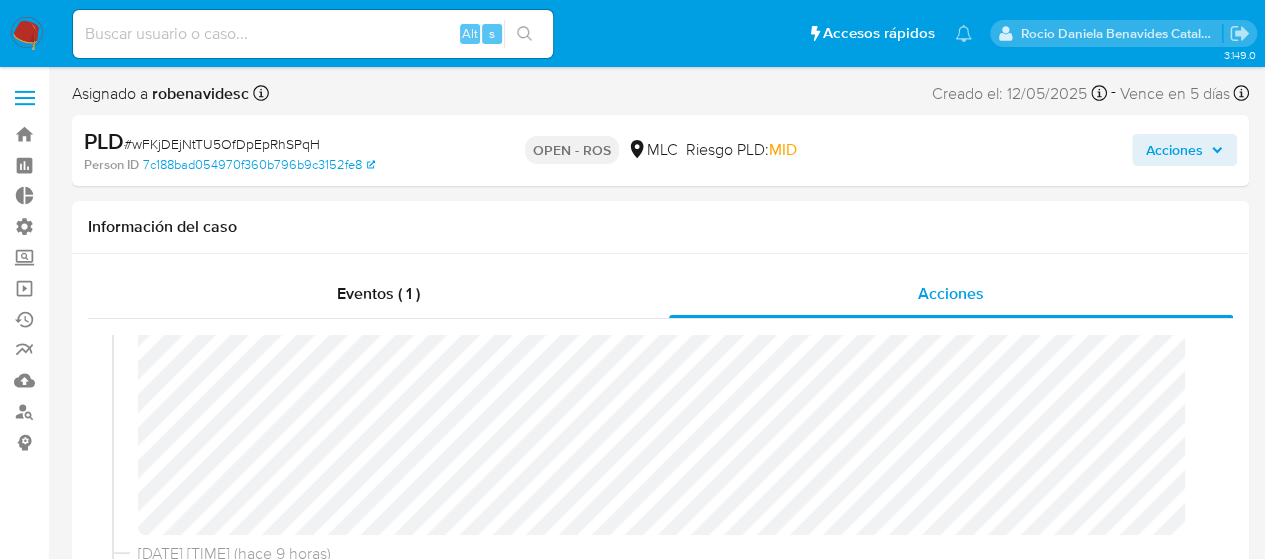 scroll, scrollTop: 253, scrollLeft: 0, axis: vertical 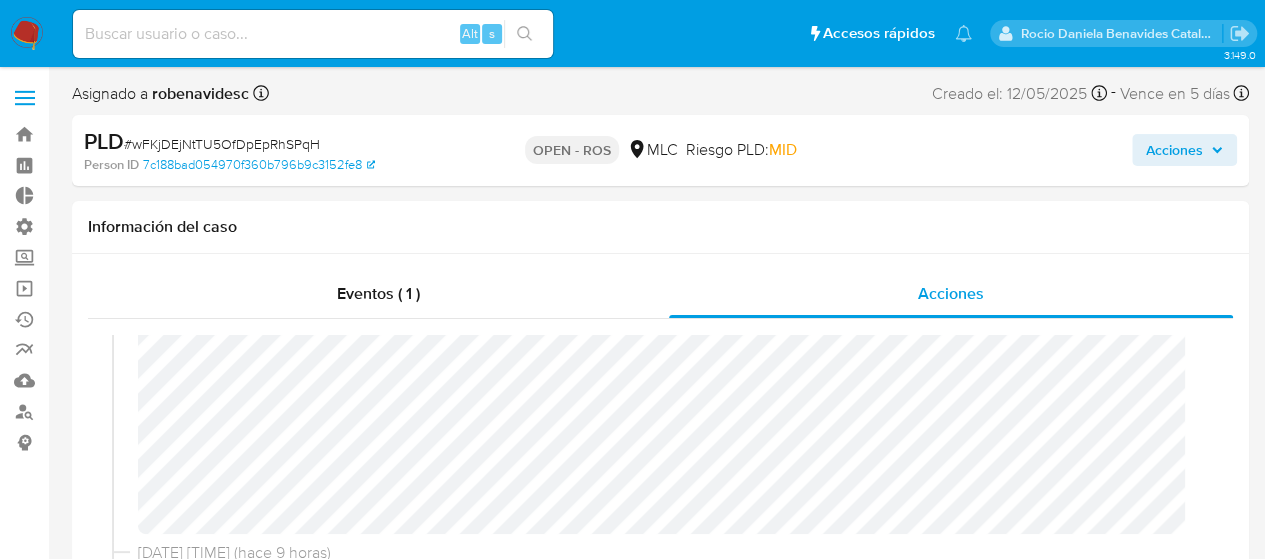 click on "Acciones" at bounding box center (1174, 150) 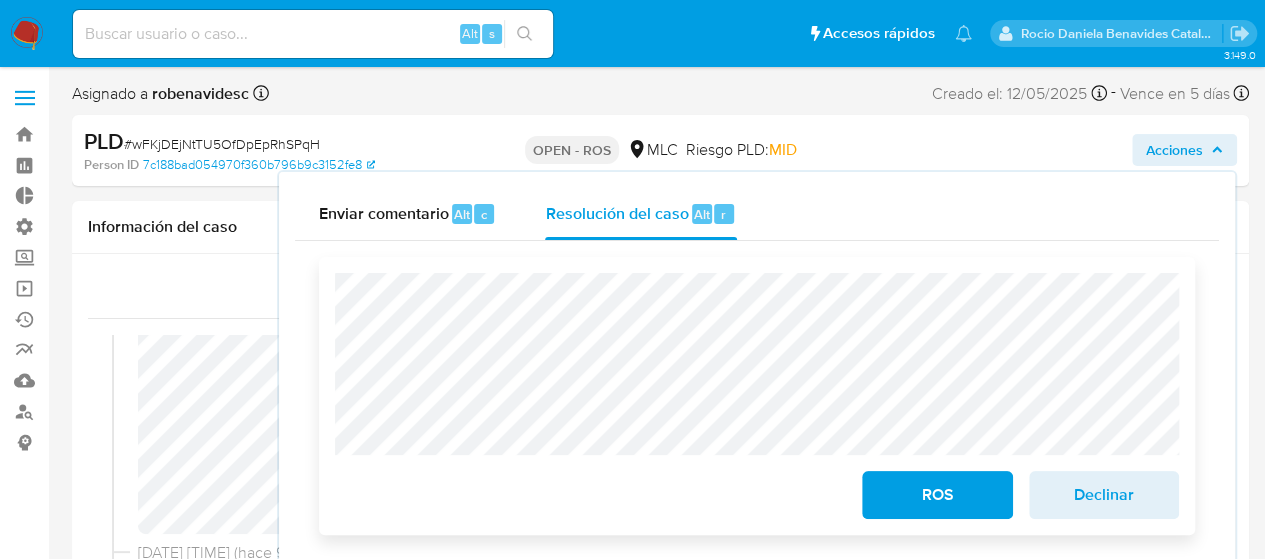 click on "ROS Declinar" at bounding box center [757, 396] 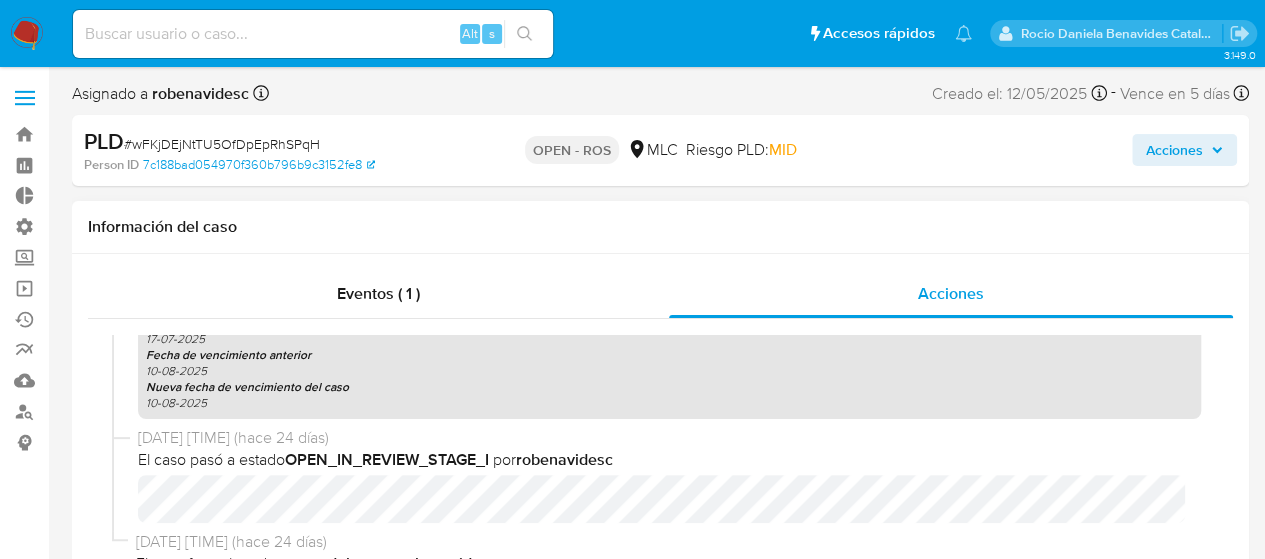 scroll, scrollTop: 1520, scrollLeft: 0, axis: vertical 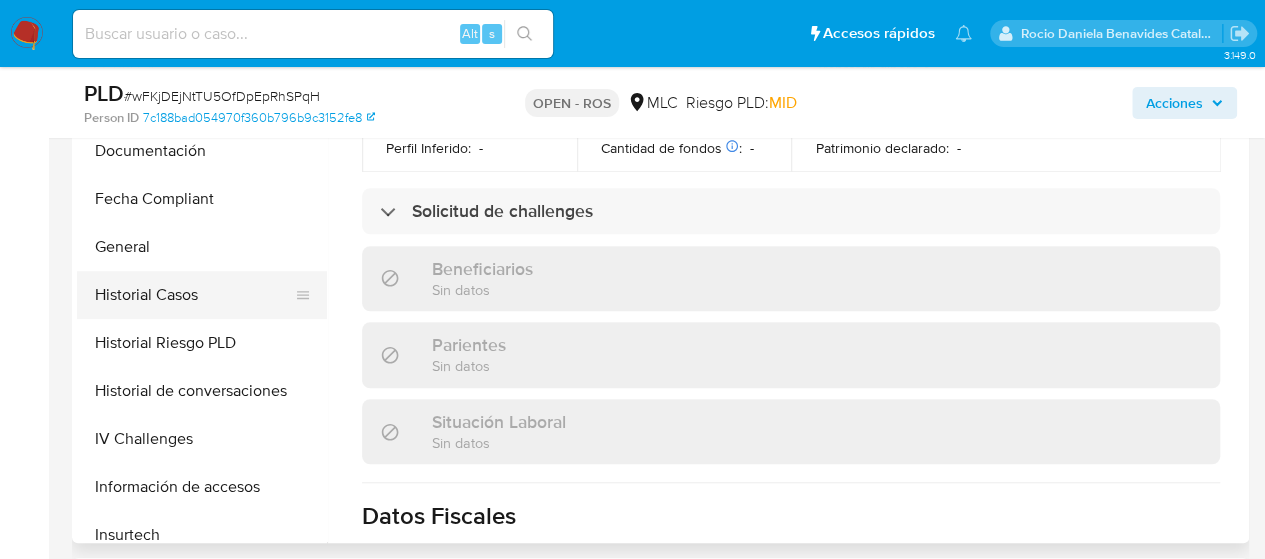 click on "Historial Casos" at bounding box center [194, 295] 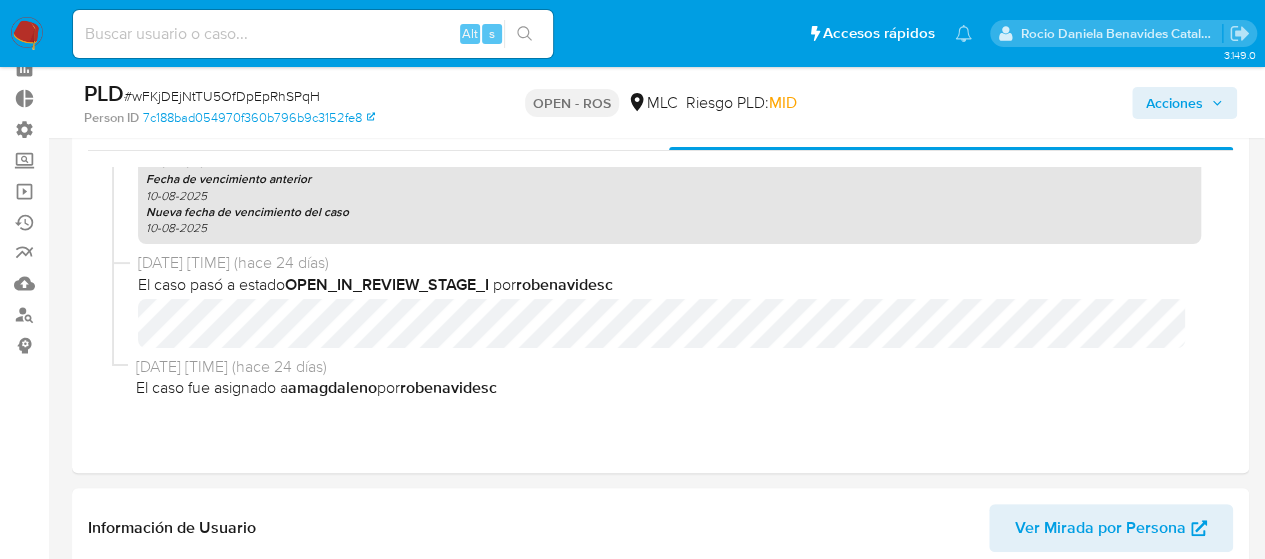 scroll, scrollTop: 85, scrollLeft: 0, axis: vertical 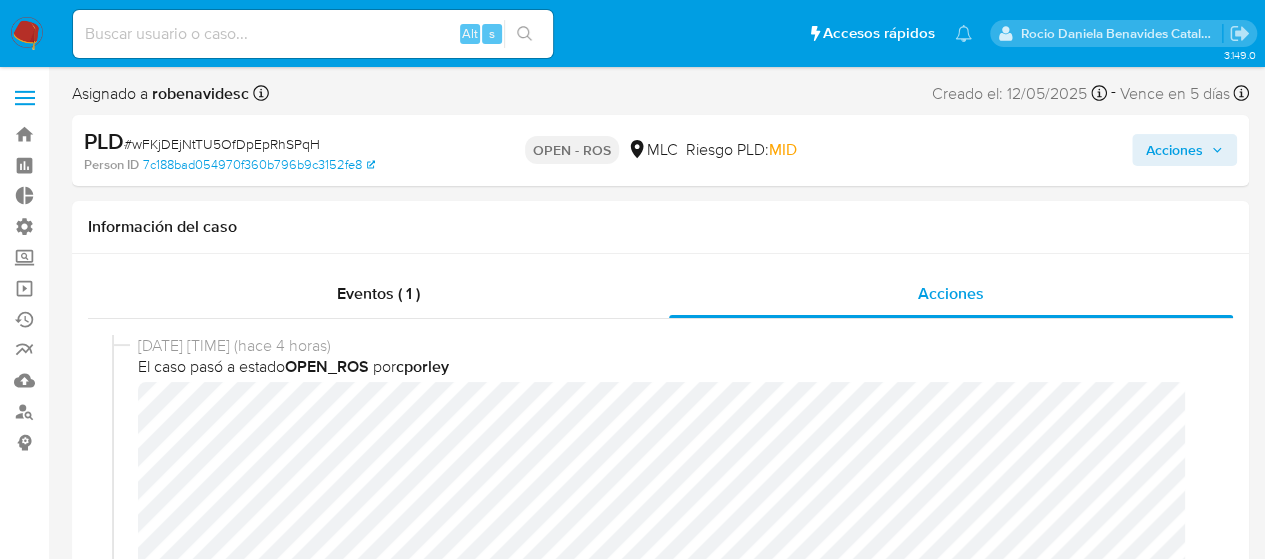click on "Acciones" at bounding box center [1174, 150] 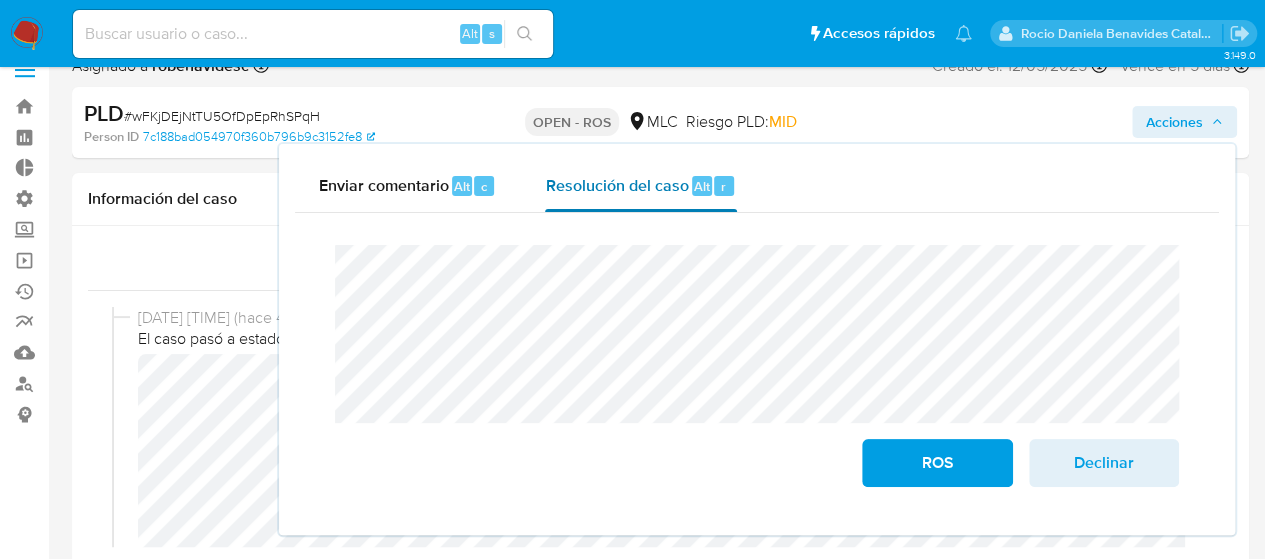 scroll, scrollTop: 63, scrollLeft: 0, axis: vertical 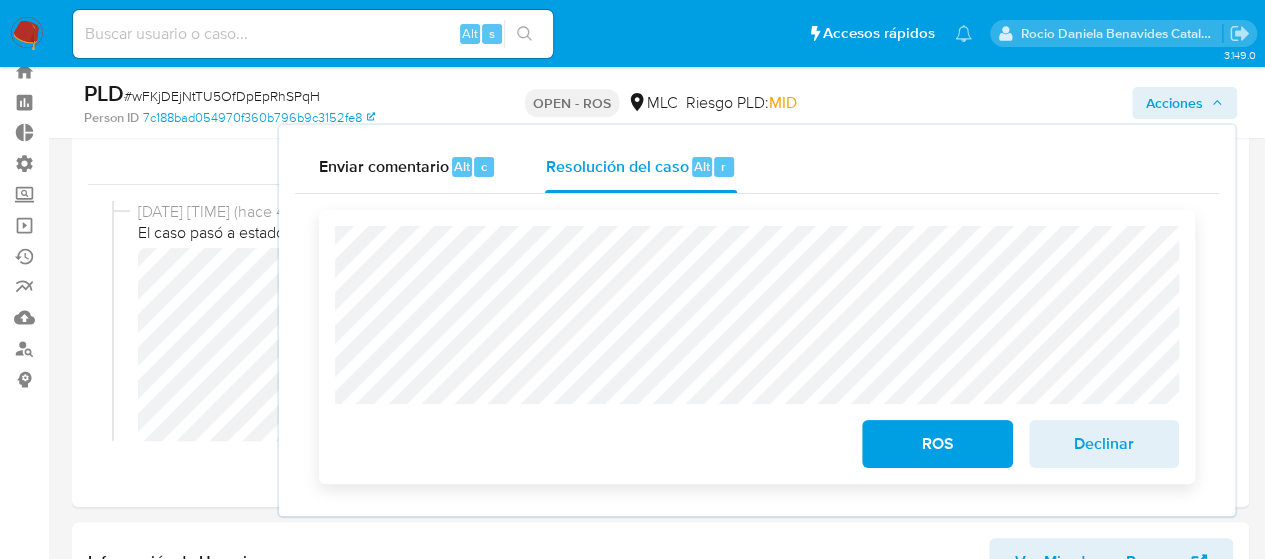 click on "ROS" at bounding box center [937, 444] 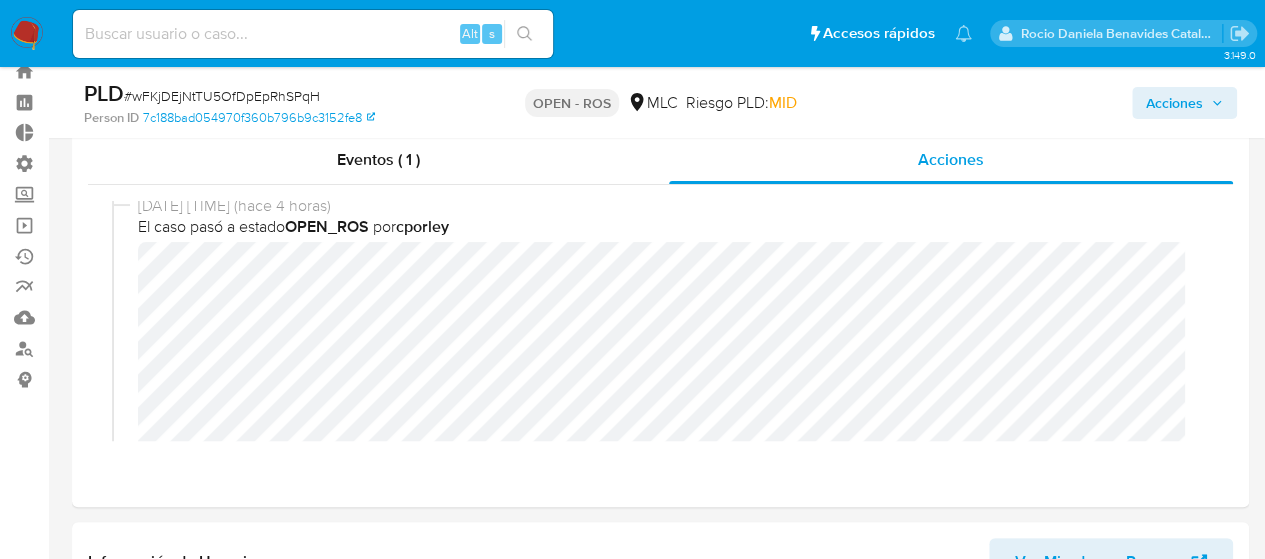 scroll, scrollTop: 0, scrollLeft: 0, axis: both 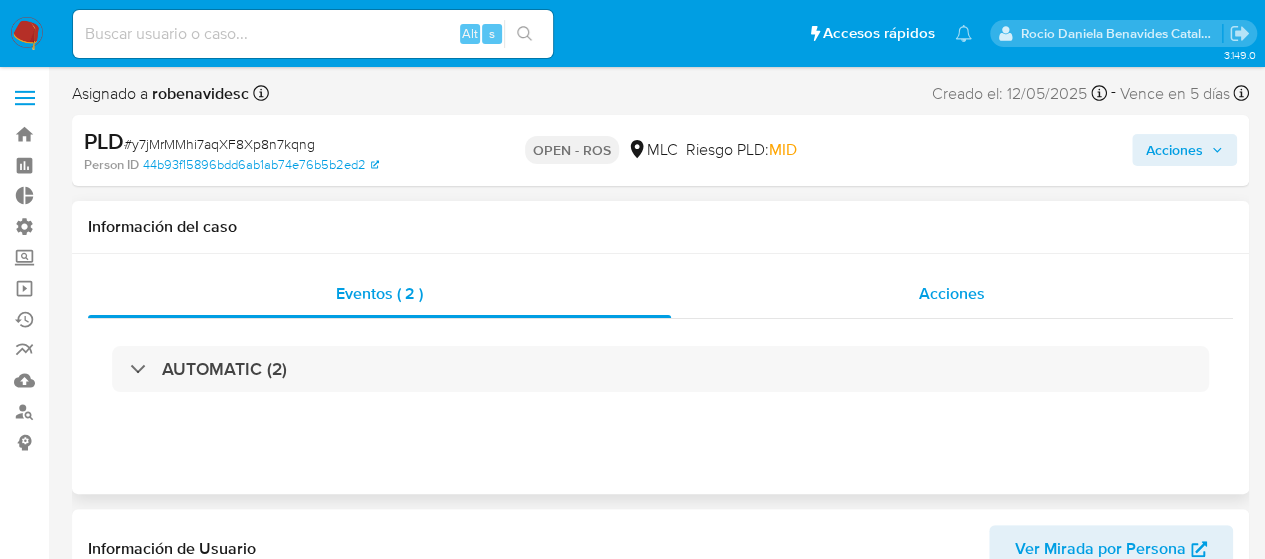 click on "Acciones" at bounding box center [952, 294] 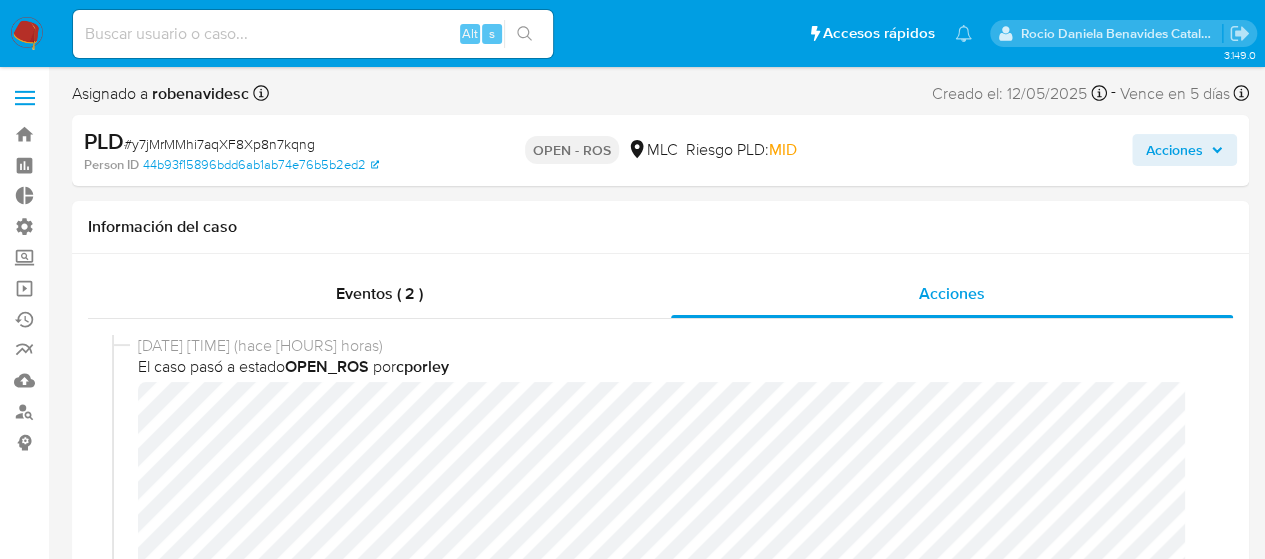 select on "10" 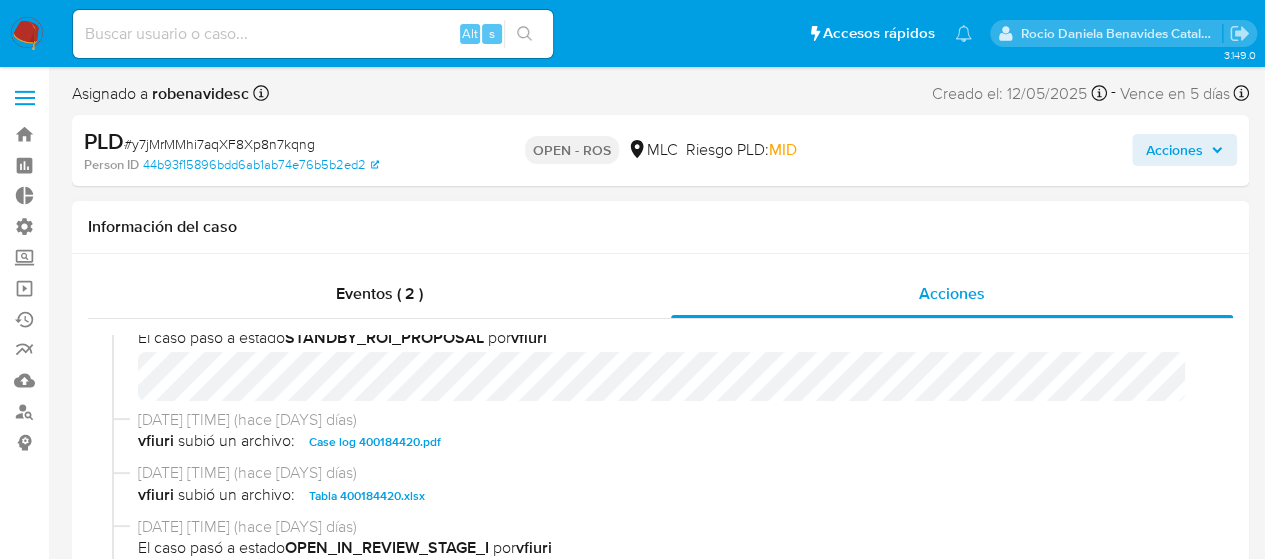 scroll, scrollTop: 648, scrollLeft: 0, axis: vertical 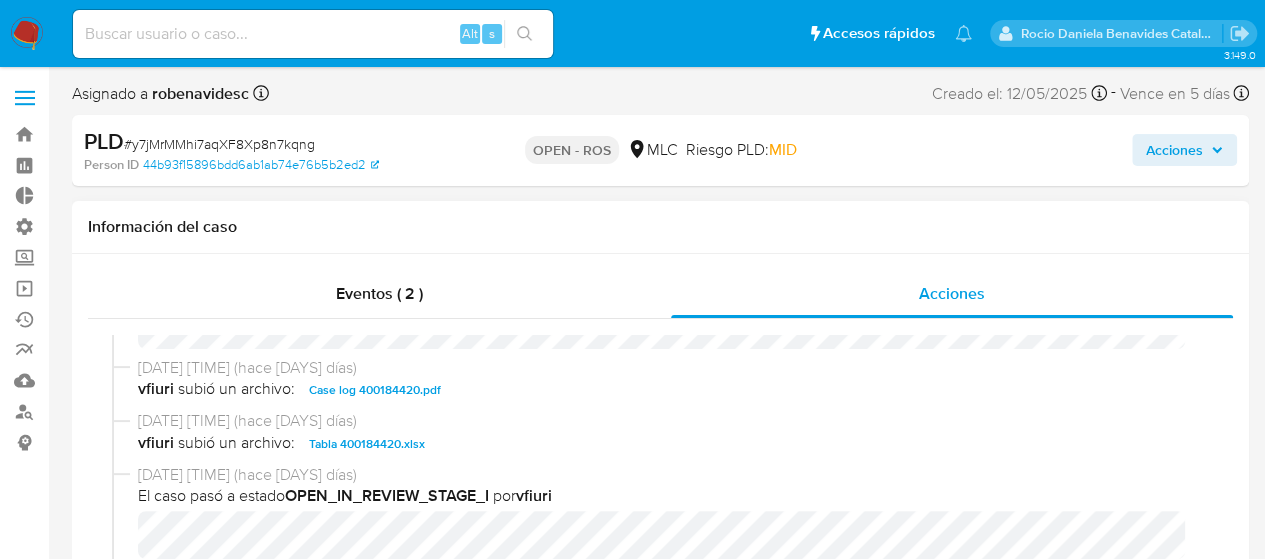click on "Case log 400184420.pdf" at bounding box center (375, 390) 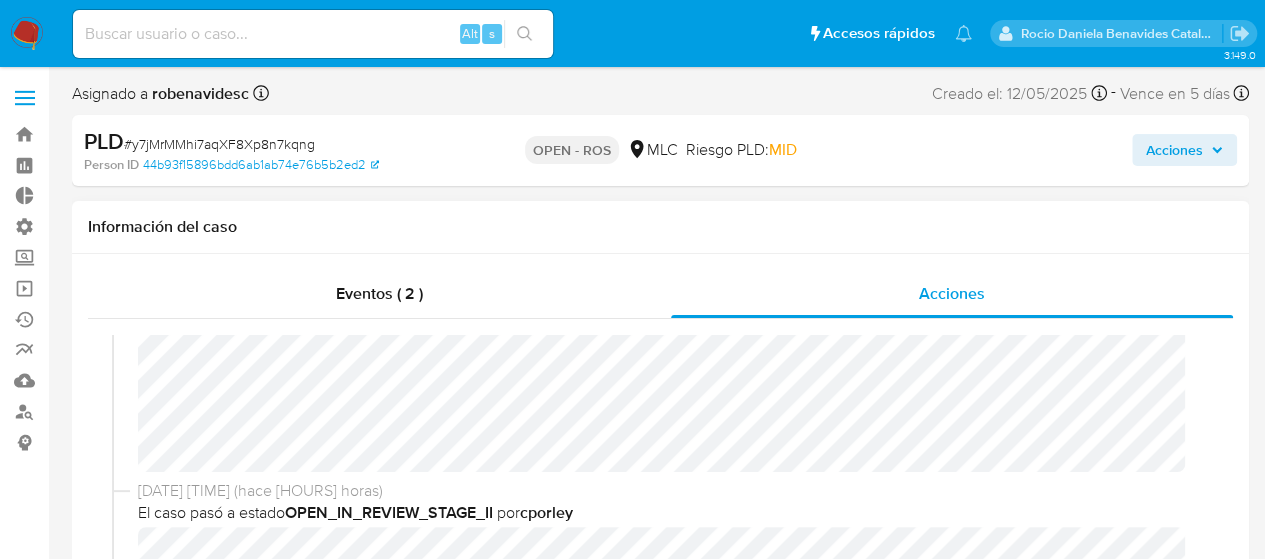 scroll, scrollTop: 268, scrollLeft: 0, axis: vertical 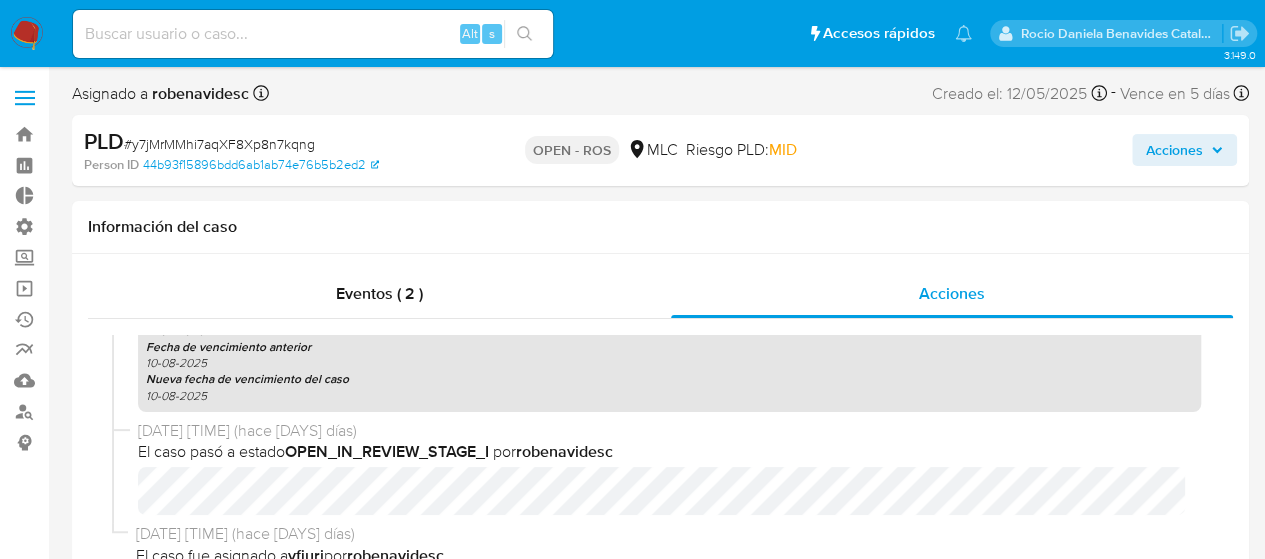 click on "Acciones" at bounding box center (1047, 150) 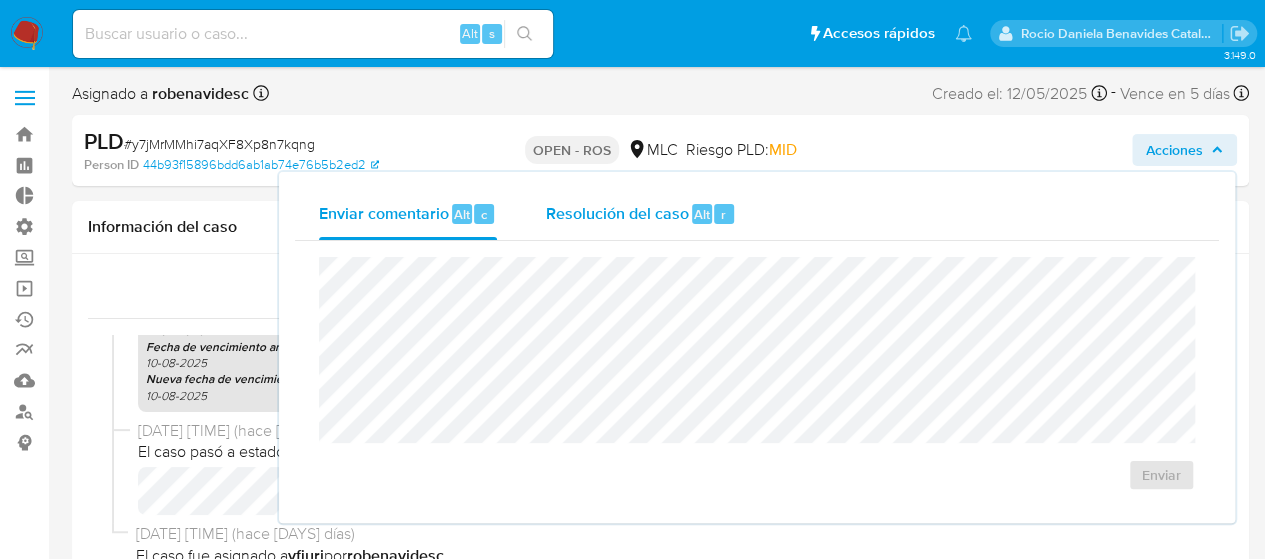 click on "Resolución del caso" at bounding box center [616, 213] 